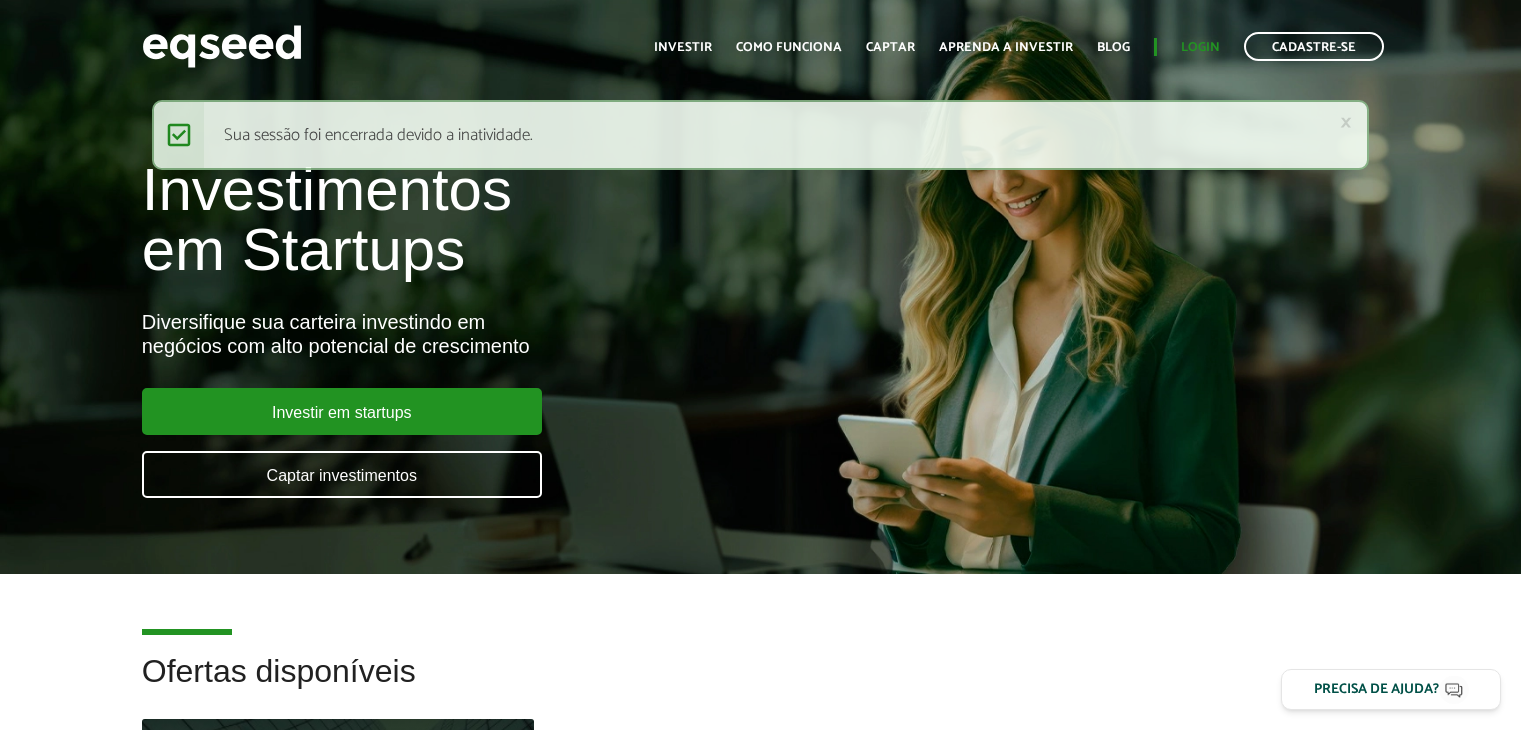 scroll, scrollTop: 0, scrollLeft: 0, axis: both 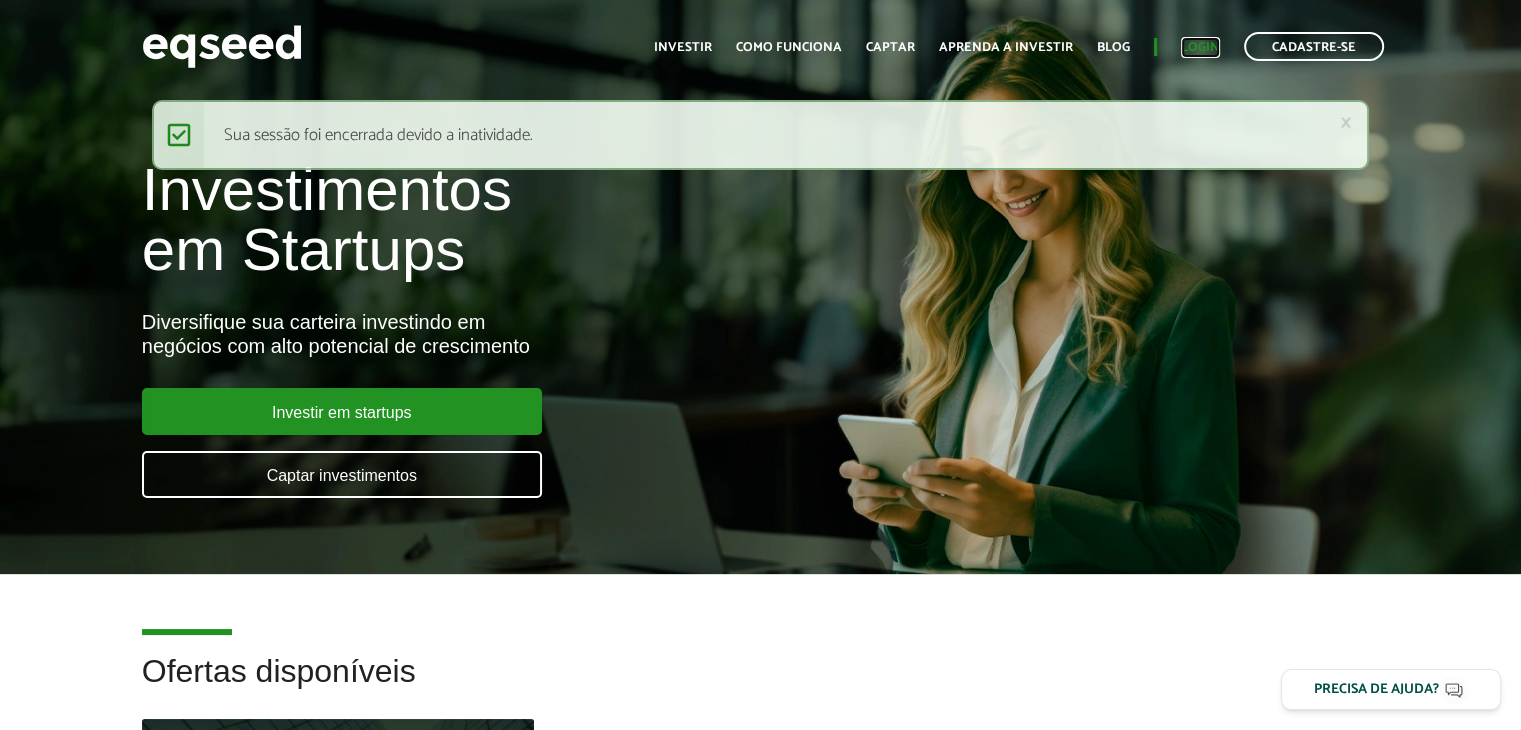 click on "Login" at bounding box center [1200, 47] 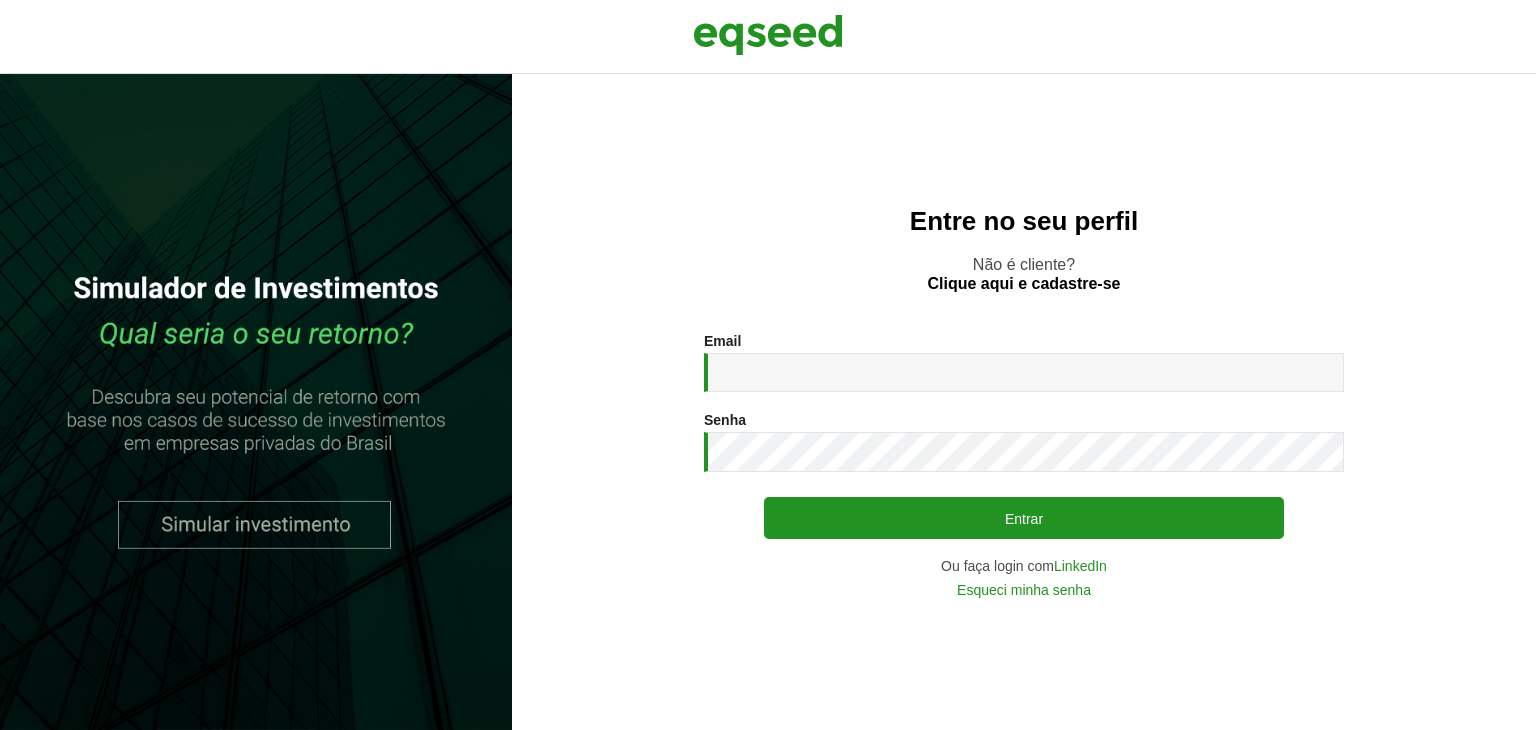 scroll, scrollTop: 0, scrollLeft: 0, axis: both 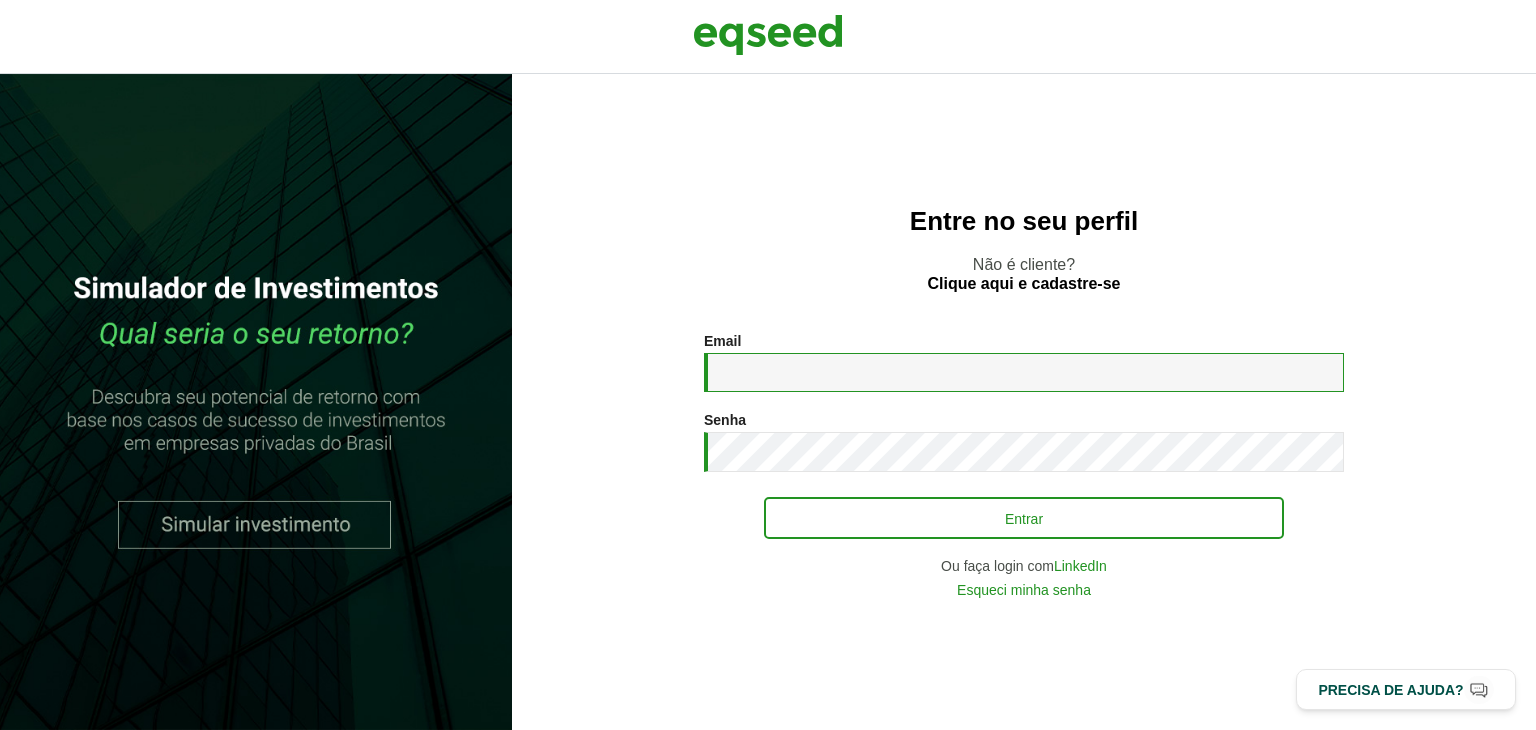 type on "**********" 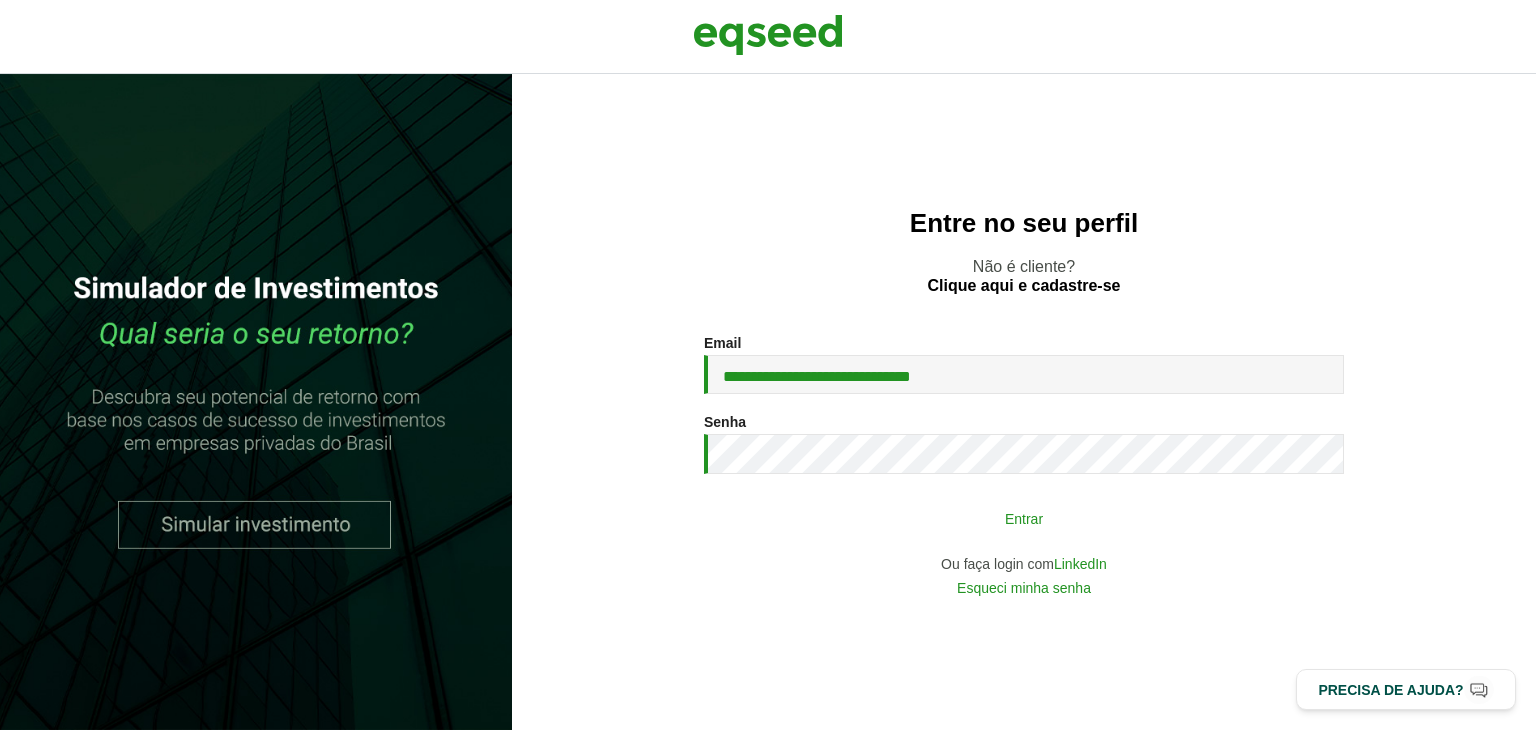 click on "Entrar" at bounding box center (1024, 518) 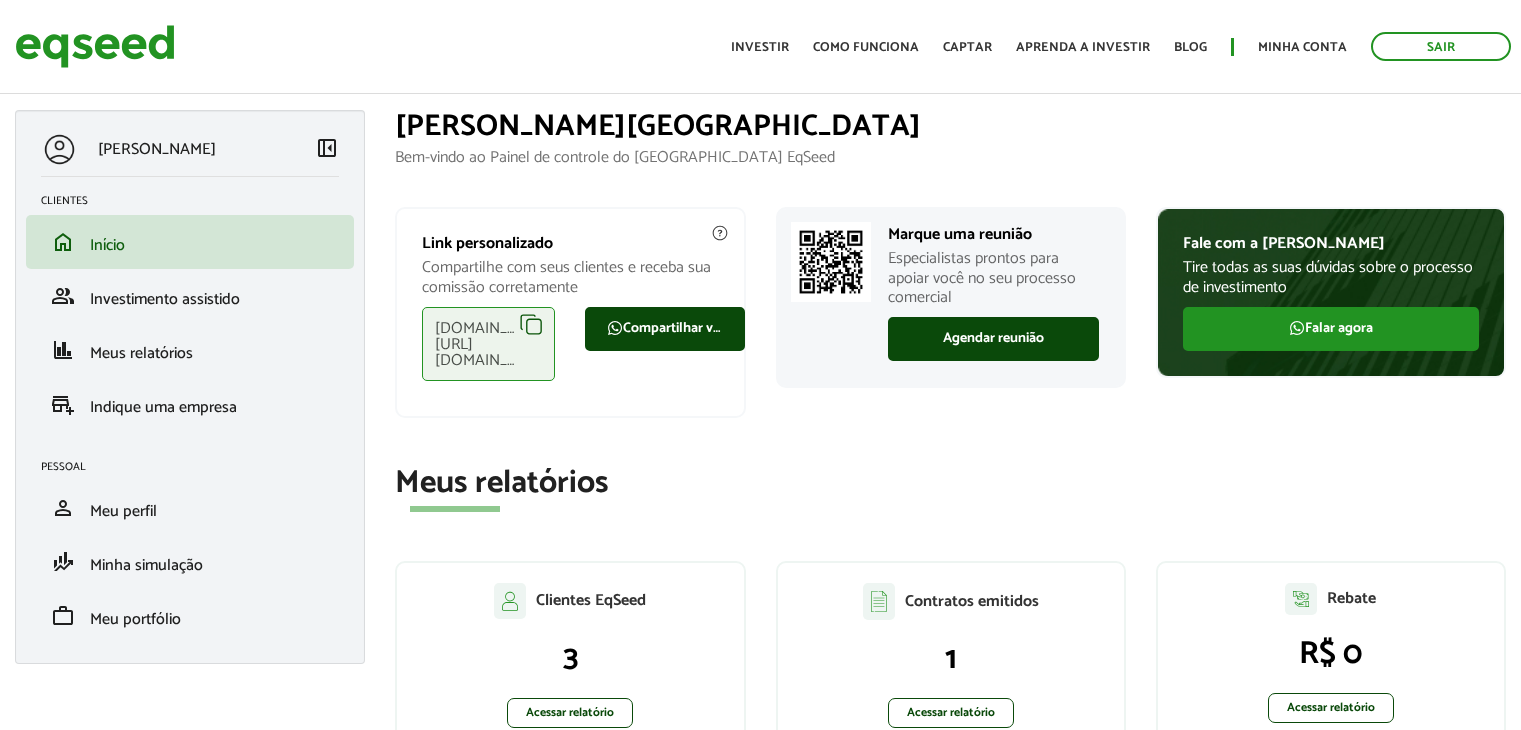 scroll, scrollTop: 0, scrollLeft: 0, axis: both 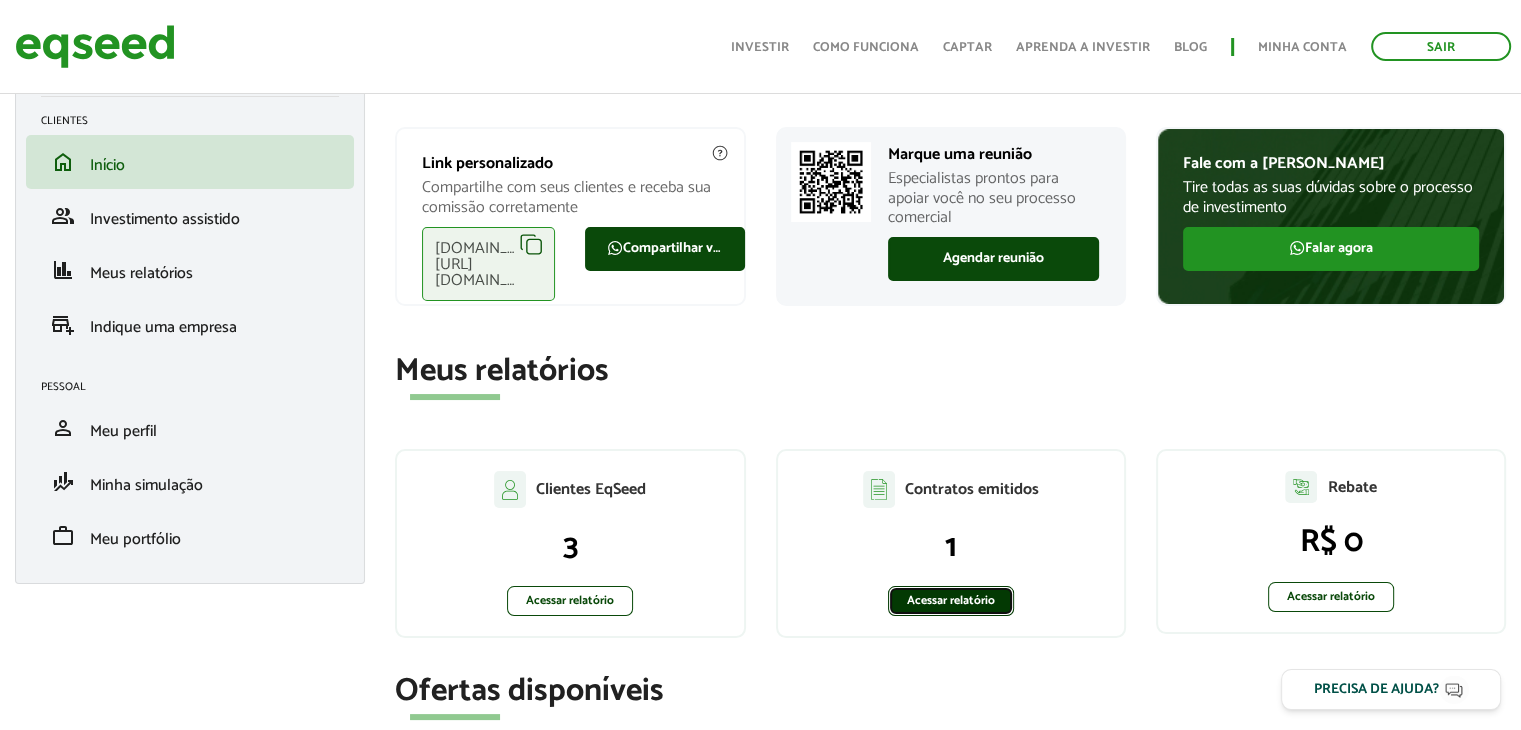 click on "Acessar relatório" at bounding box center [951, 601] 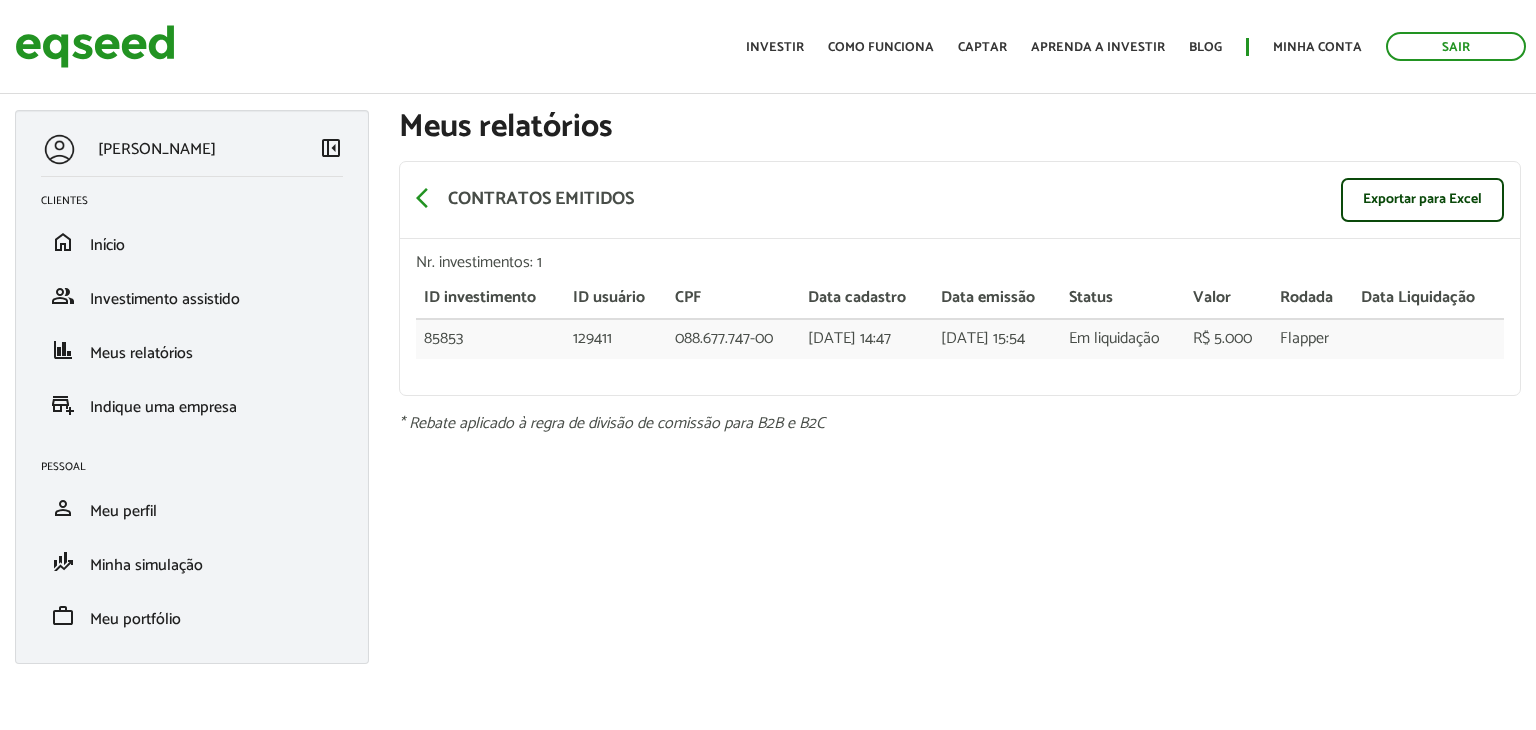 scroll, scrollTop: 0, scrollLeft: 0, axis: both 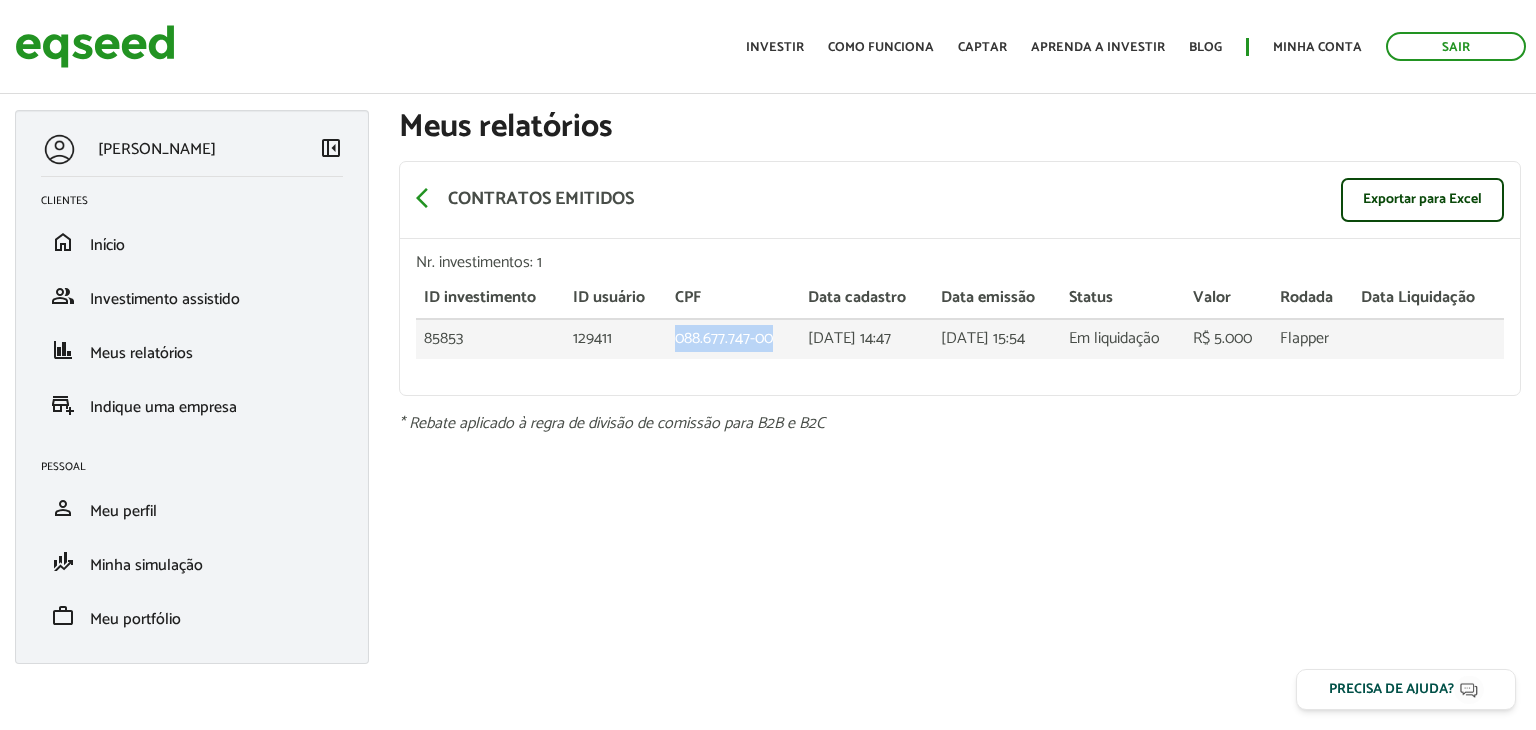 drag, startPoint x: 757, startPoint y: 334, endPoint x: 656, endPoint y: 335, distance: 101.00495 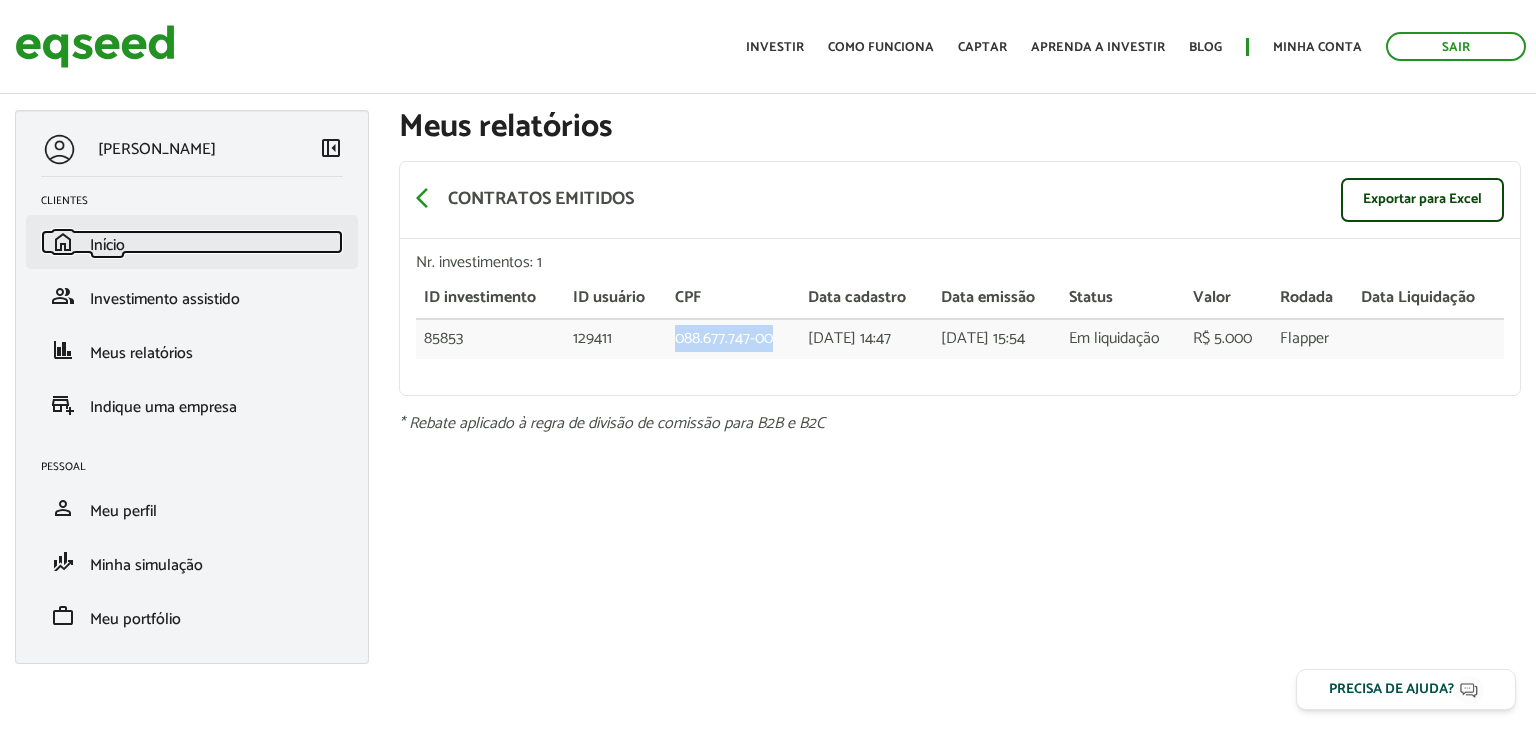 click on "Início" at bounding box center [107, 245] 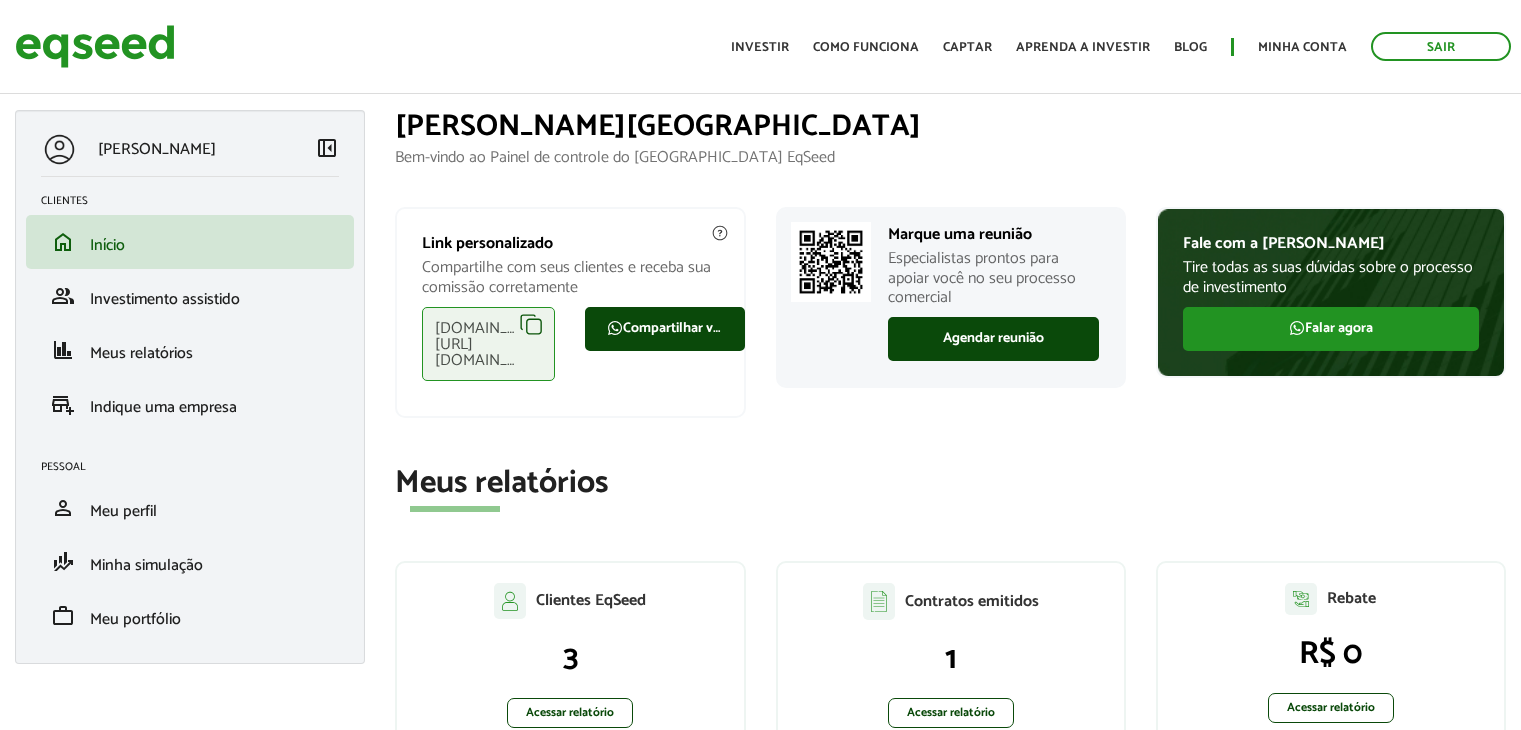 scroll, scrollTop: 0, scrollLeft: 0, axis: both 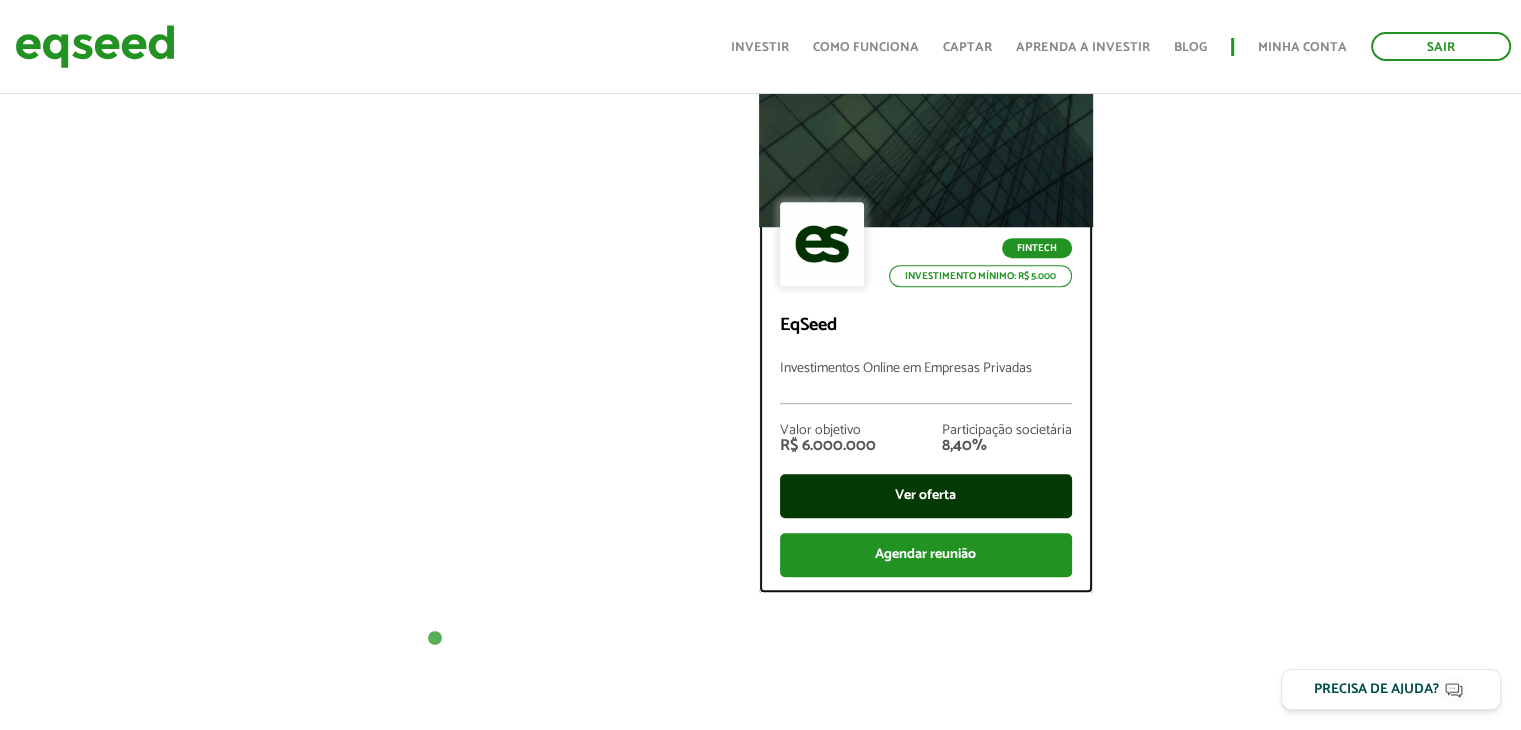 click on "Ver oferta" at bounding box center (926, 496) 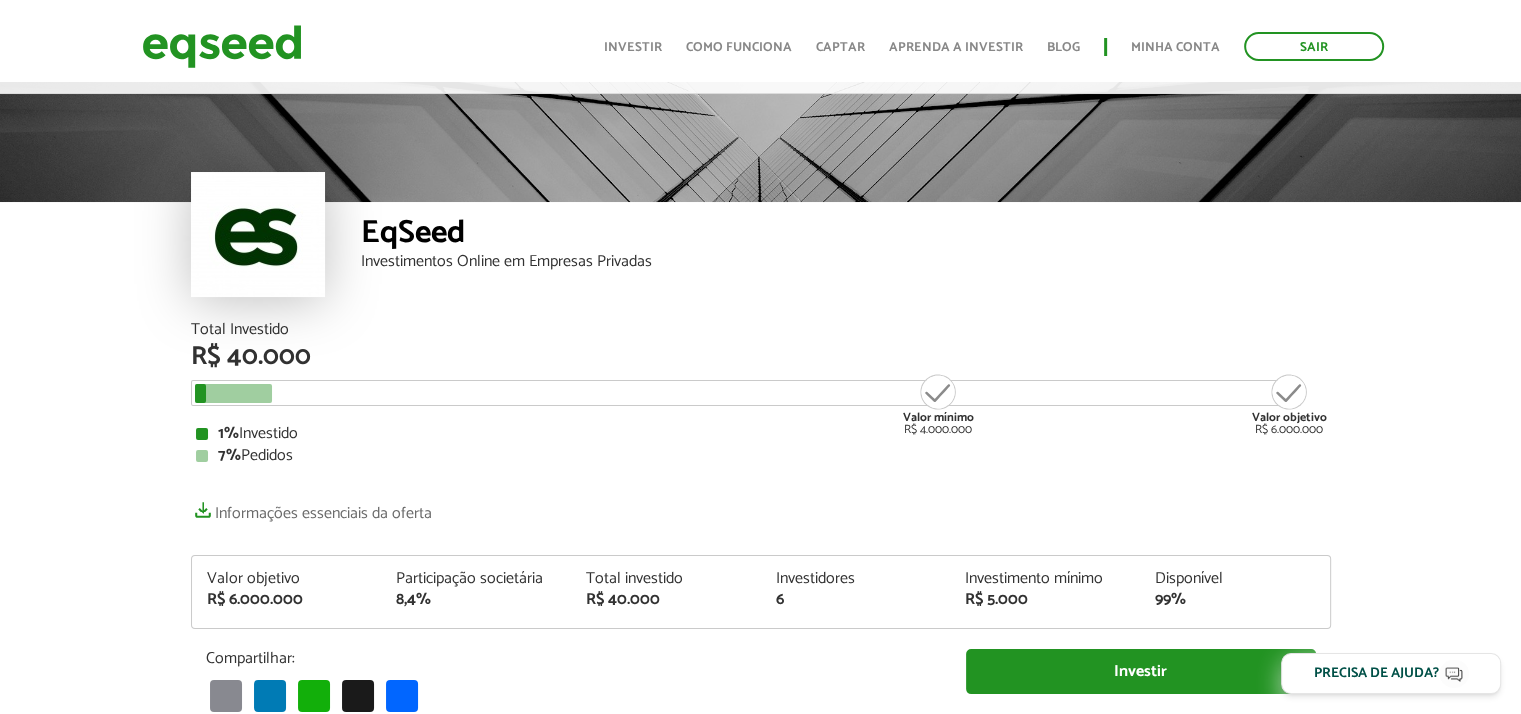 scroll, scrollTop: 118, scrollLeft: 0, axis: vertical 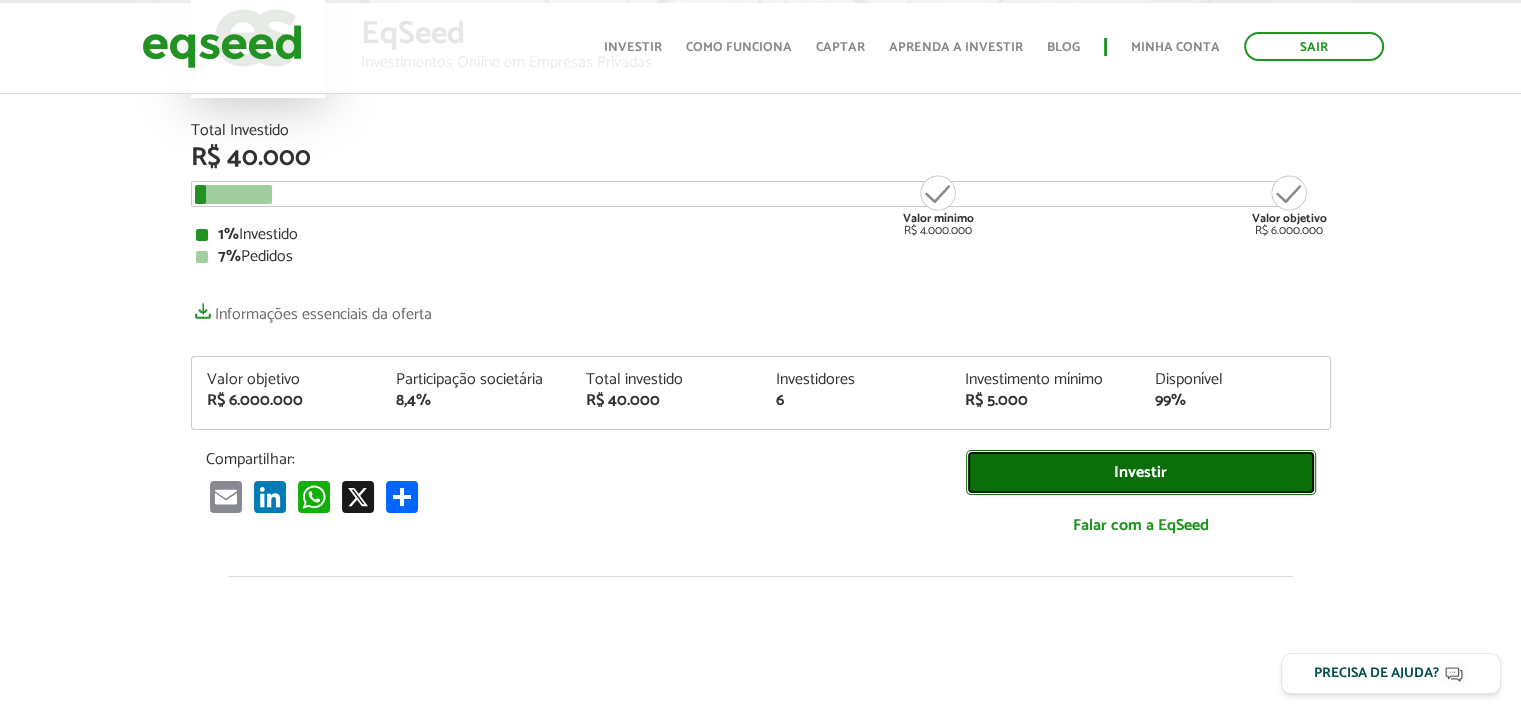 click on "Investir" at bounding box center (1141, 472) 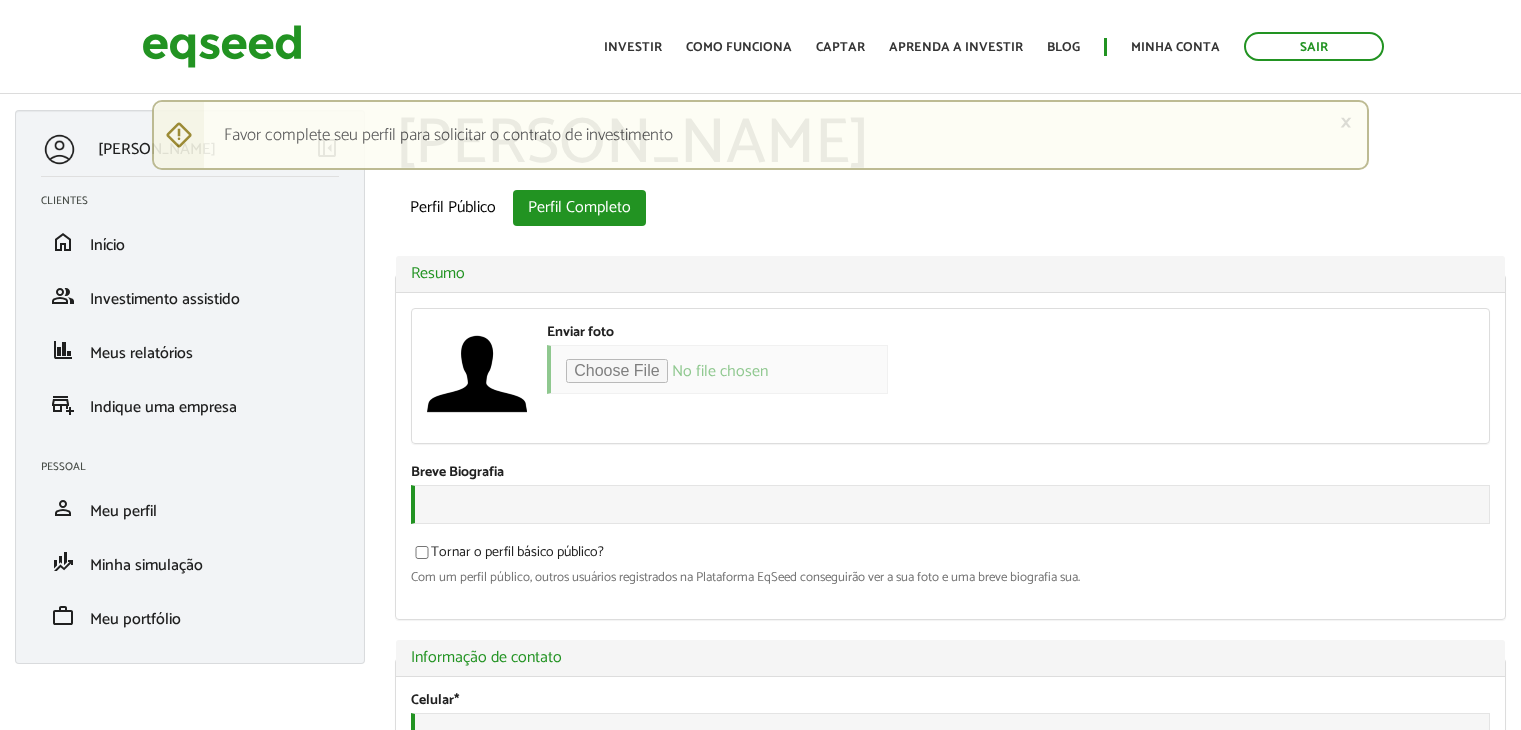 type on "**********" 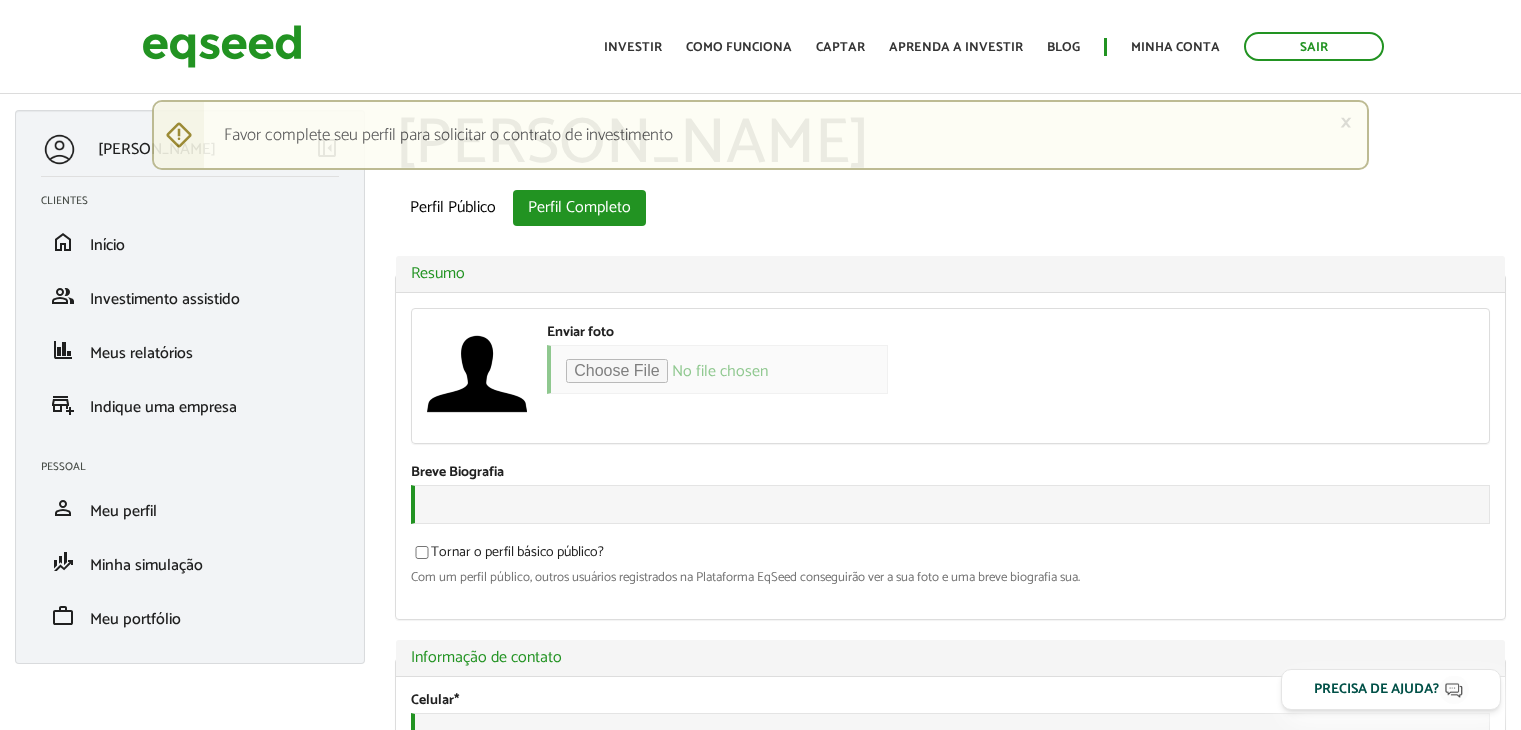 scroll, scrollTop: 0, scrollLeft: 0, axis: both 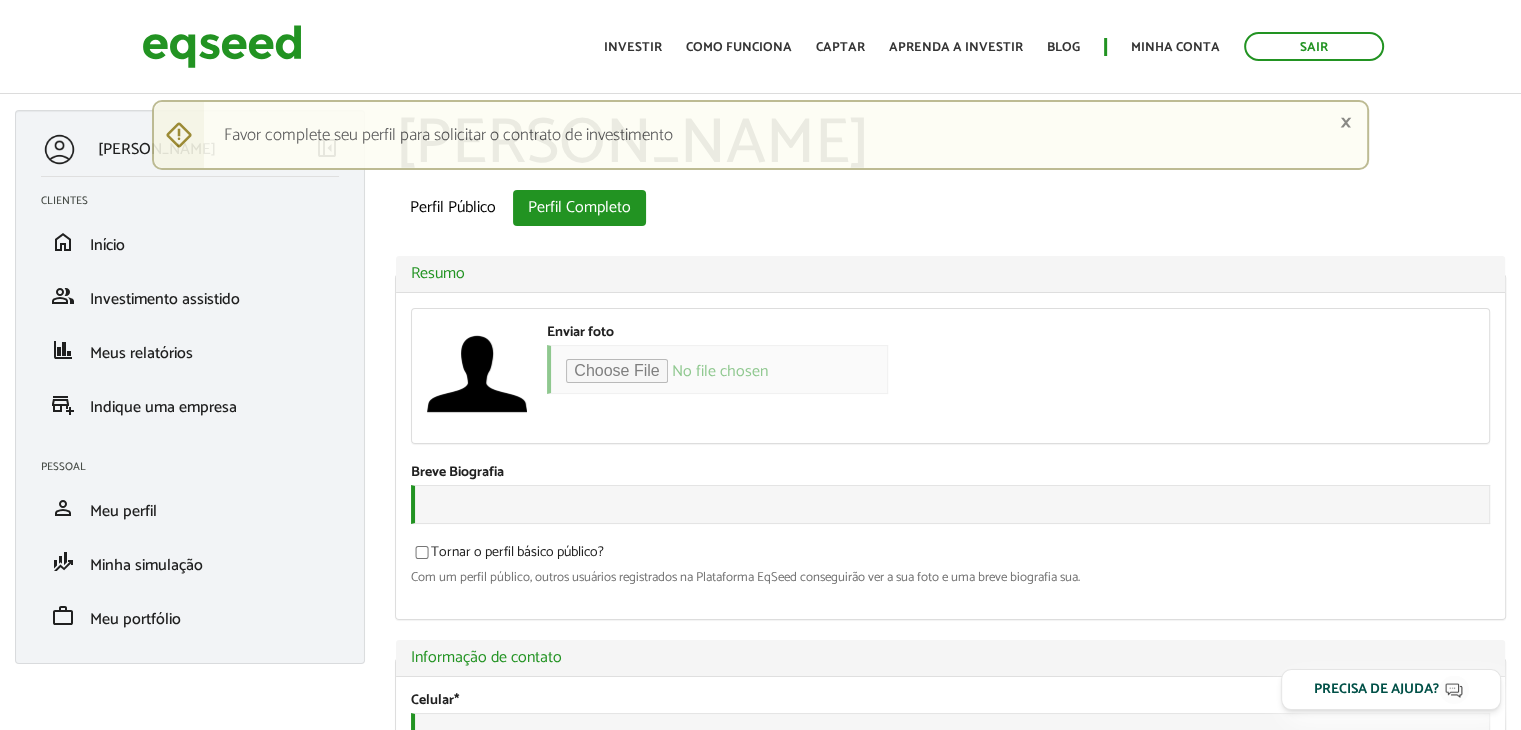 type on "**********" 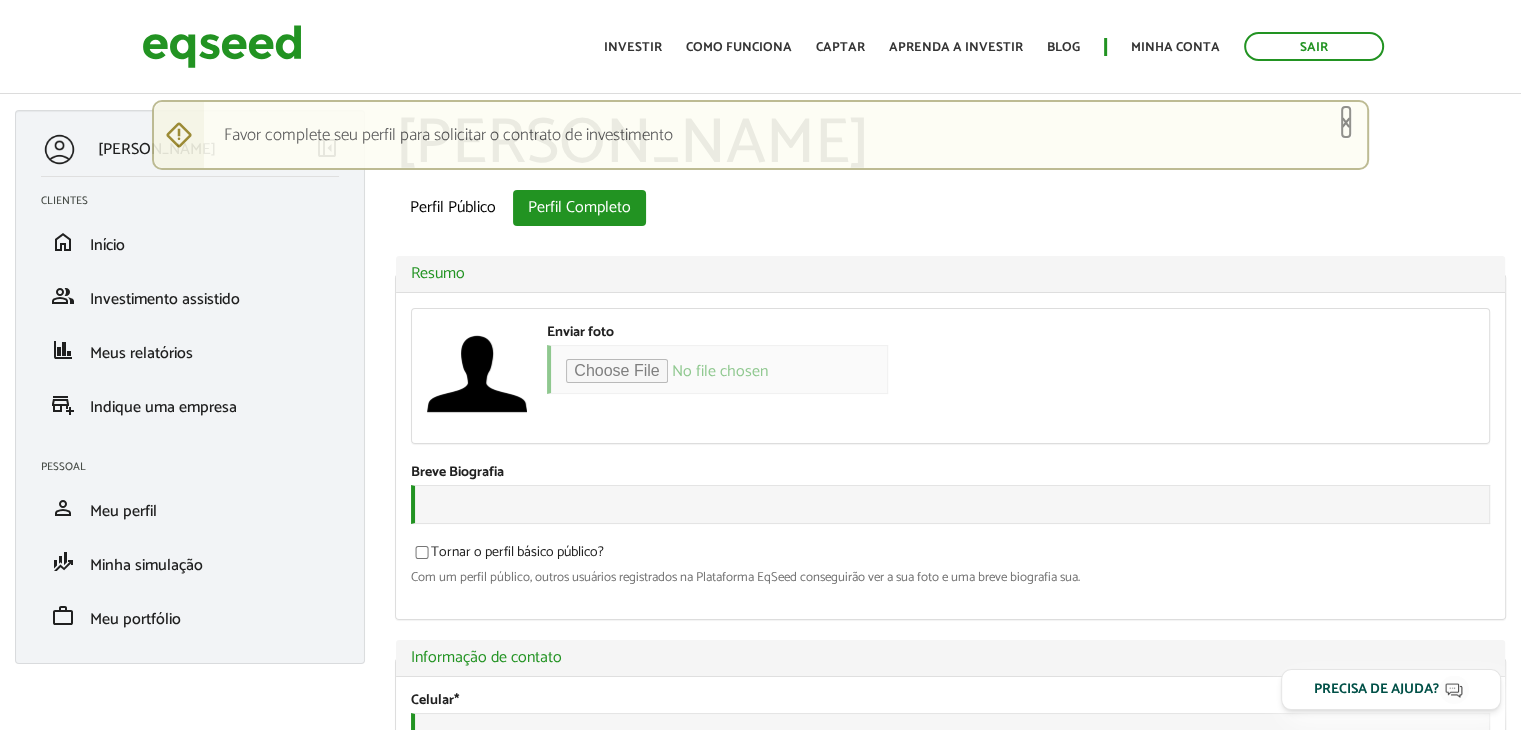 click on "×" at bounding box center (1346, 122) 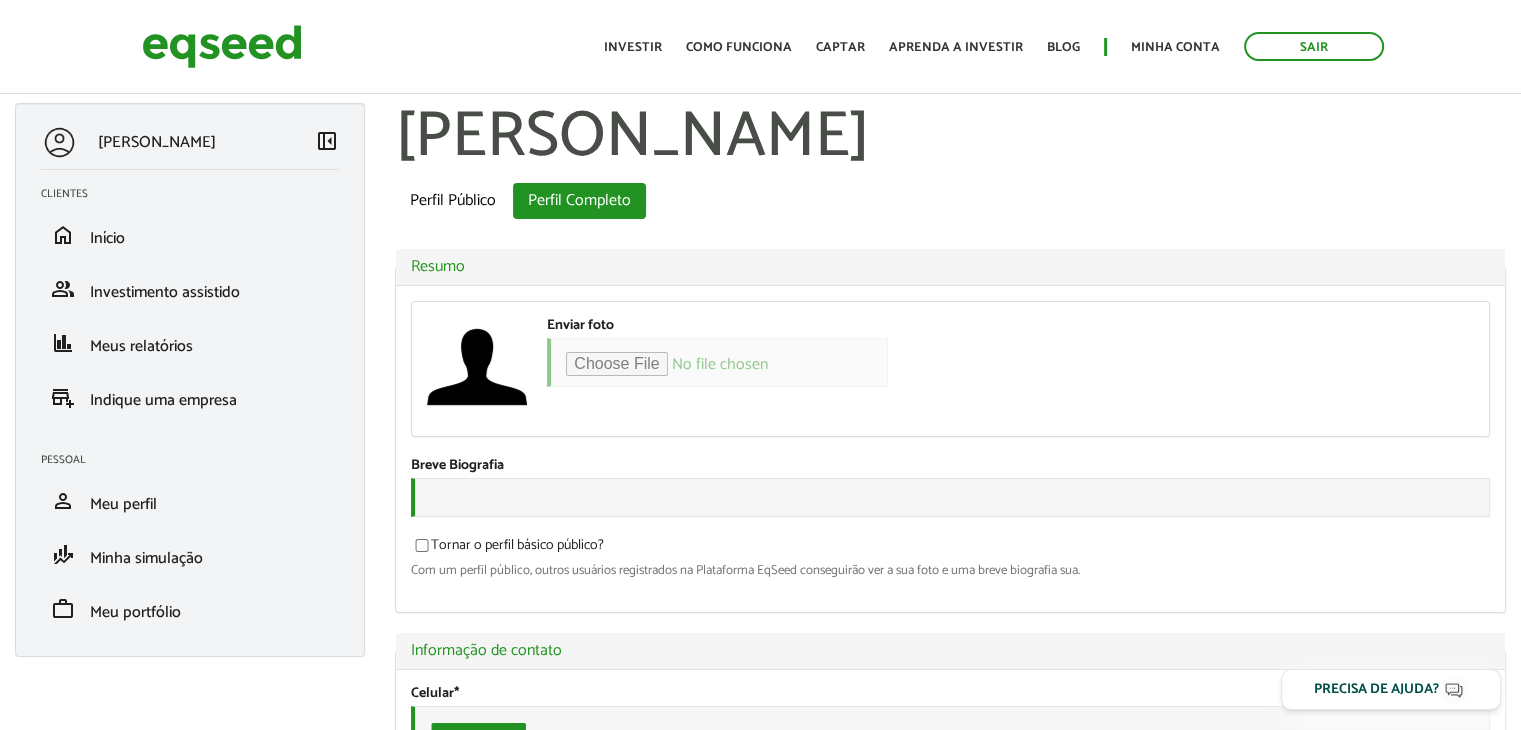 scroll, scrollTop: 0, scrollLeft: 0, axis: both 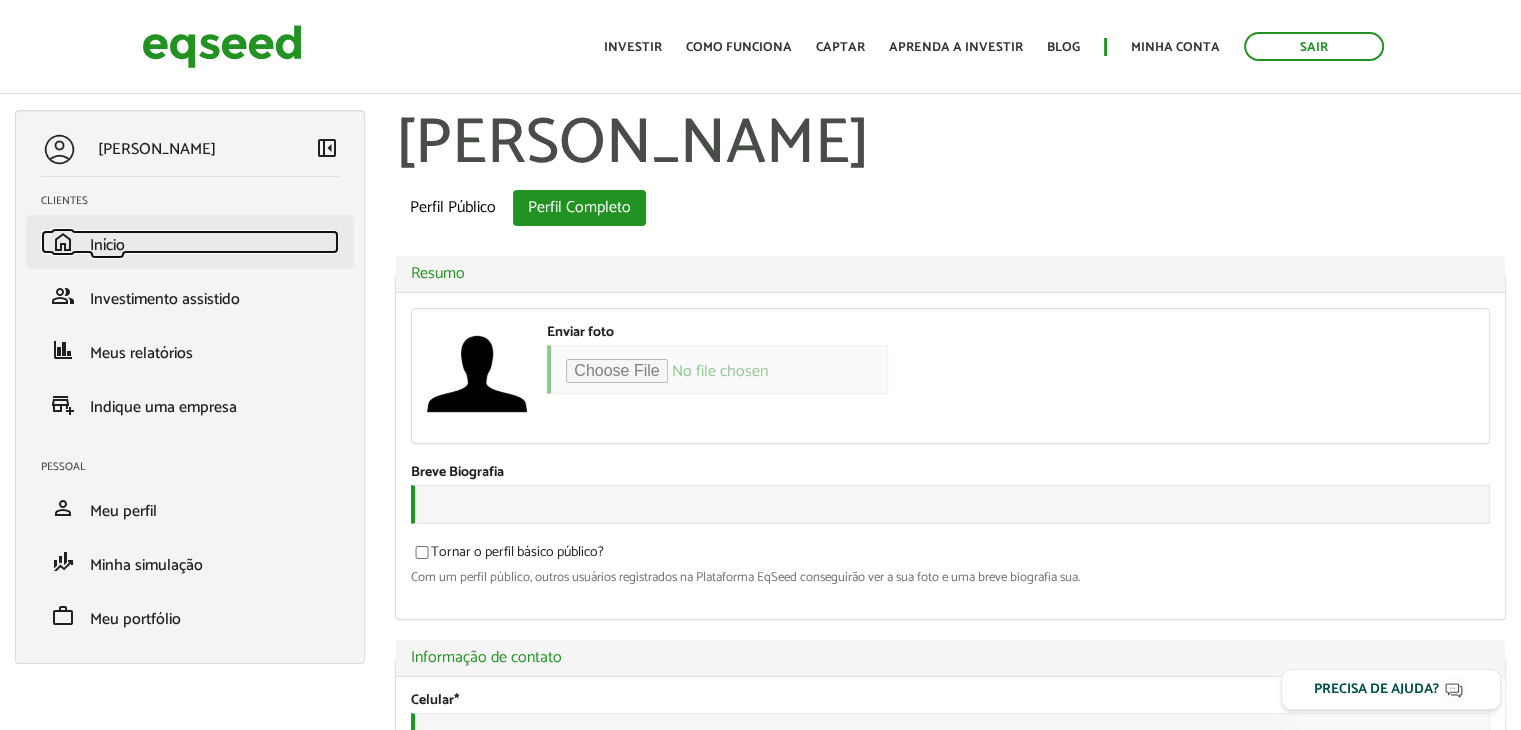 click on "Início" at bounding box center [107, 245] 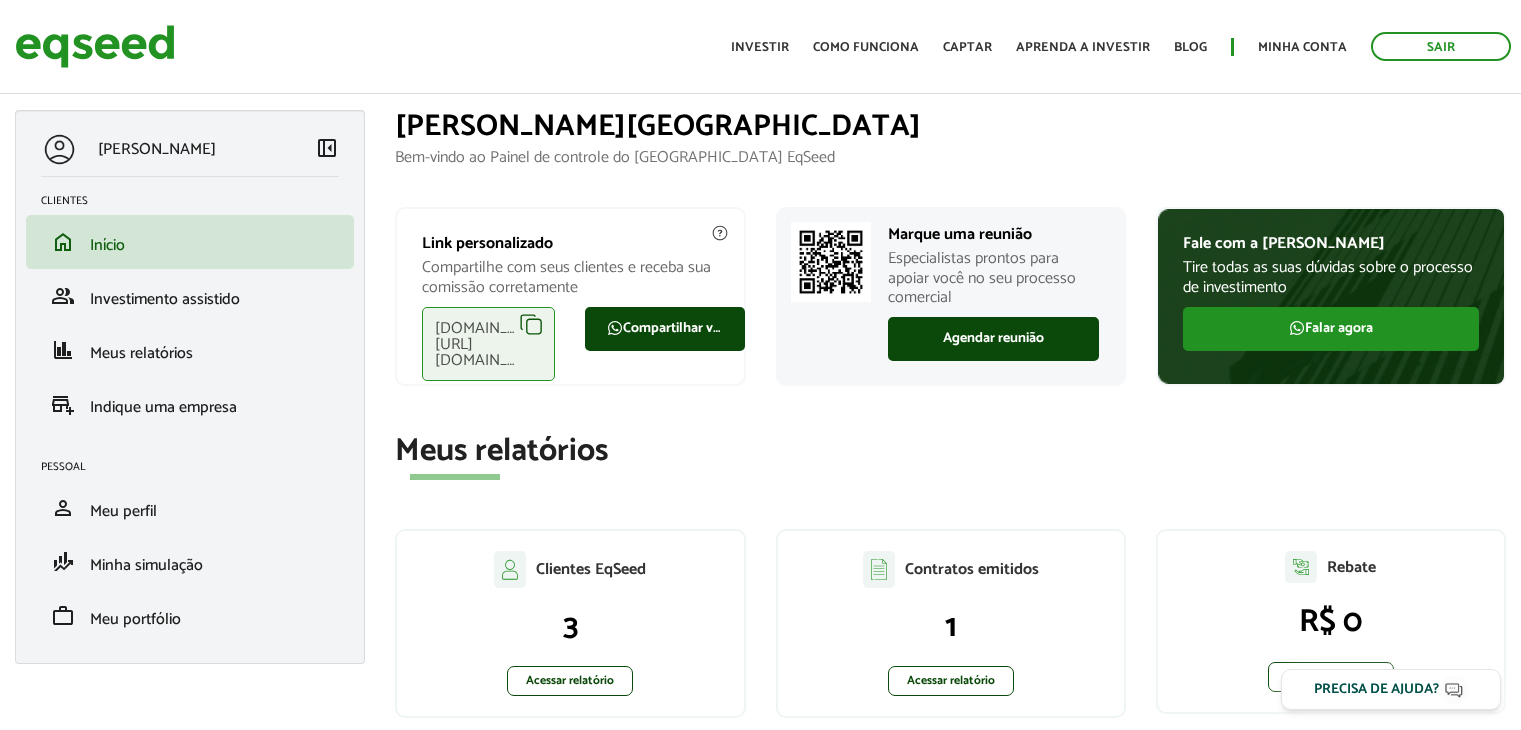 scroll, scrollTop: 0, scrollLeft: 0, axis: both 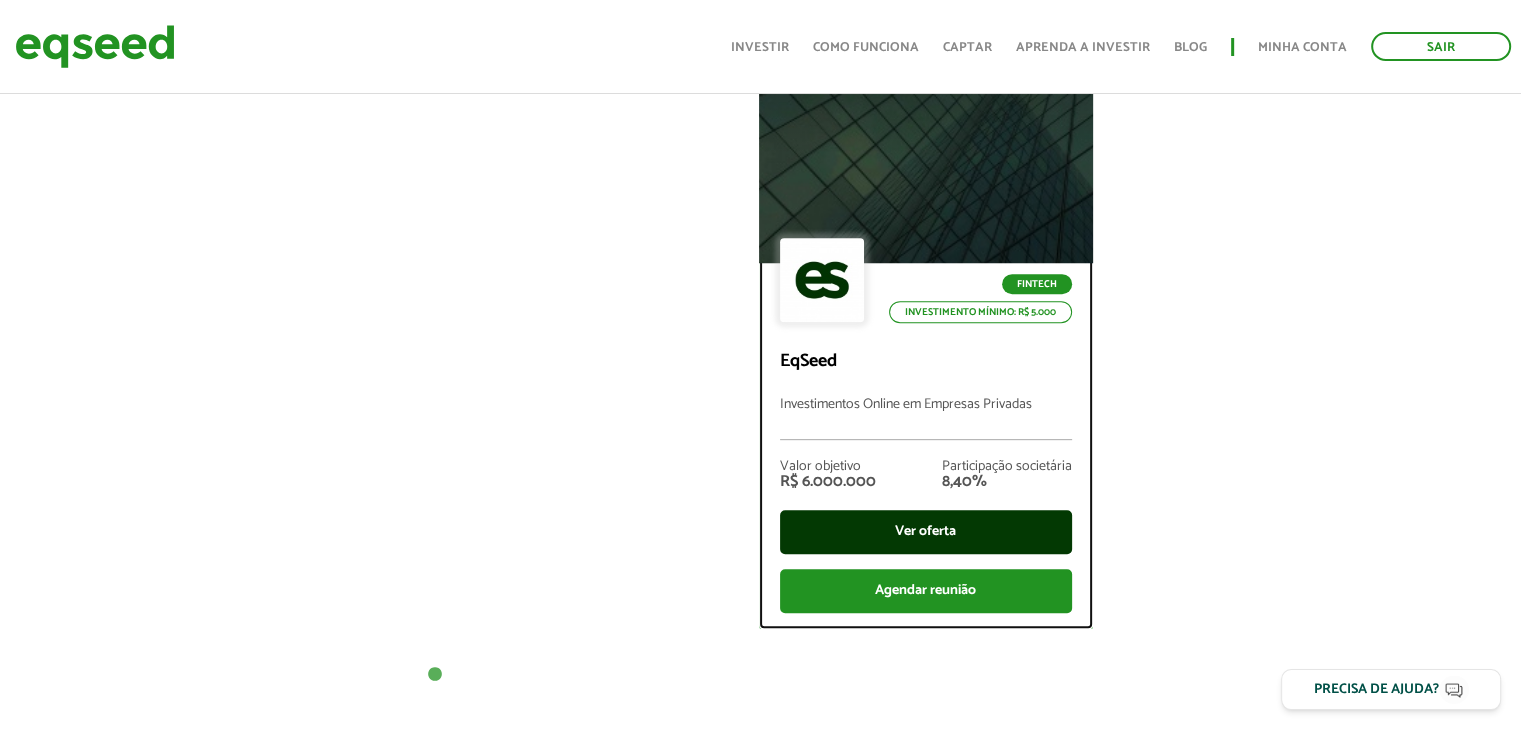 click on "Ver oferta" at bounding box center [926, 532] 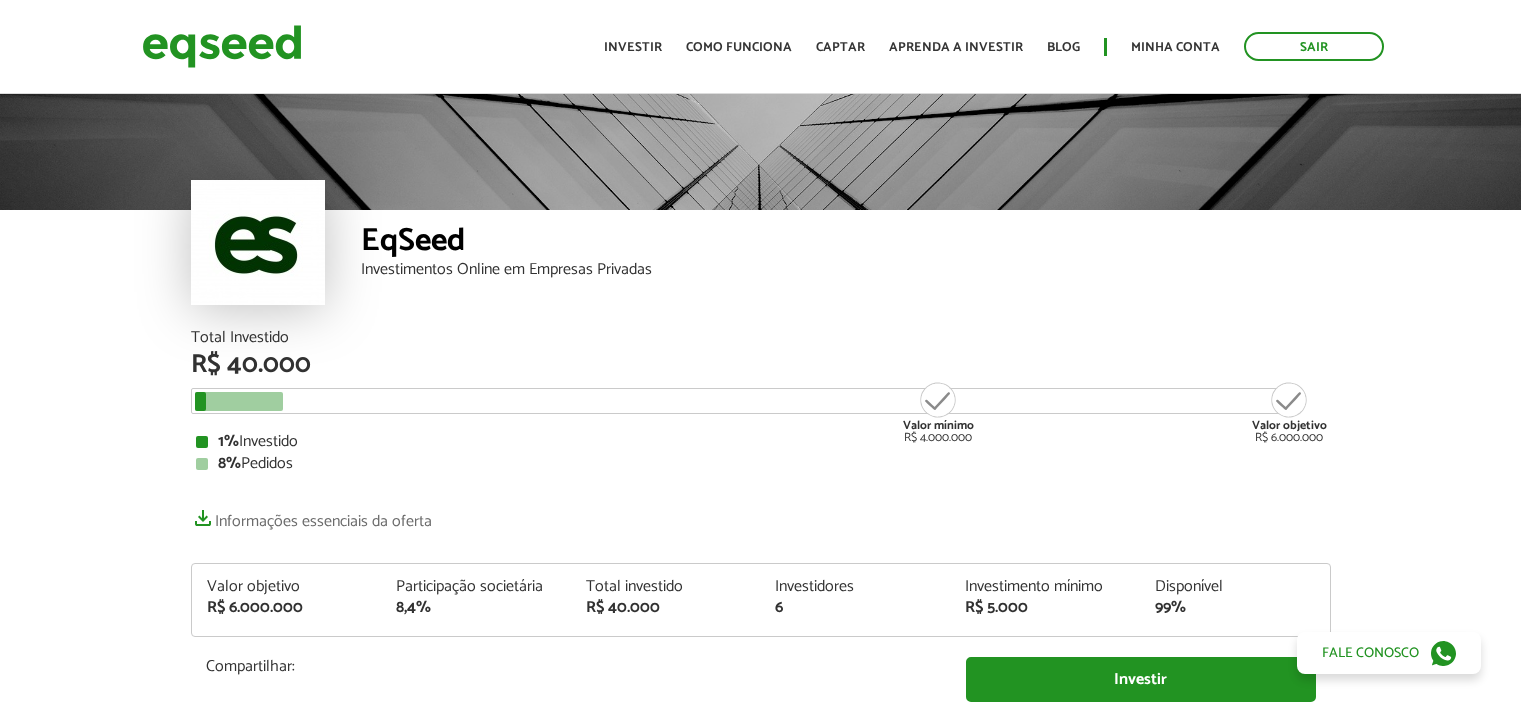 scroll, scrollTop: 0, scrollLeft: 0, axis: both 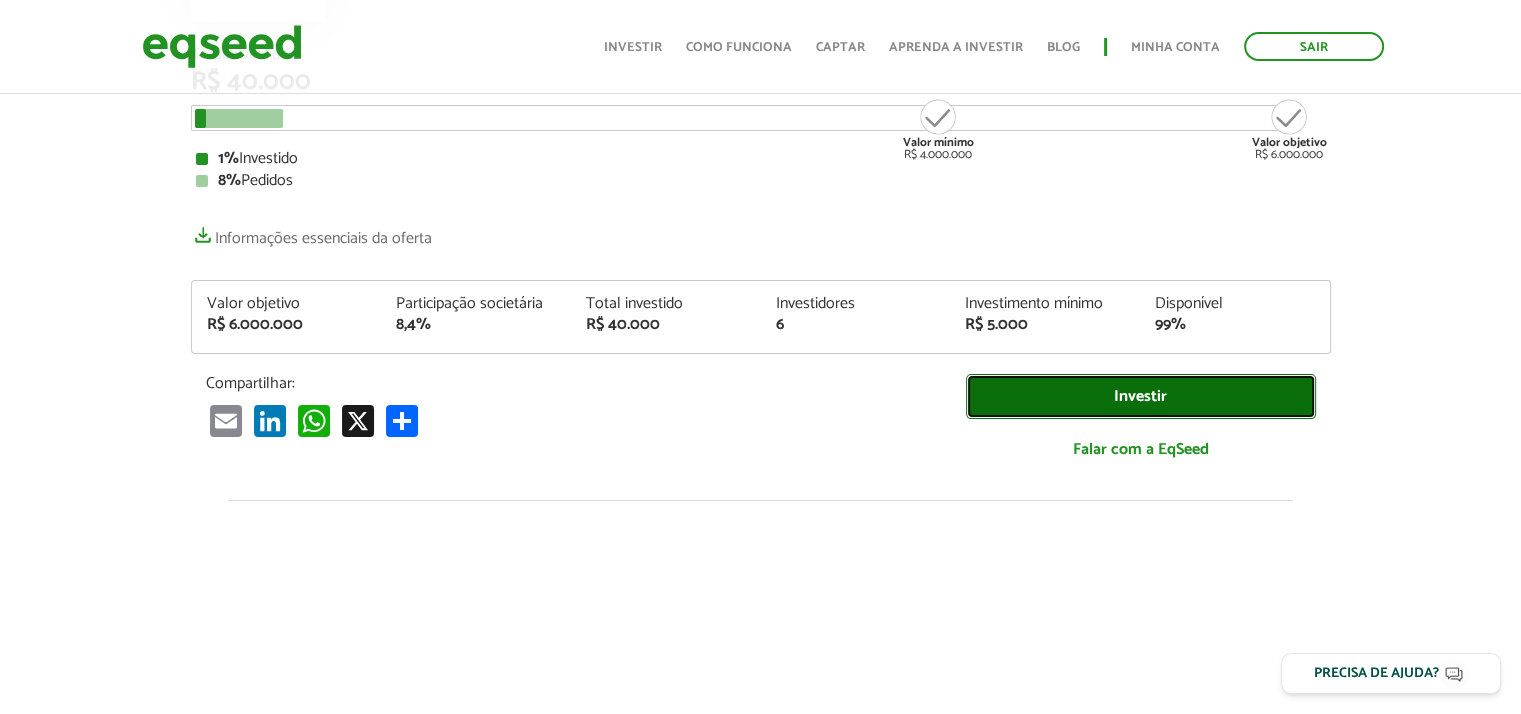 click on "Investir" at bounding box center (1141, 396) 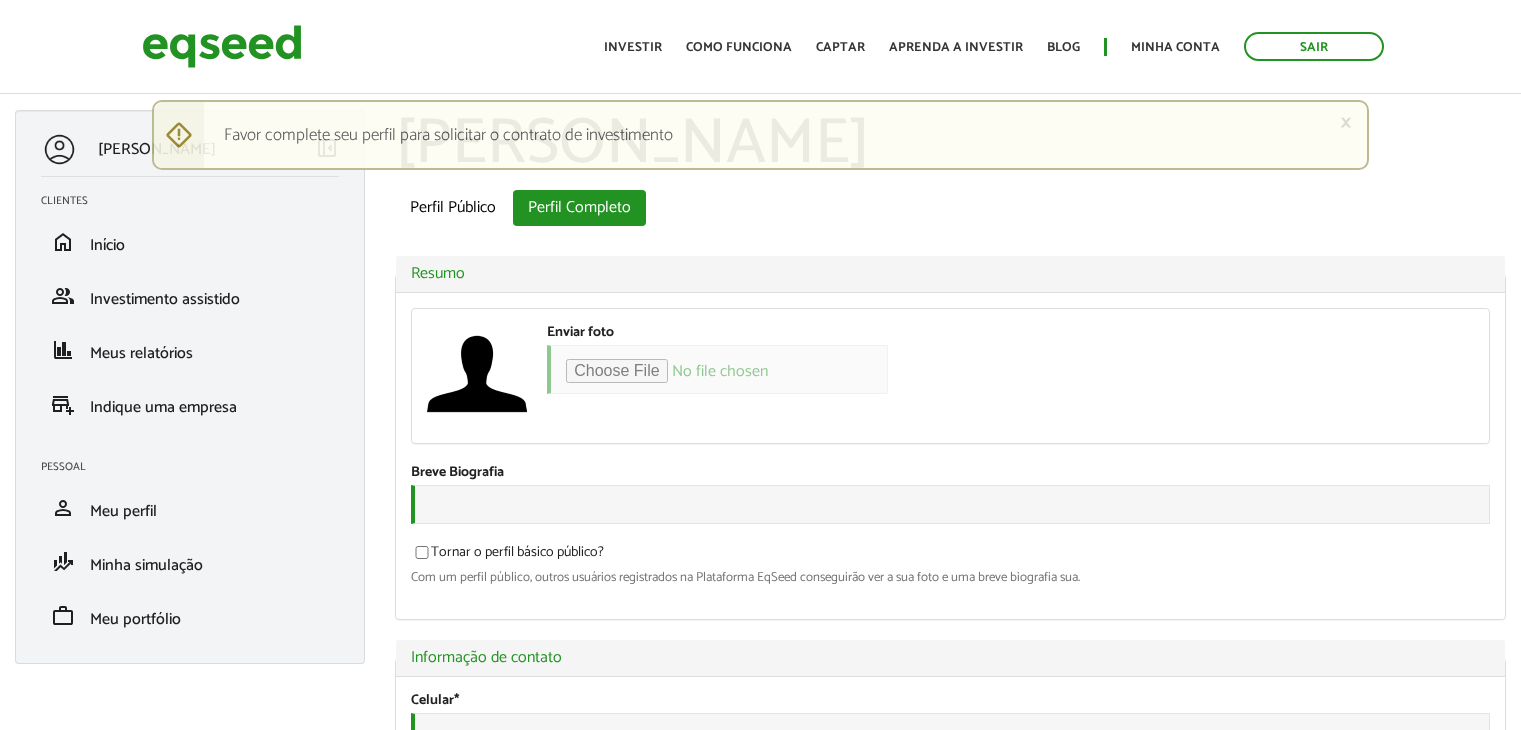 type on "**********" 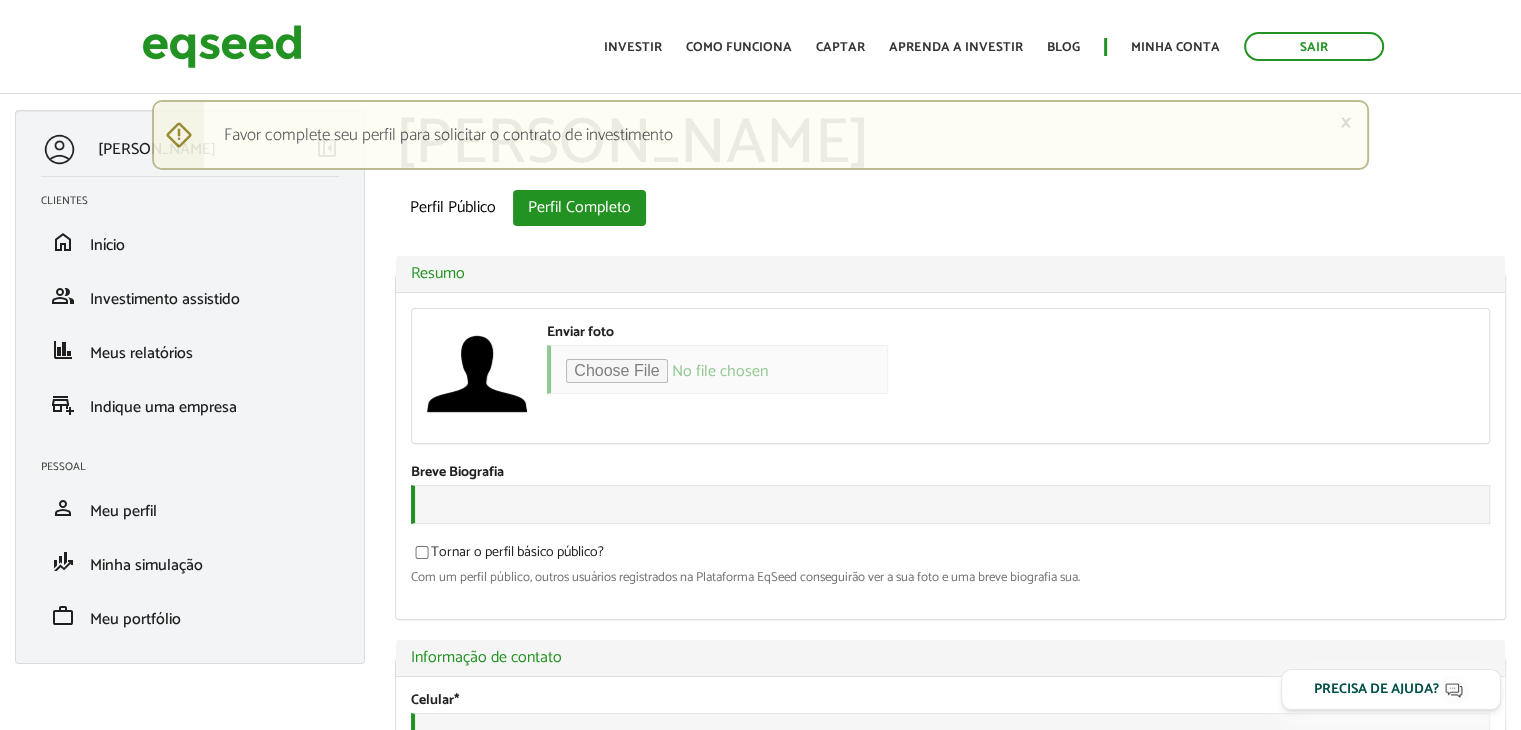 scroll, scrollTop: 0, scrollLeft: 0, axis: both 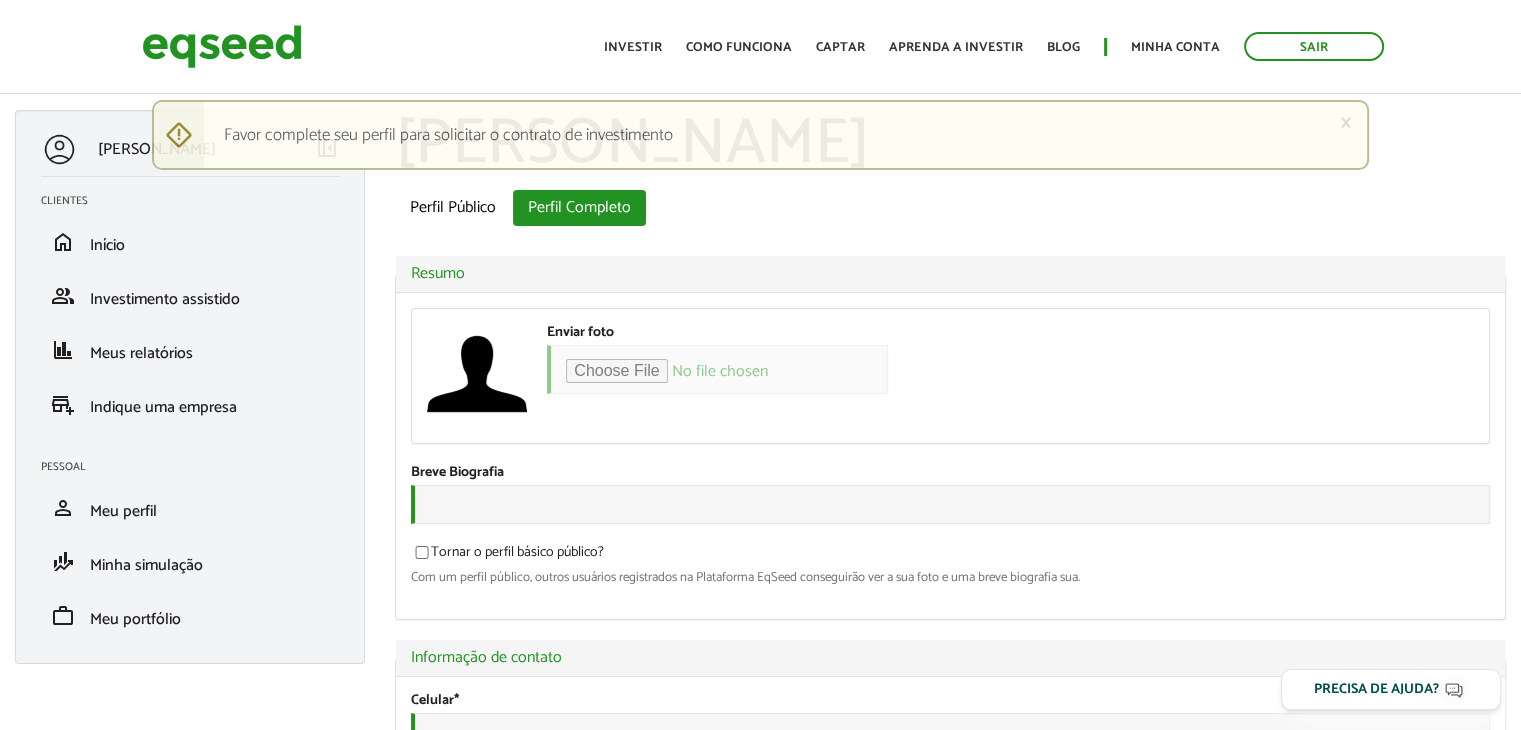 type on "**********" 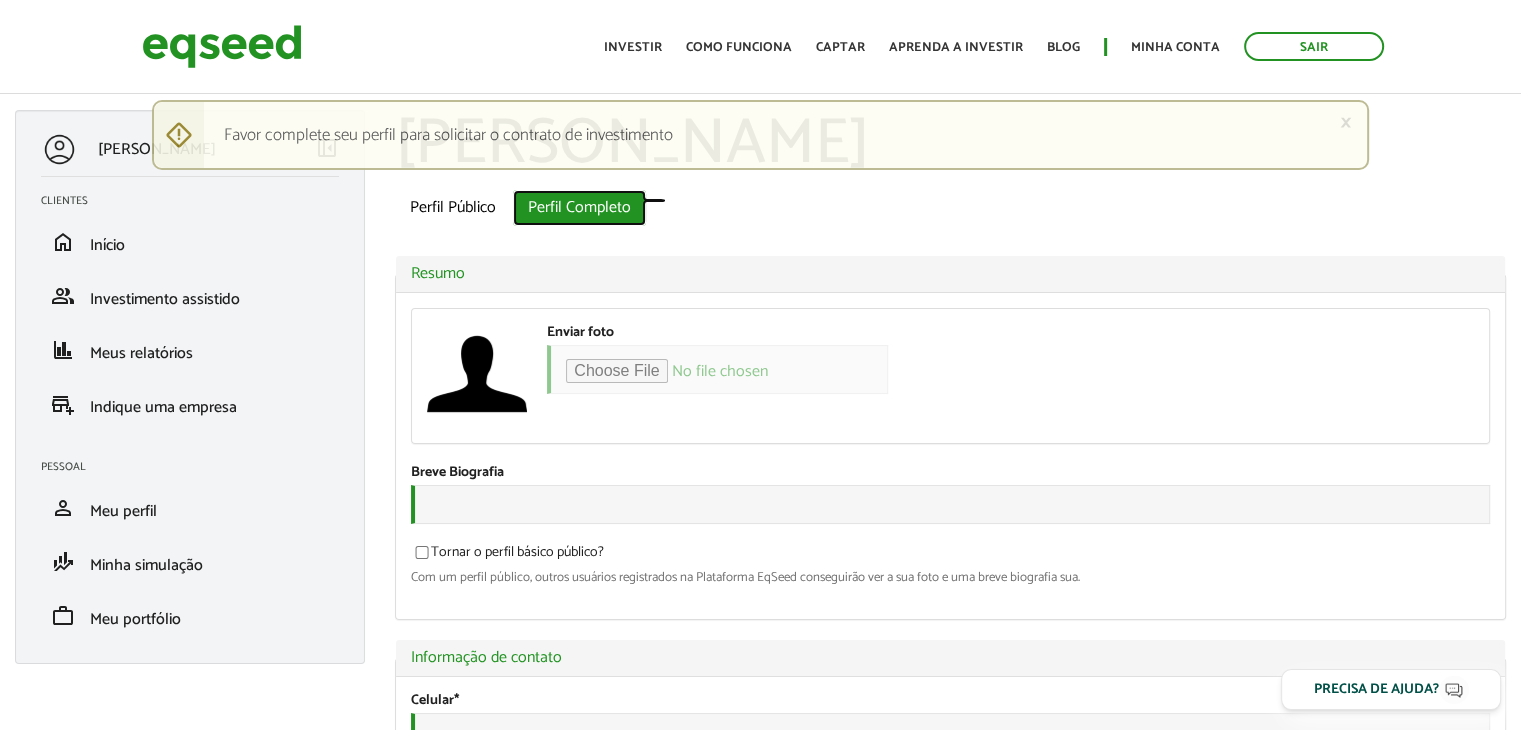 click on "Perfil Completo (aba ativa)" at bounding box center (579, 208) 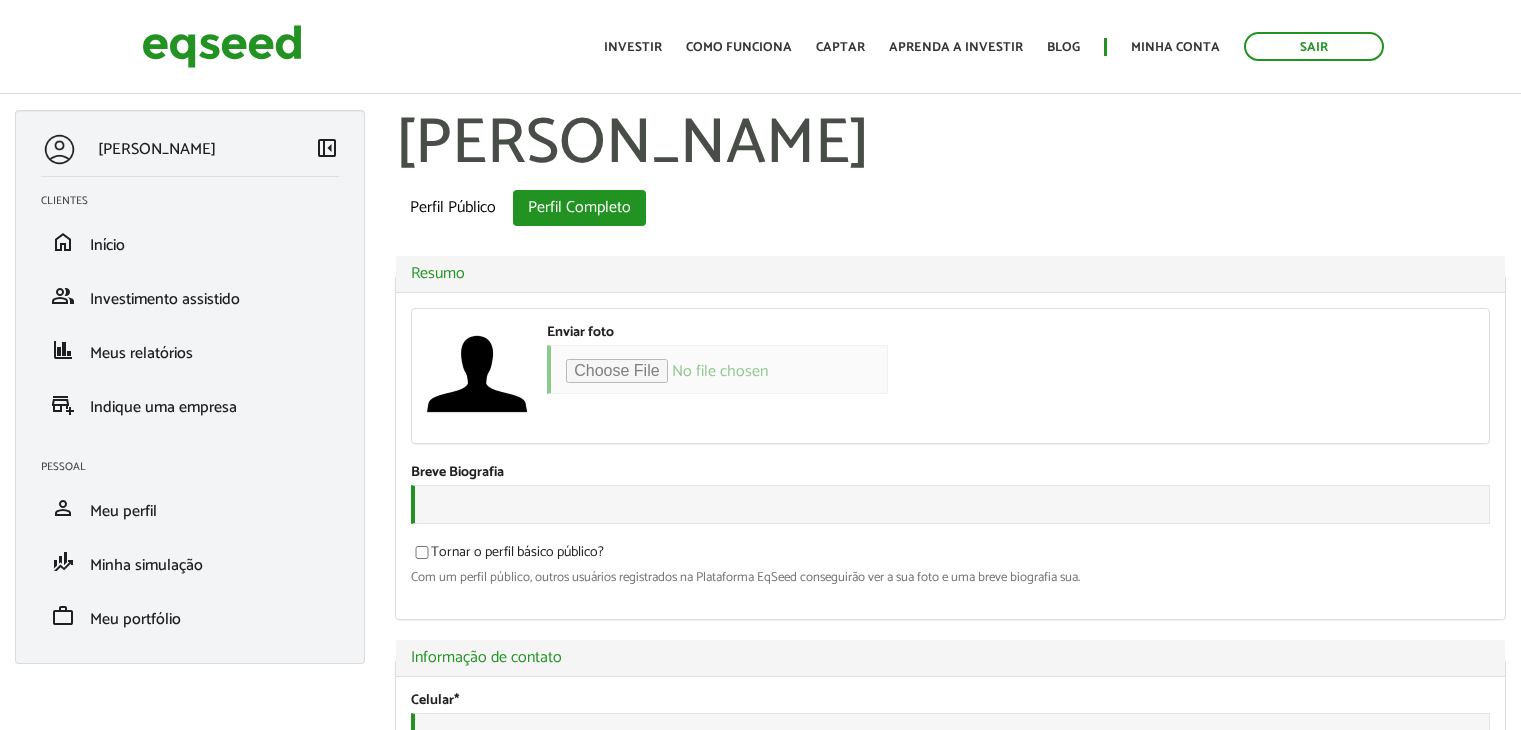 type on "**********" 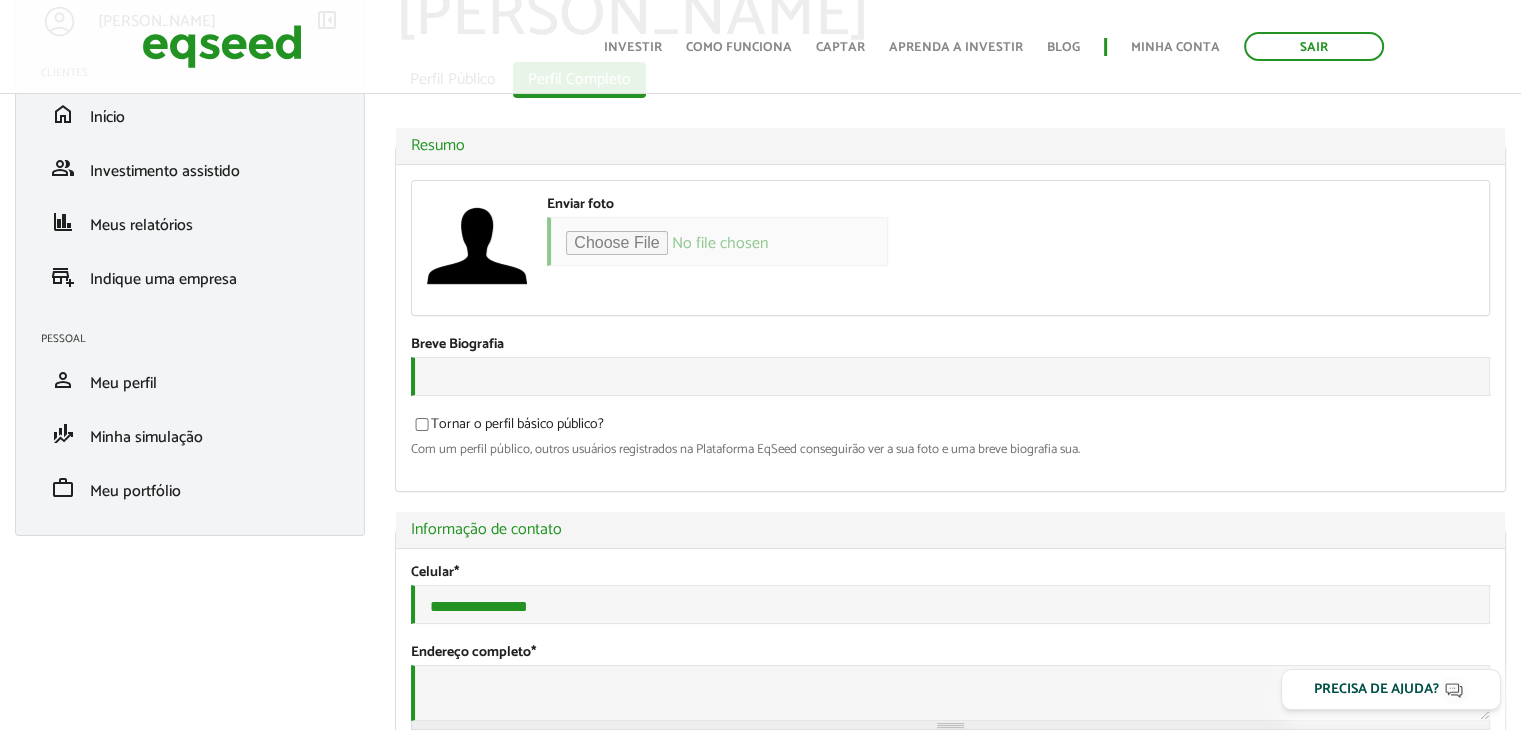scroll, scrollTop: 215, scrollLeft: 0, axis: vertical 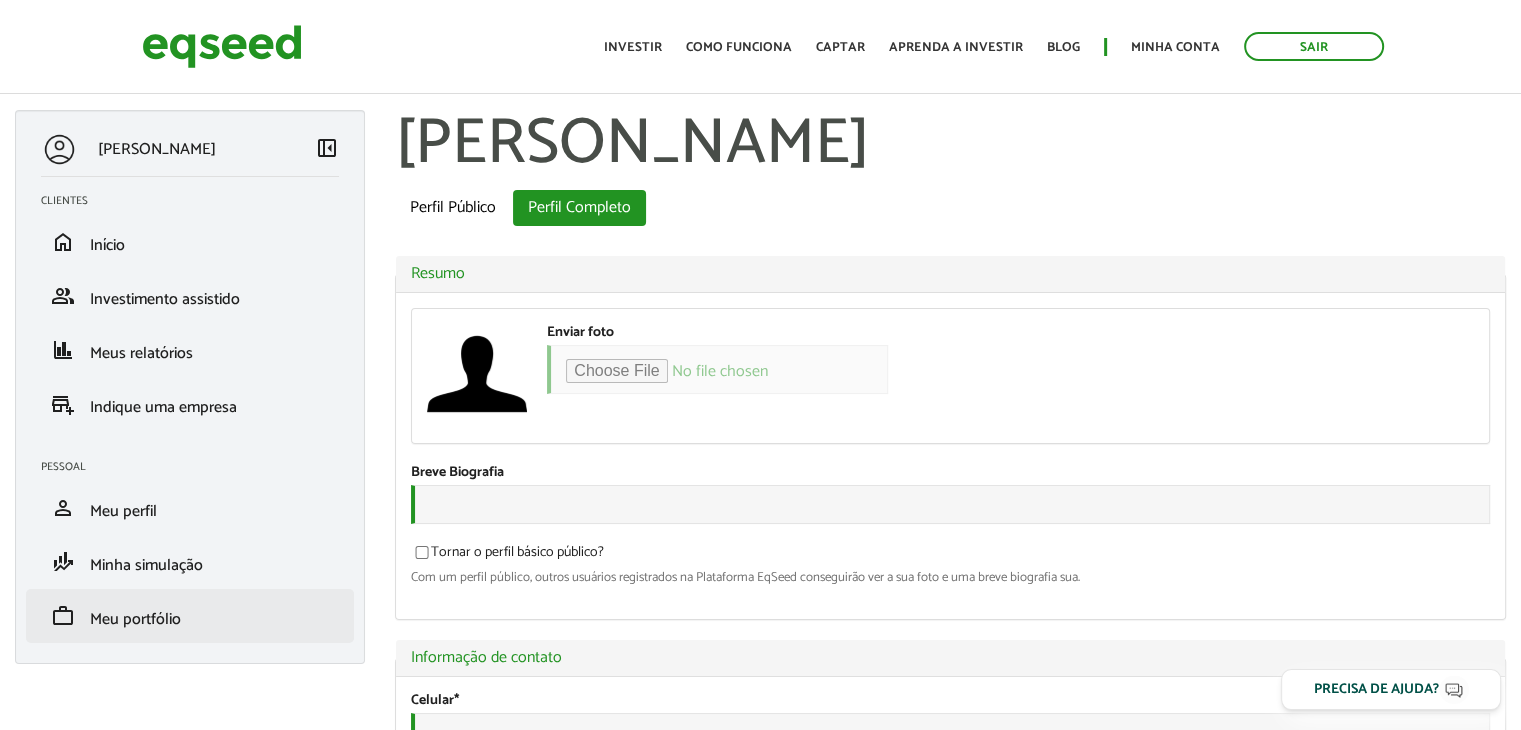 type on "**********" 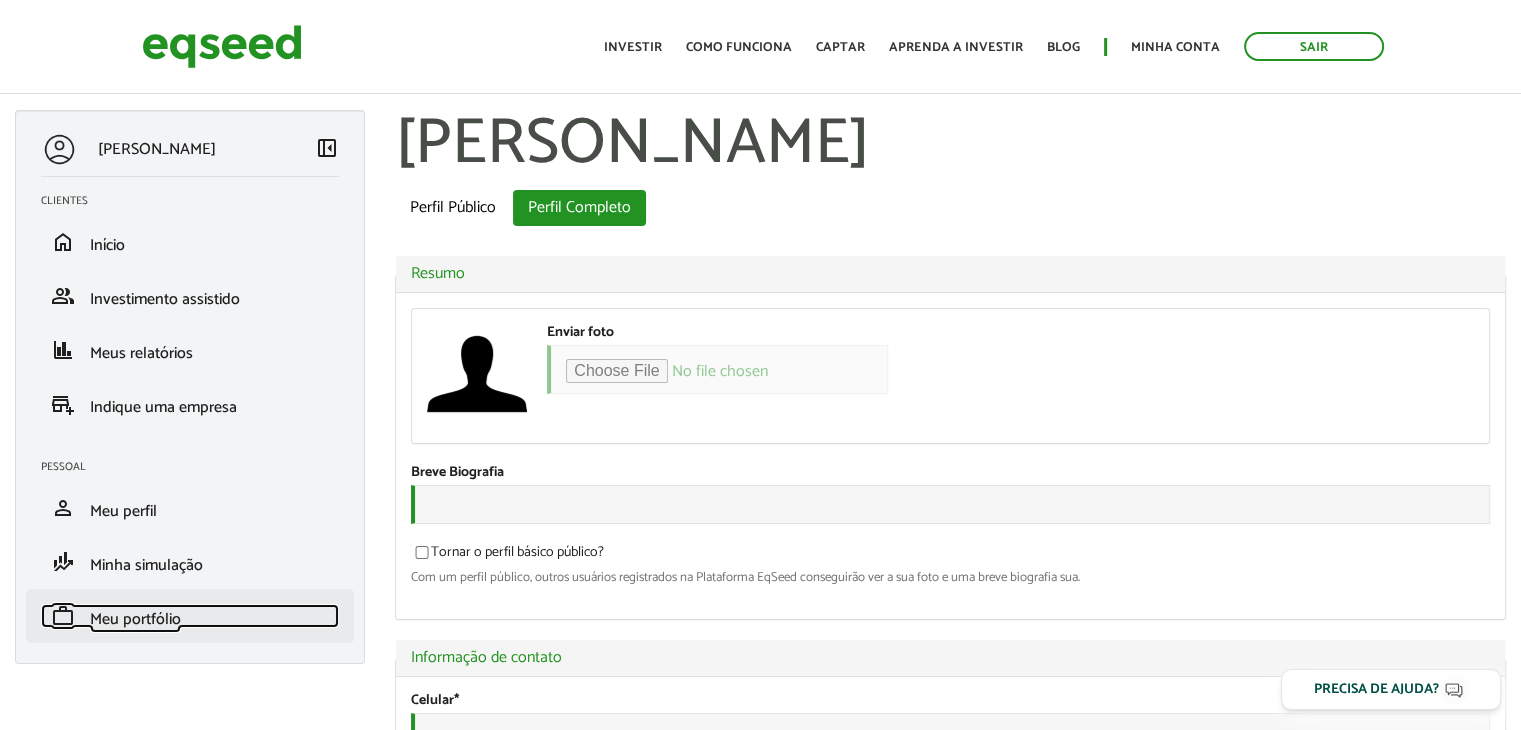 click on "Meu portfólio" at bounding box center (135, 619) 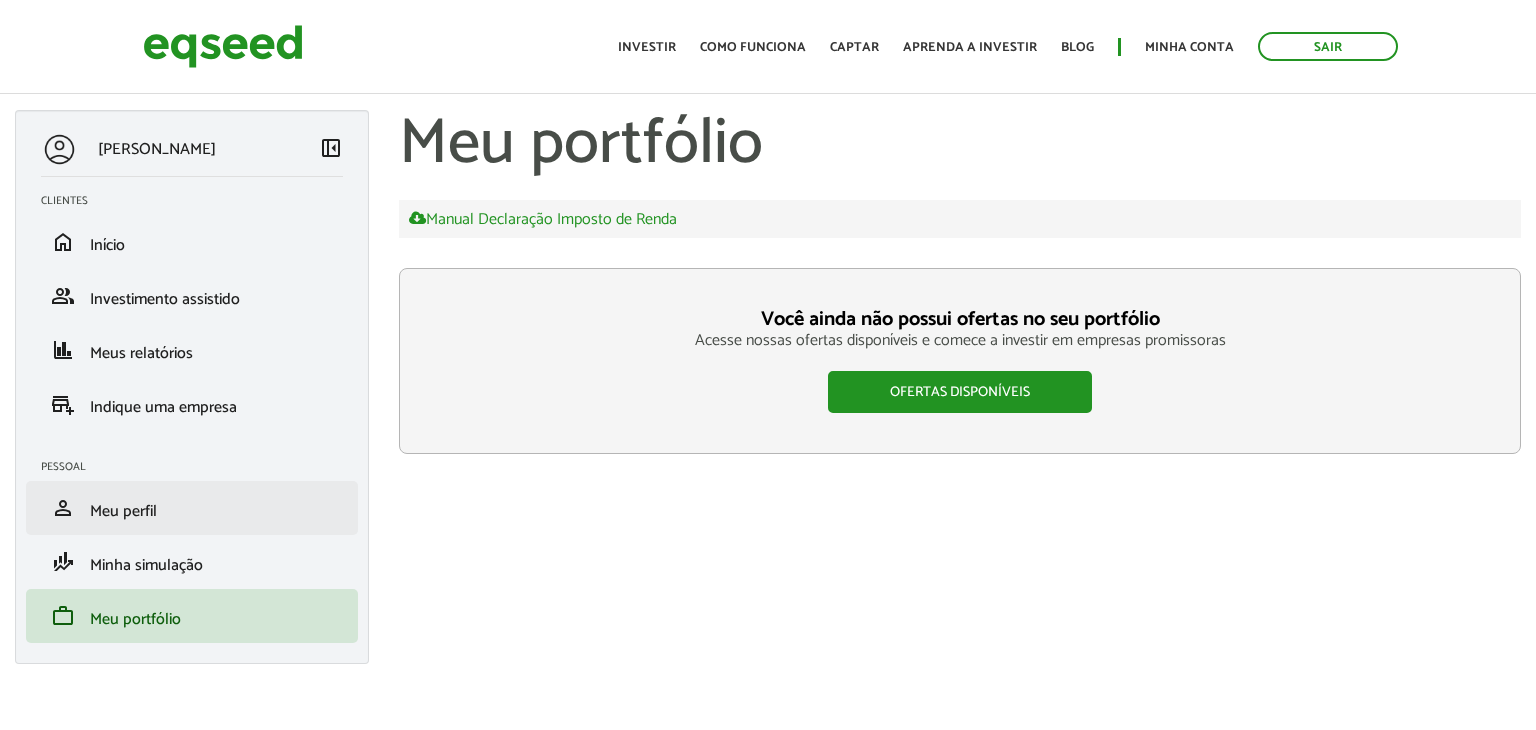 scroll, scrollTop: 0, scrollLeft: 0, axis: both 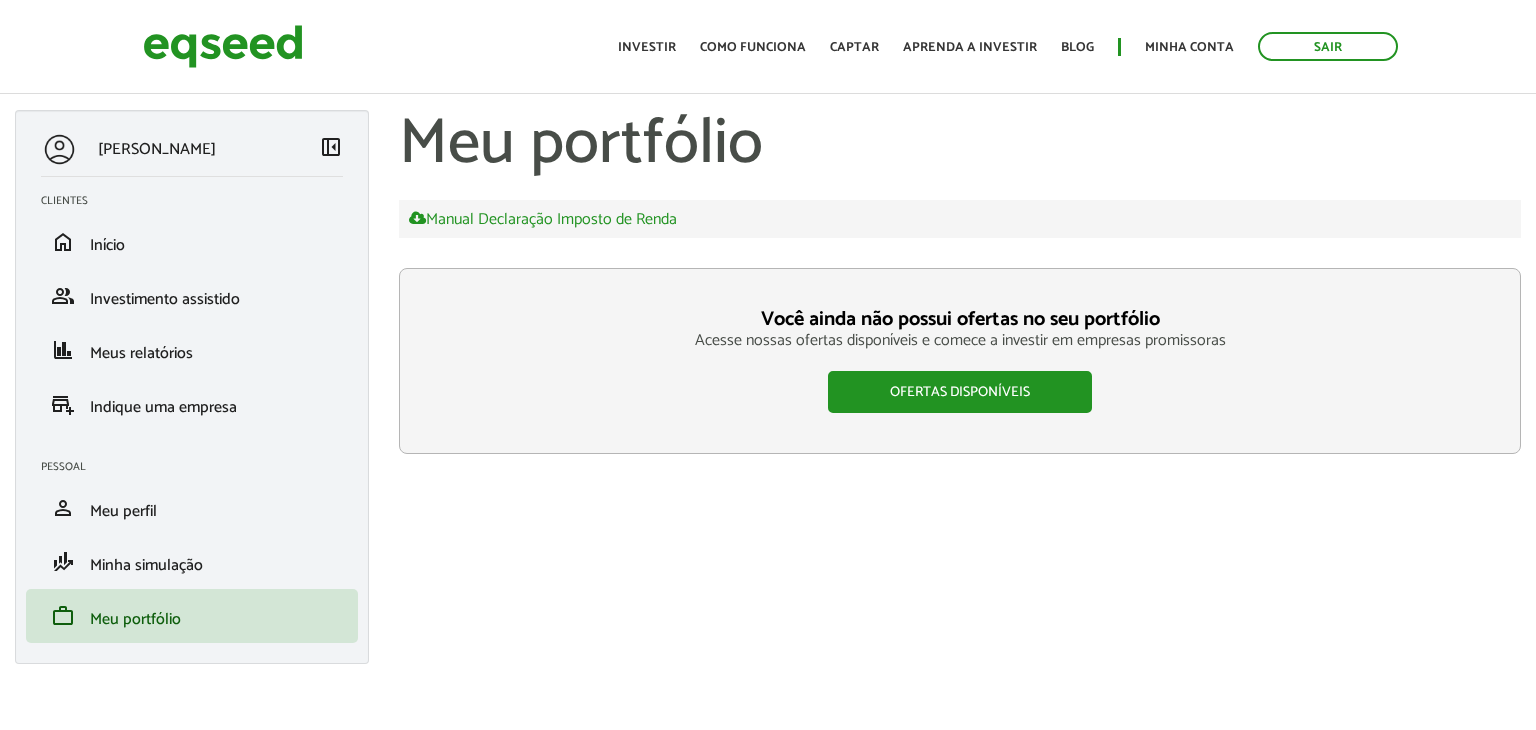 click on "left_panel_close" at bounding box center (331, 147) 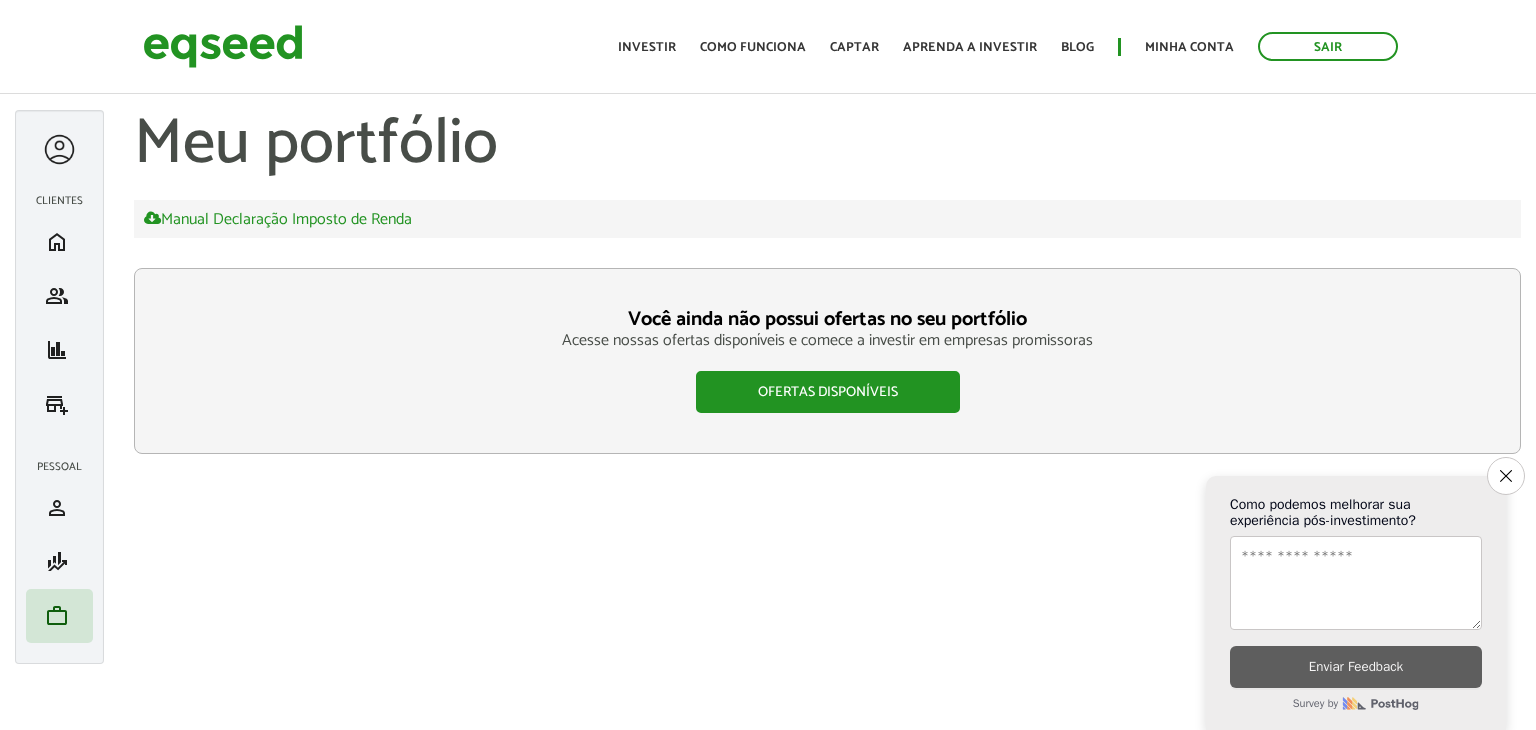 click at bounding box center (59, 149) 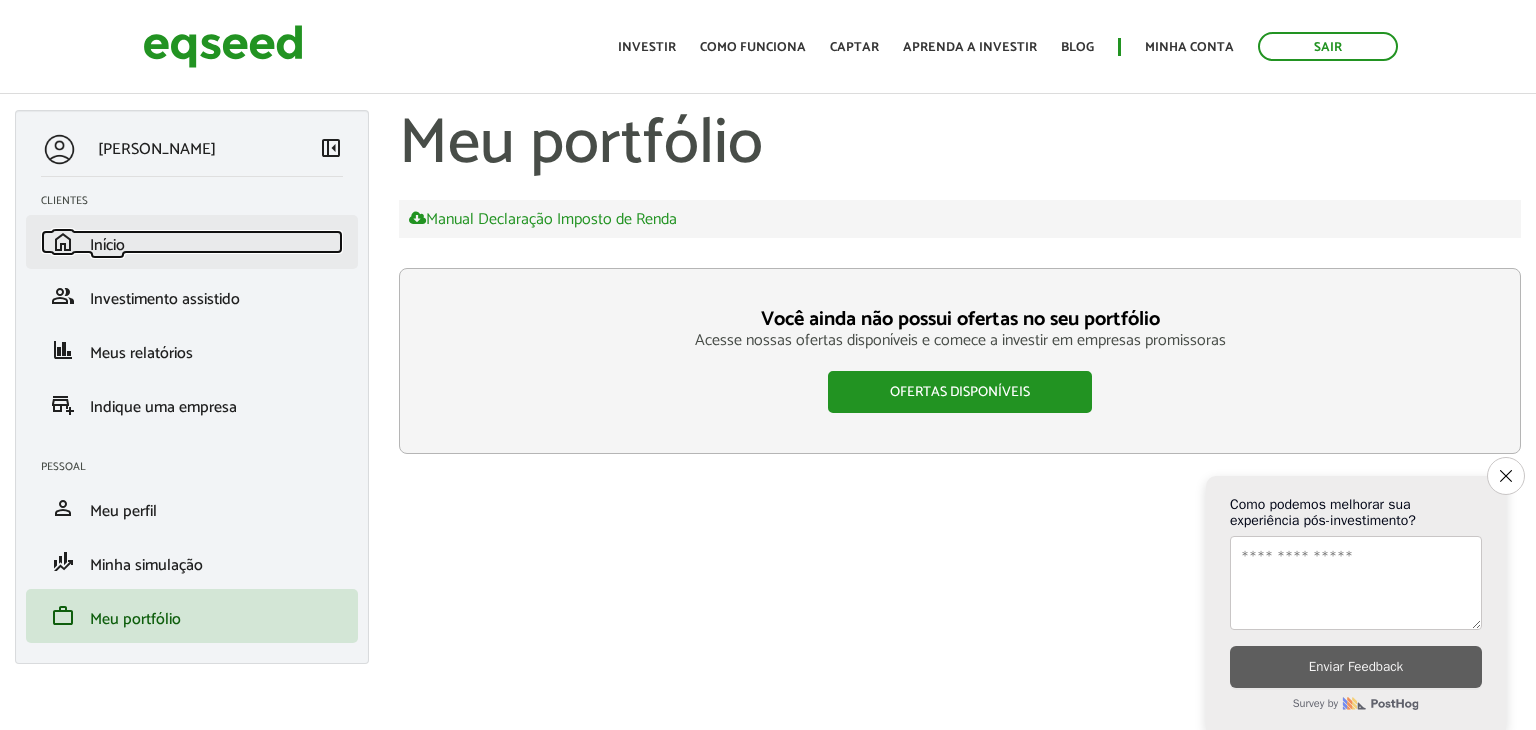 click on "home Início" at bounding box center (192, 242) 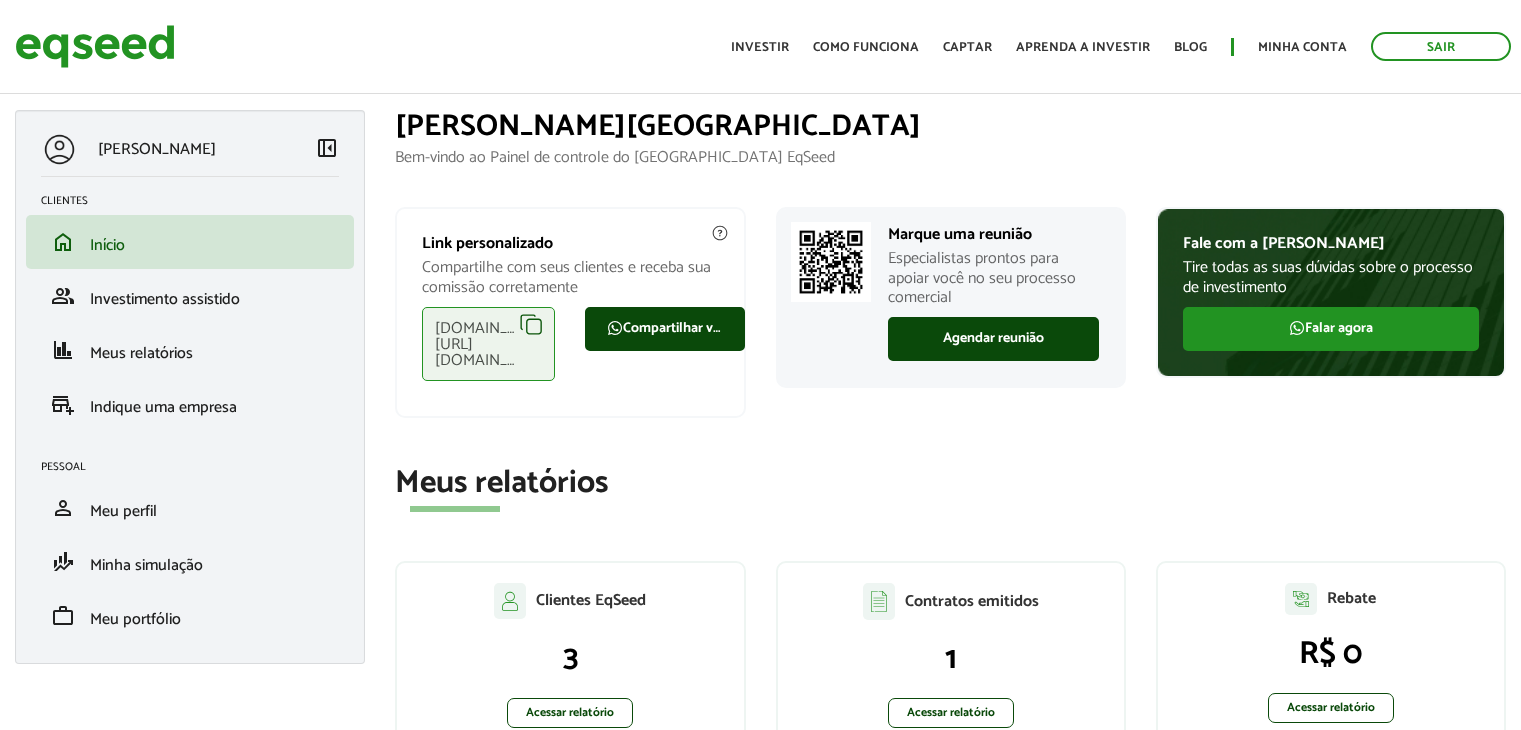 scroll, scrollTop: 0, scrollLeft: 0, axis: both 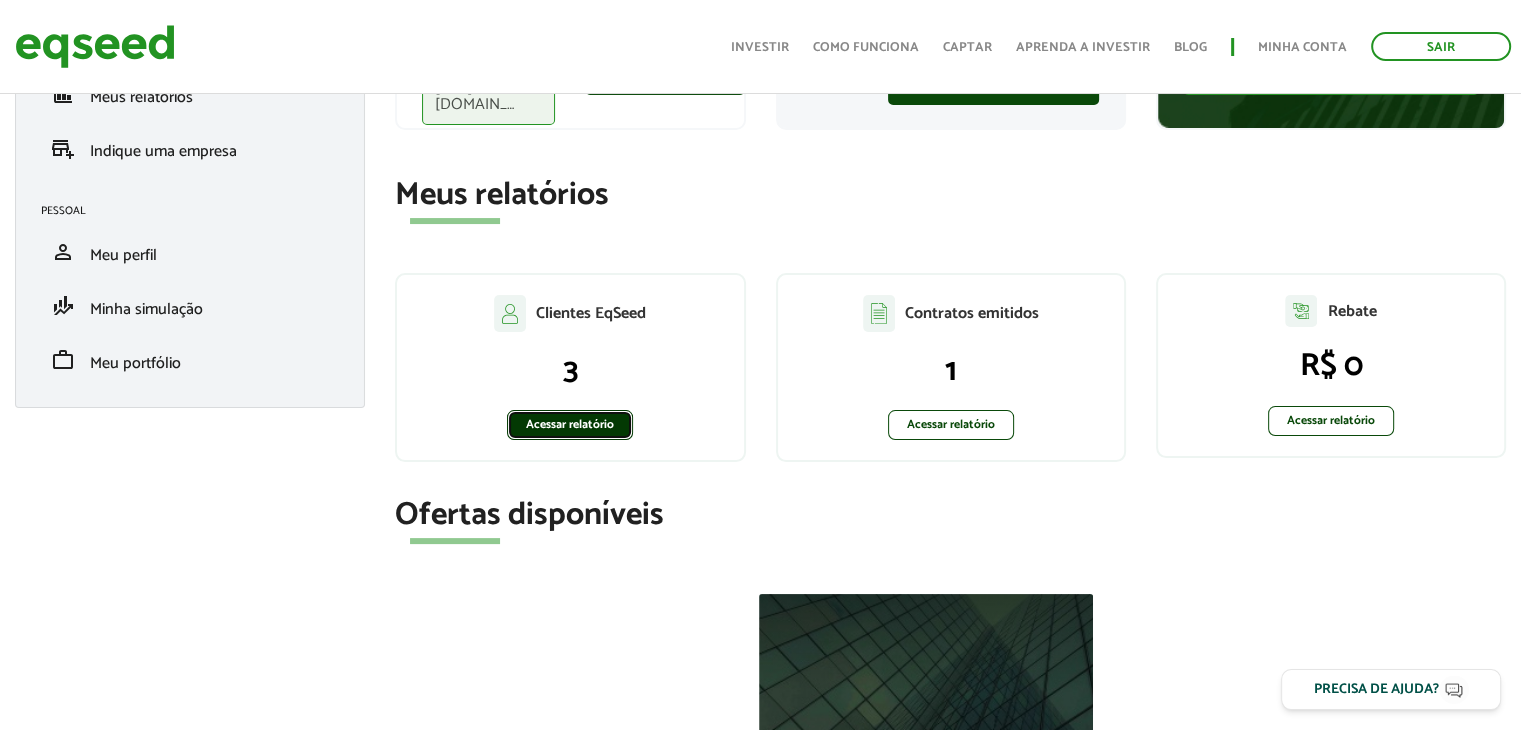 click on "Acessar relatório" at bounding box center (570, 425) 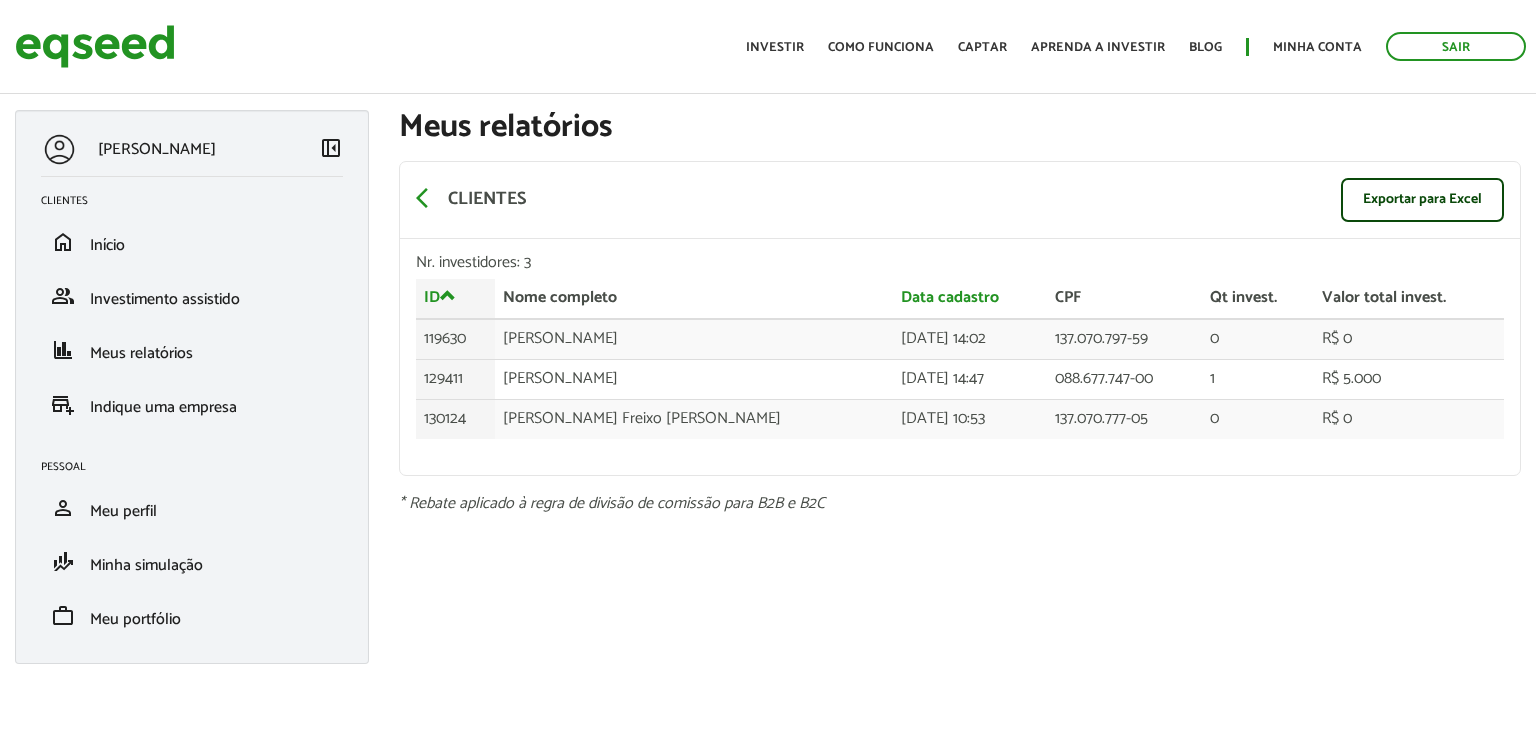 scroll, scrollTop: 0, scrollLeft: 0, axis: both 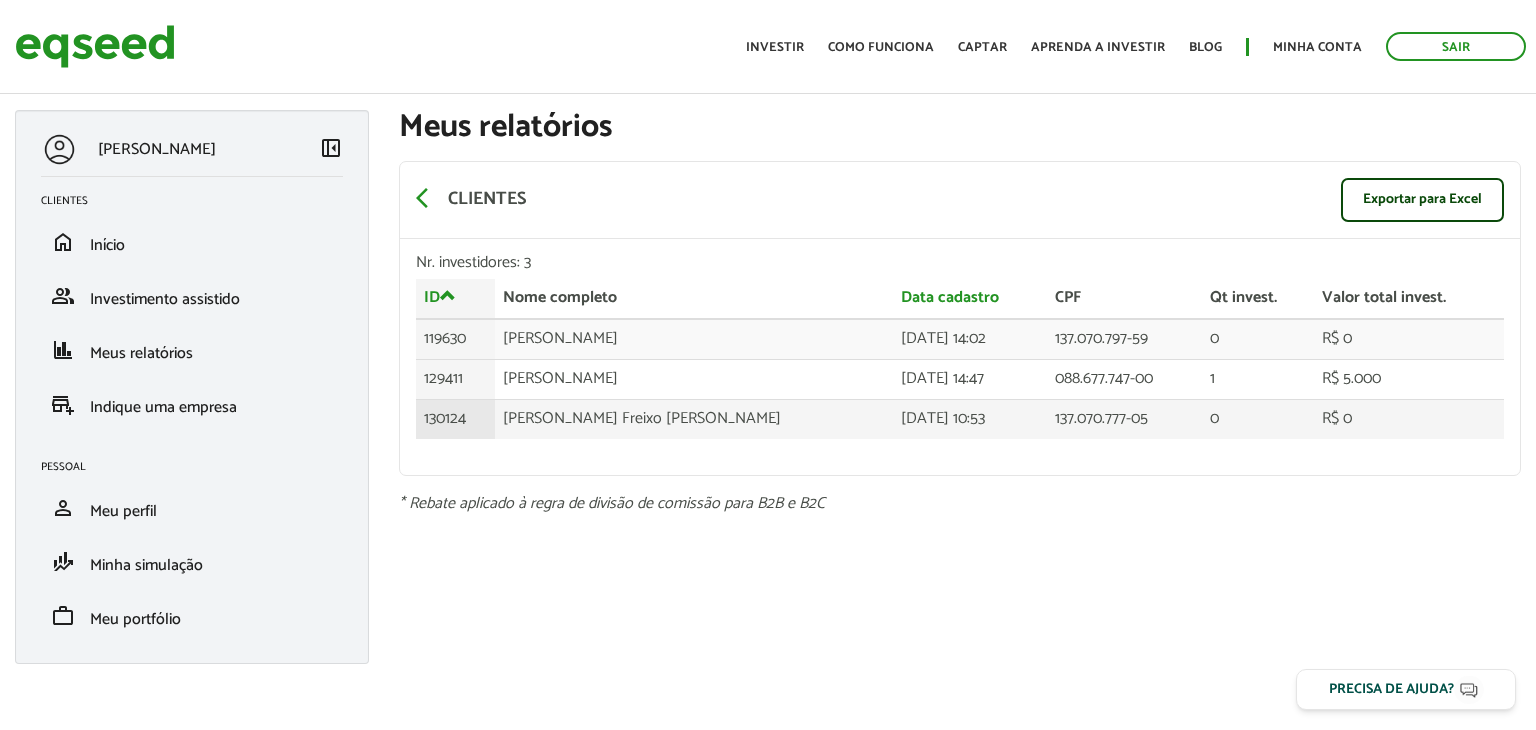 click on "130124" at bounding box center (455, 418) 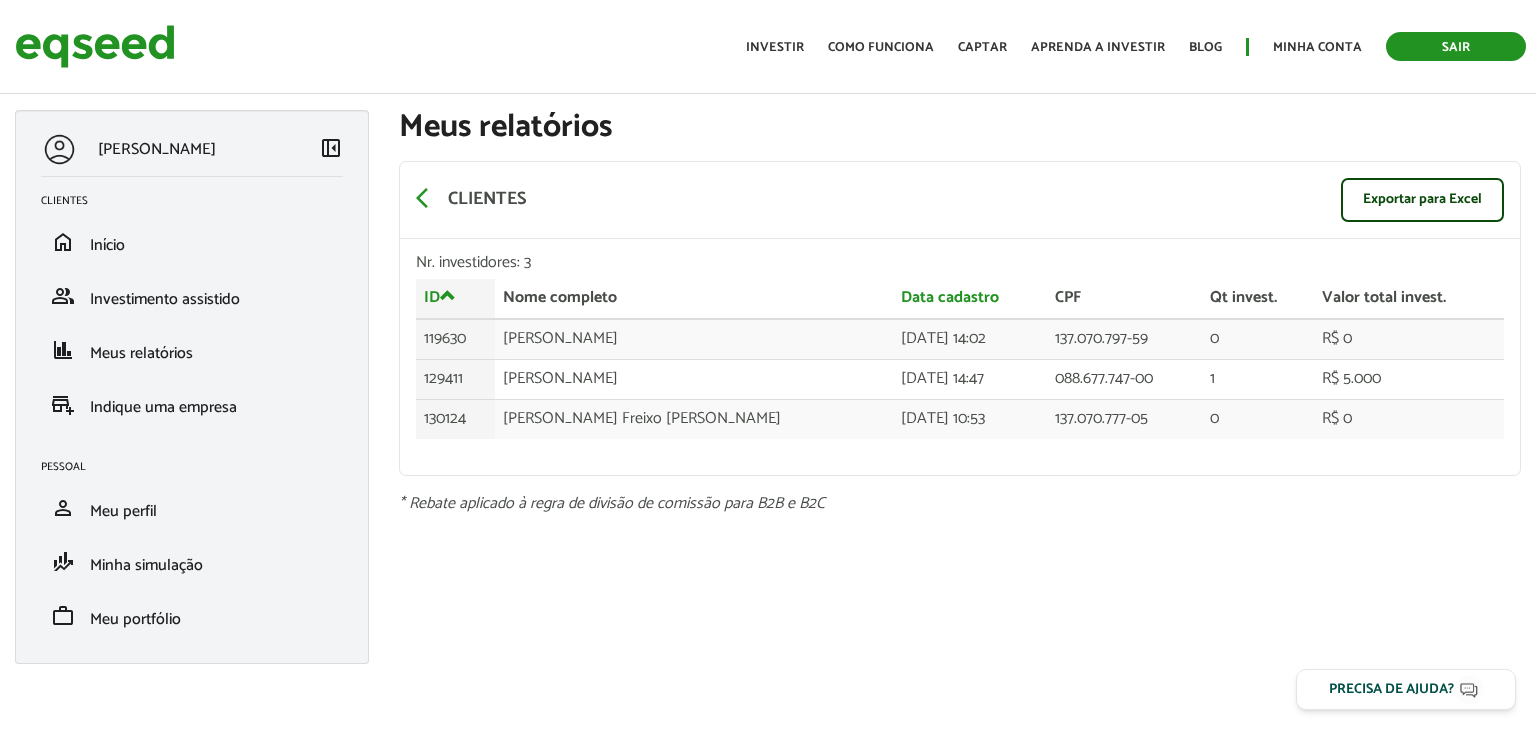 click on "Sair" at bounding box center (1456, 46) 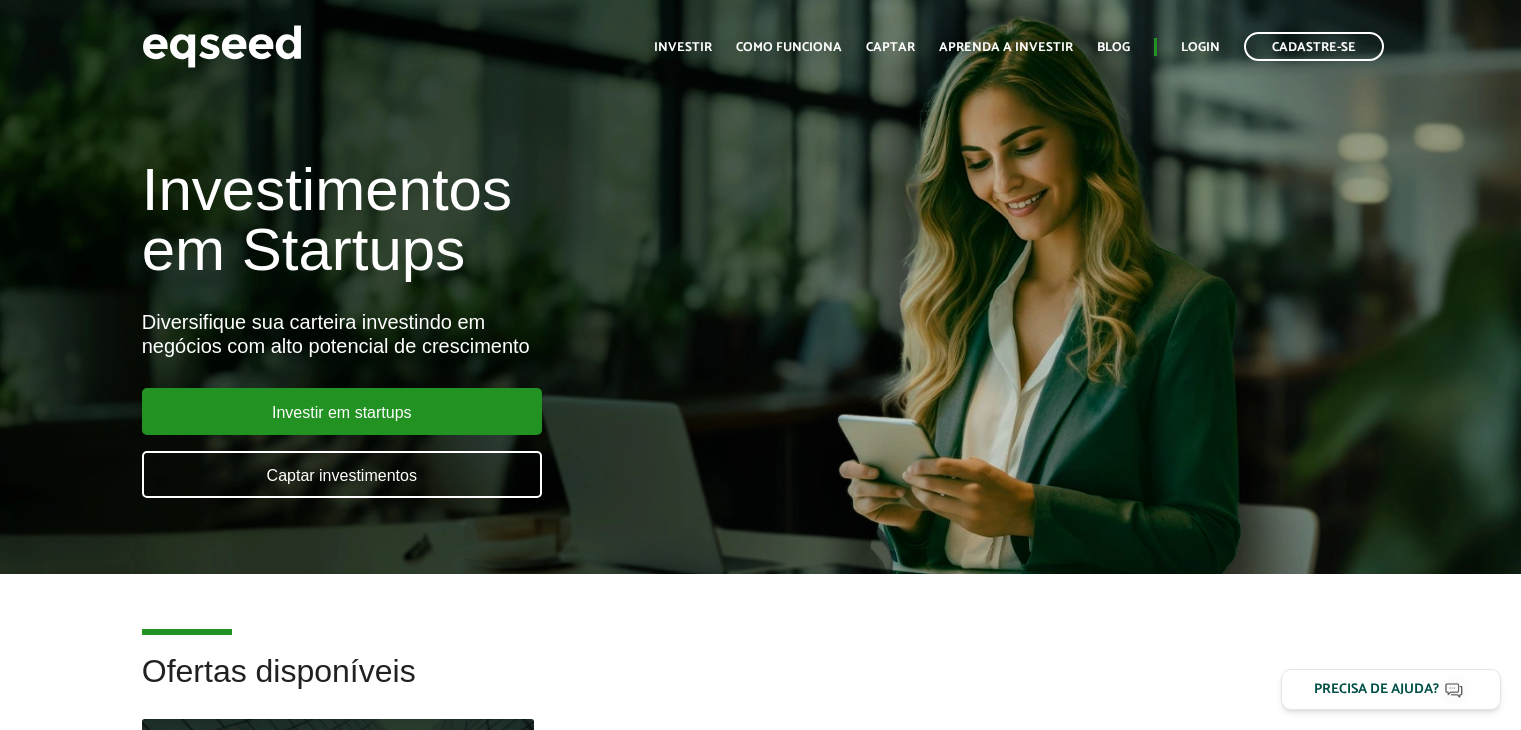 scroll, scrollTop: 0, scrollLeft: 0, axis: both 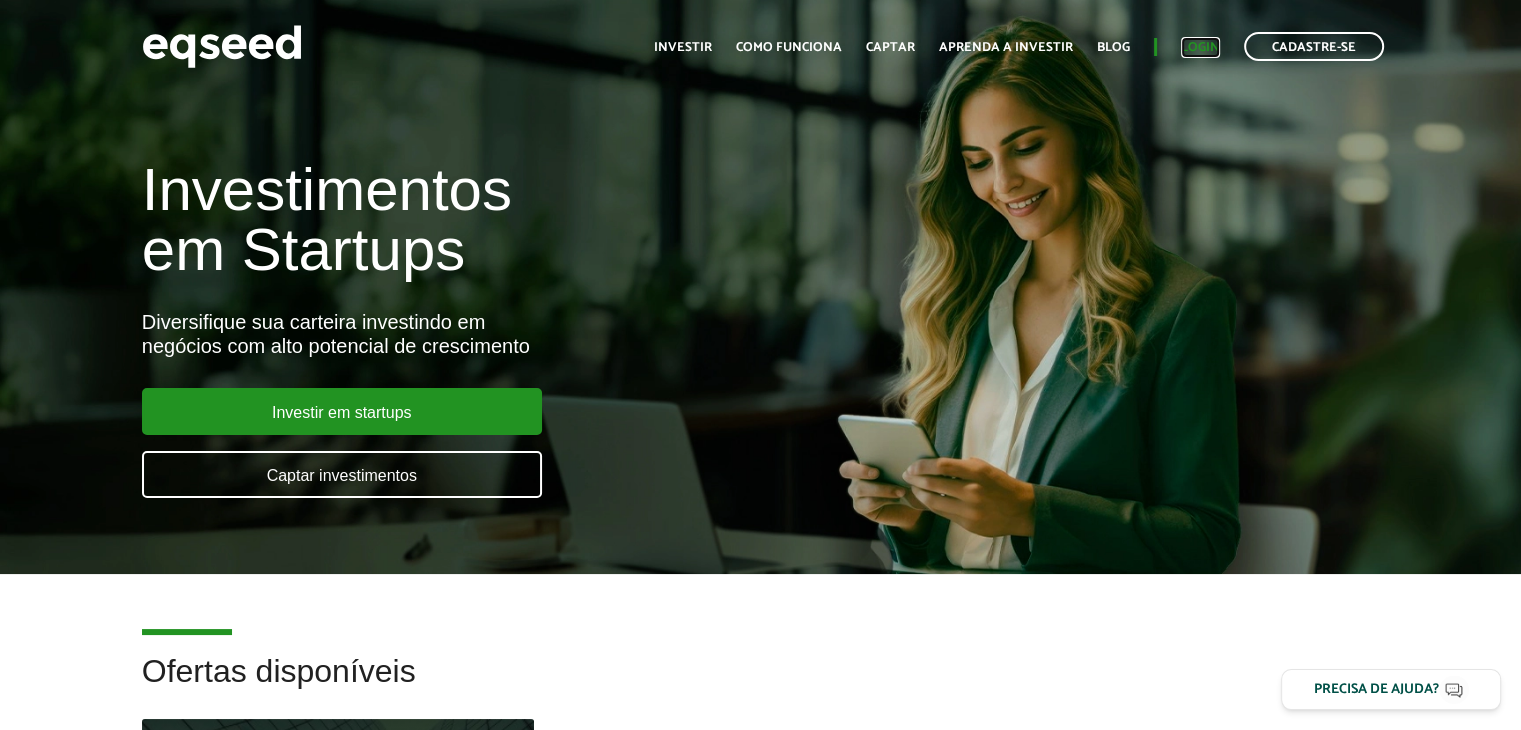click on "Login" at bounding box center (1200, 47) 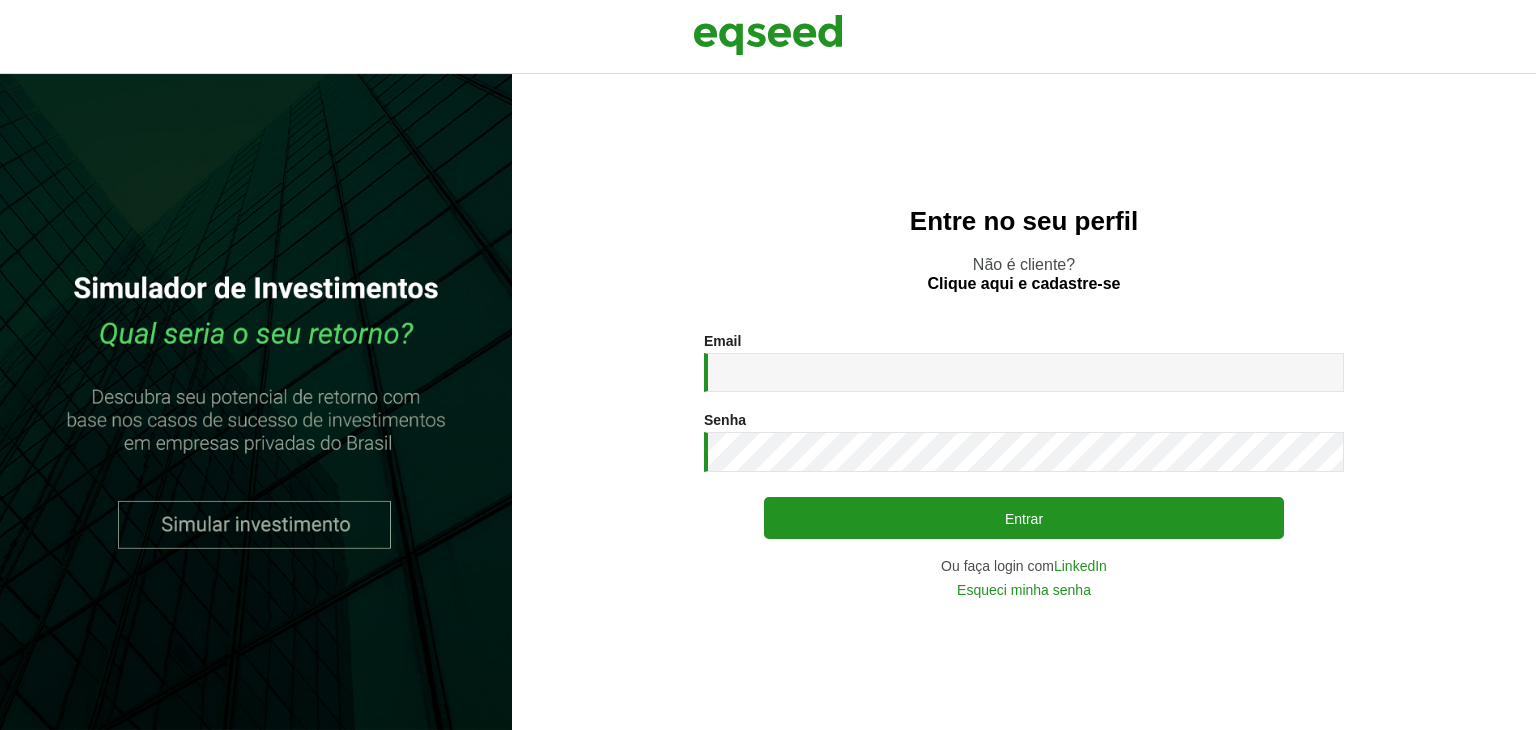 scroll, scrollTop: 0, scrollLeft: 0, axis: both 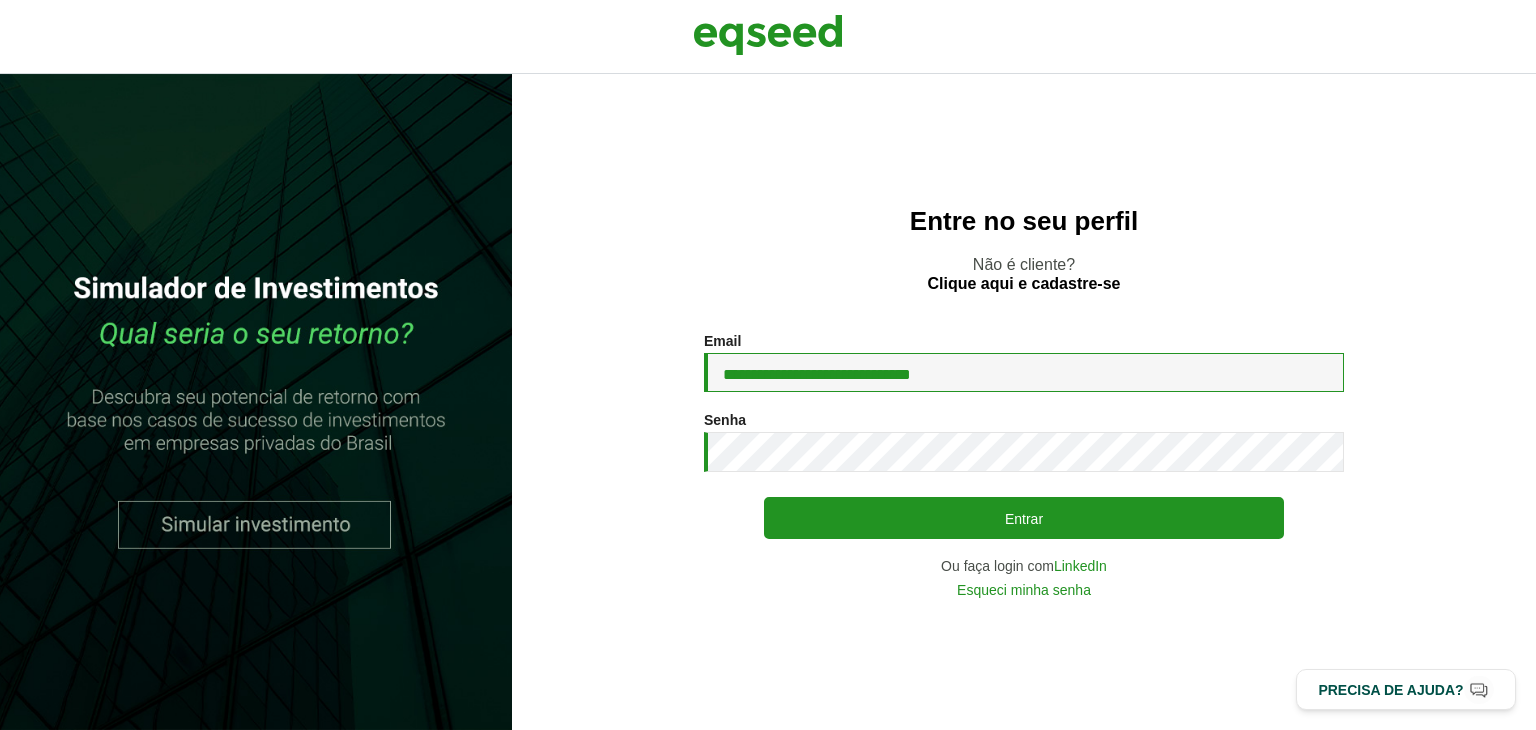 click on "**********" at bounding box center [1024, 372] 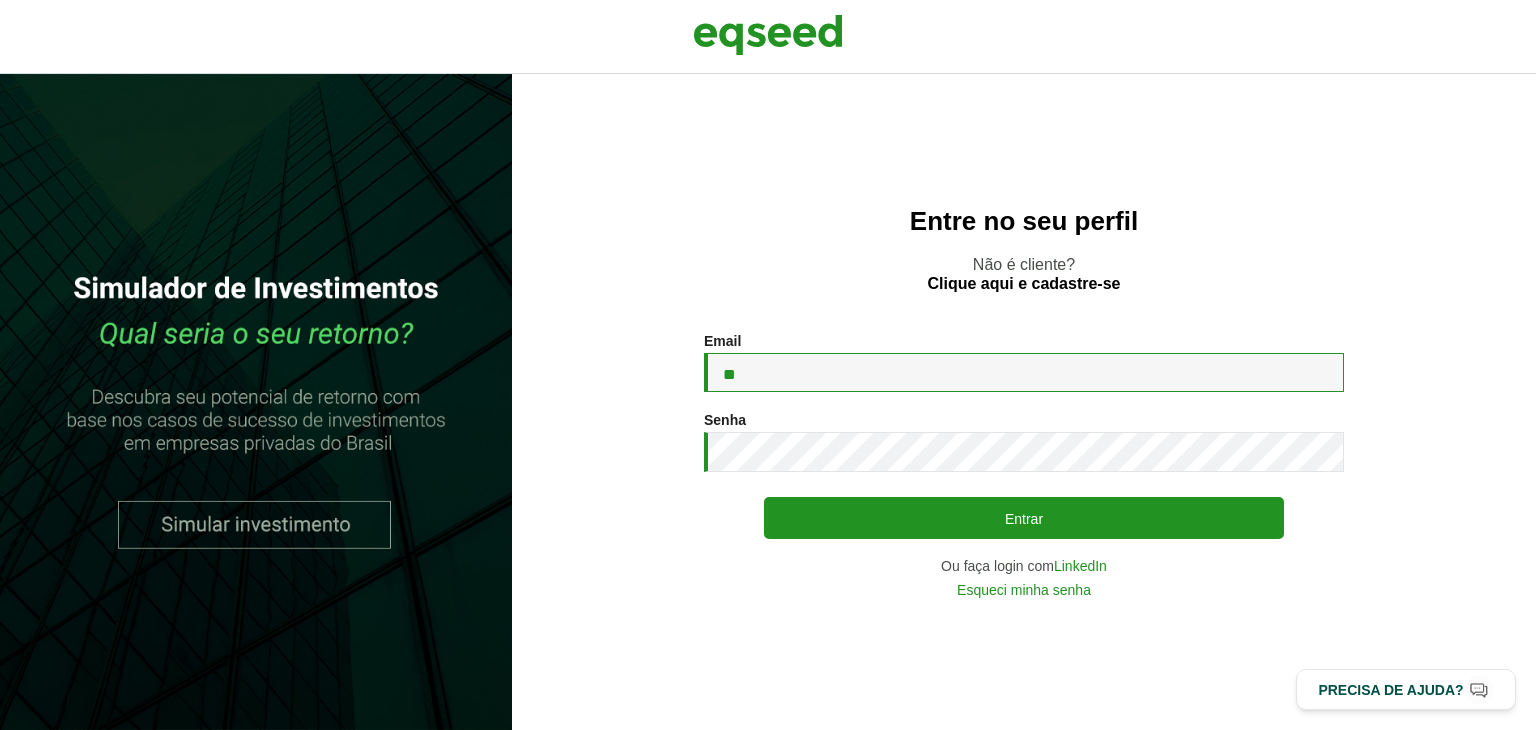 type on "*" 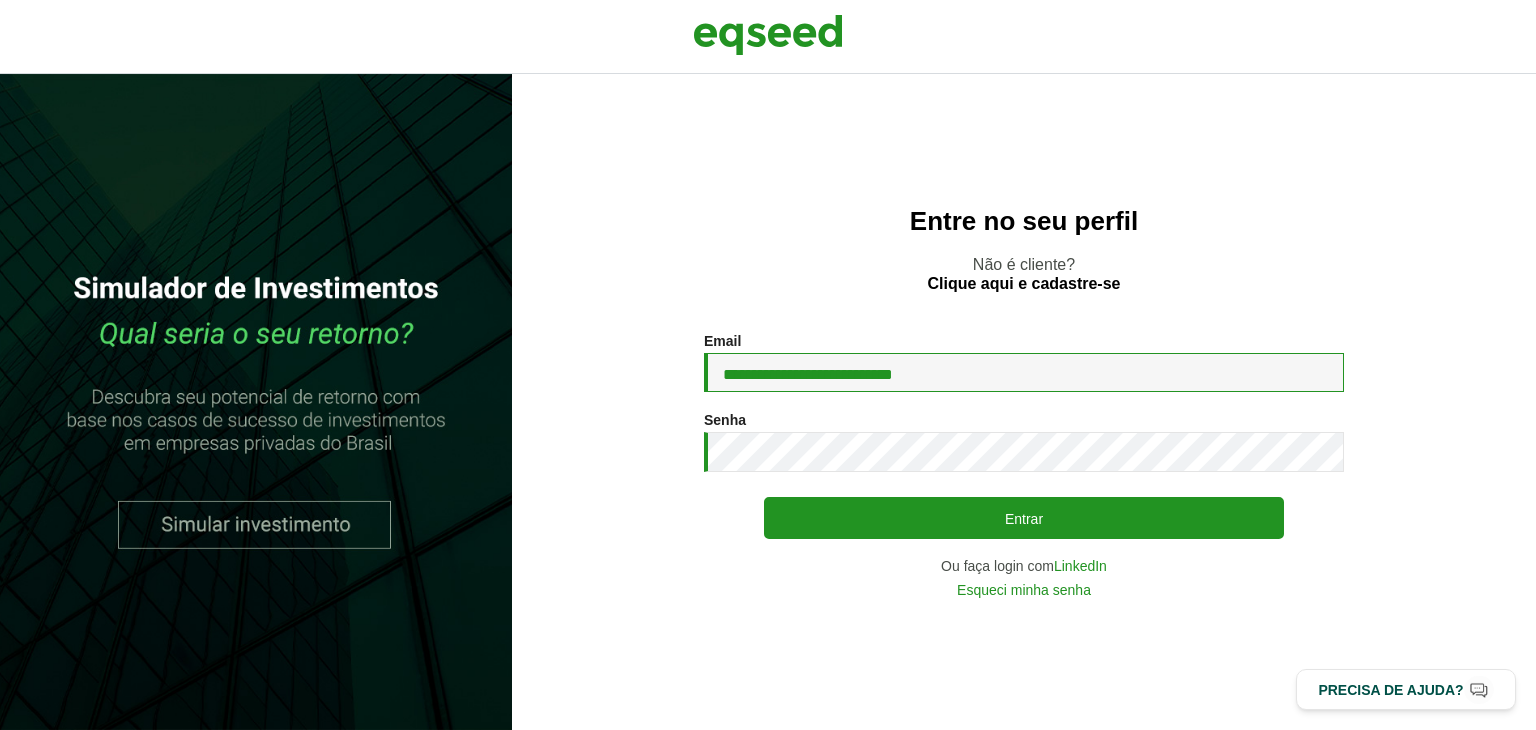 type on "**********" 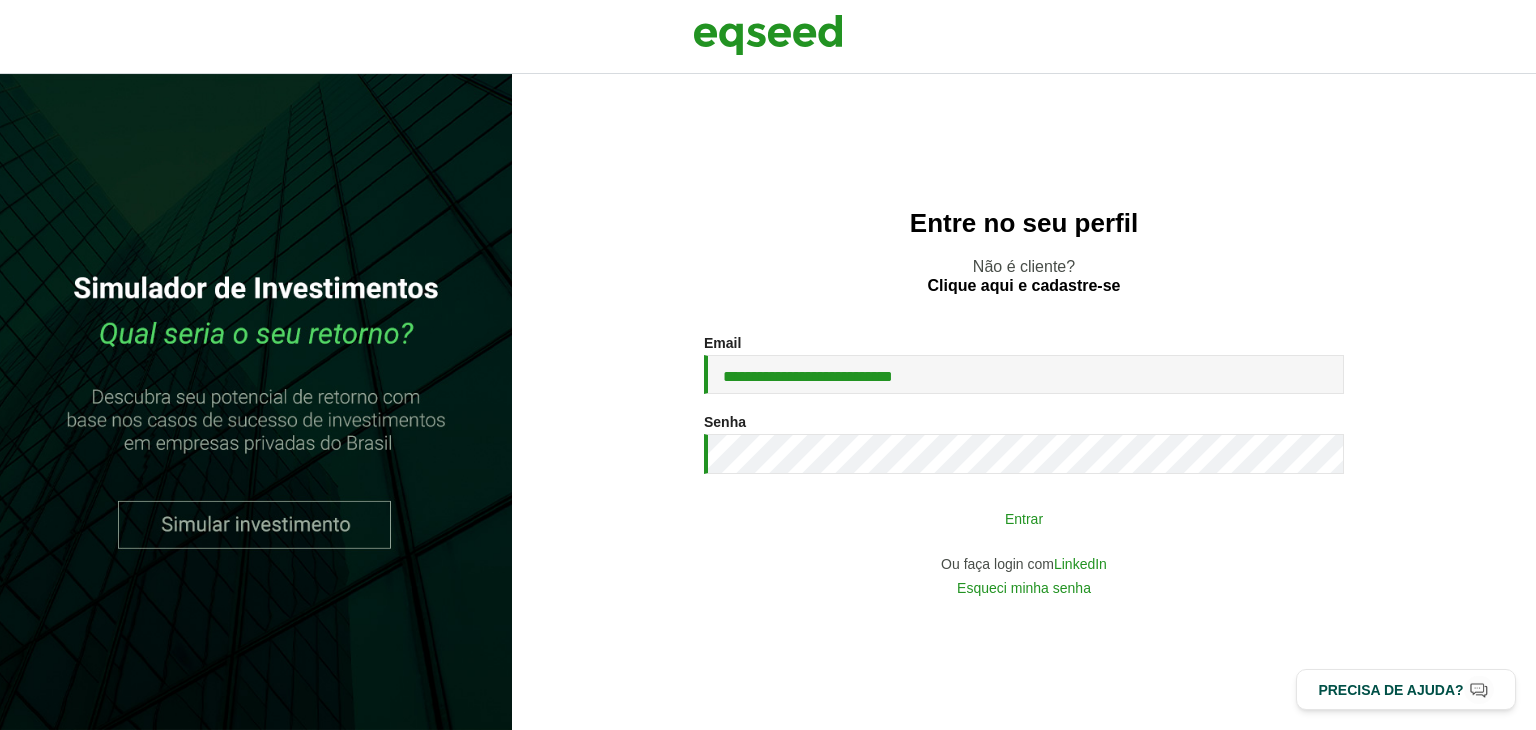 click on "Entrar" at bounding box center [1024, 518] 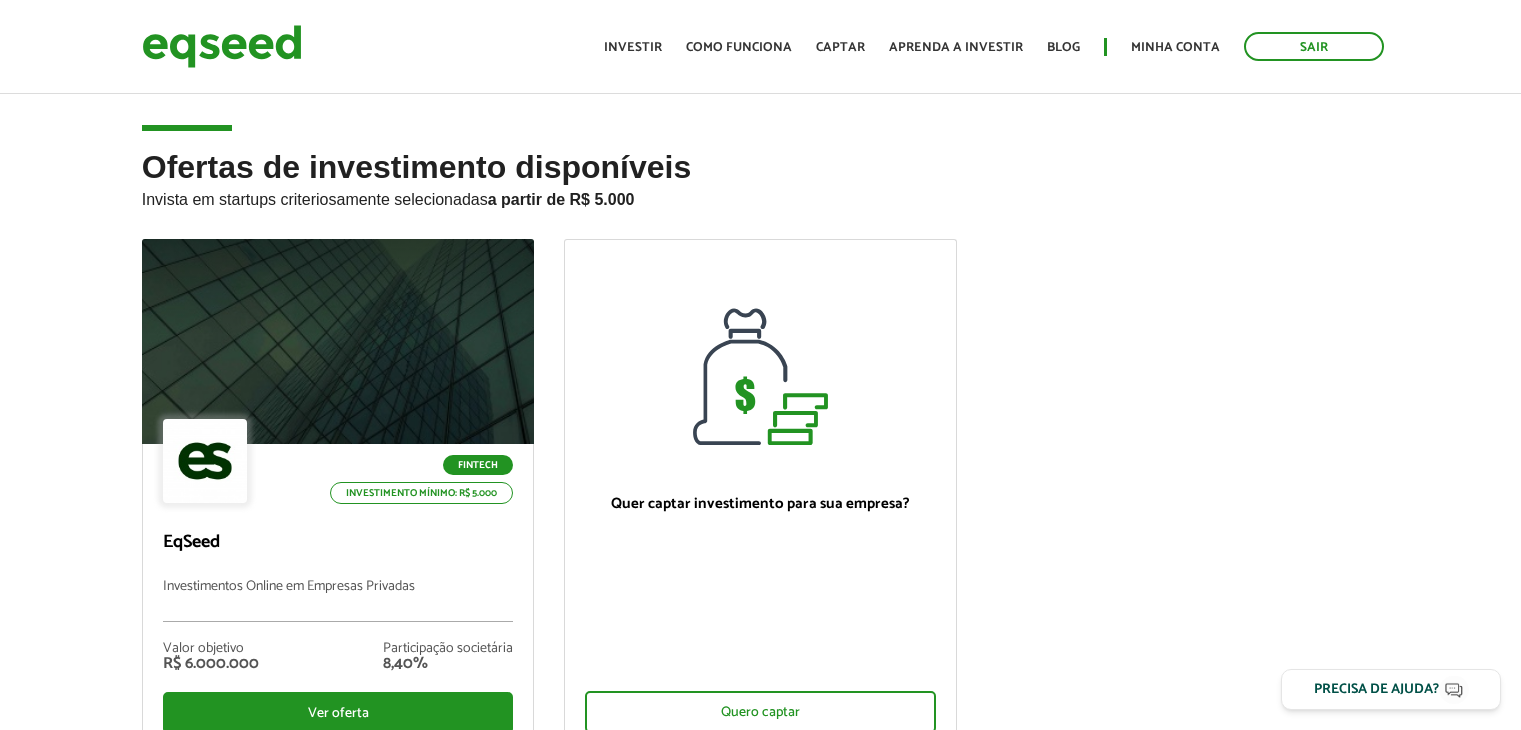 scroll, scrollTop: 0, scrollLeft: 0, axis: both 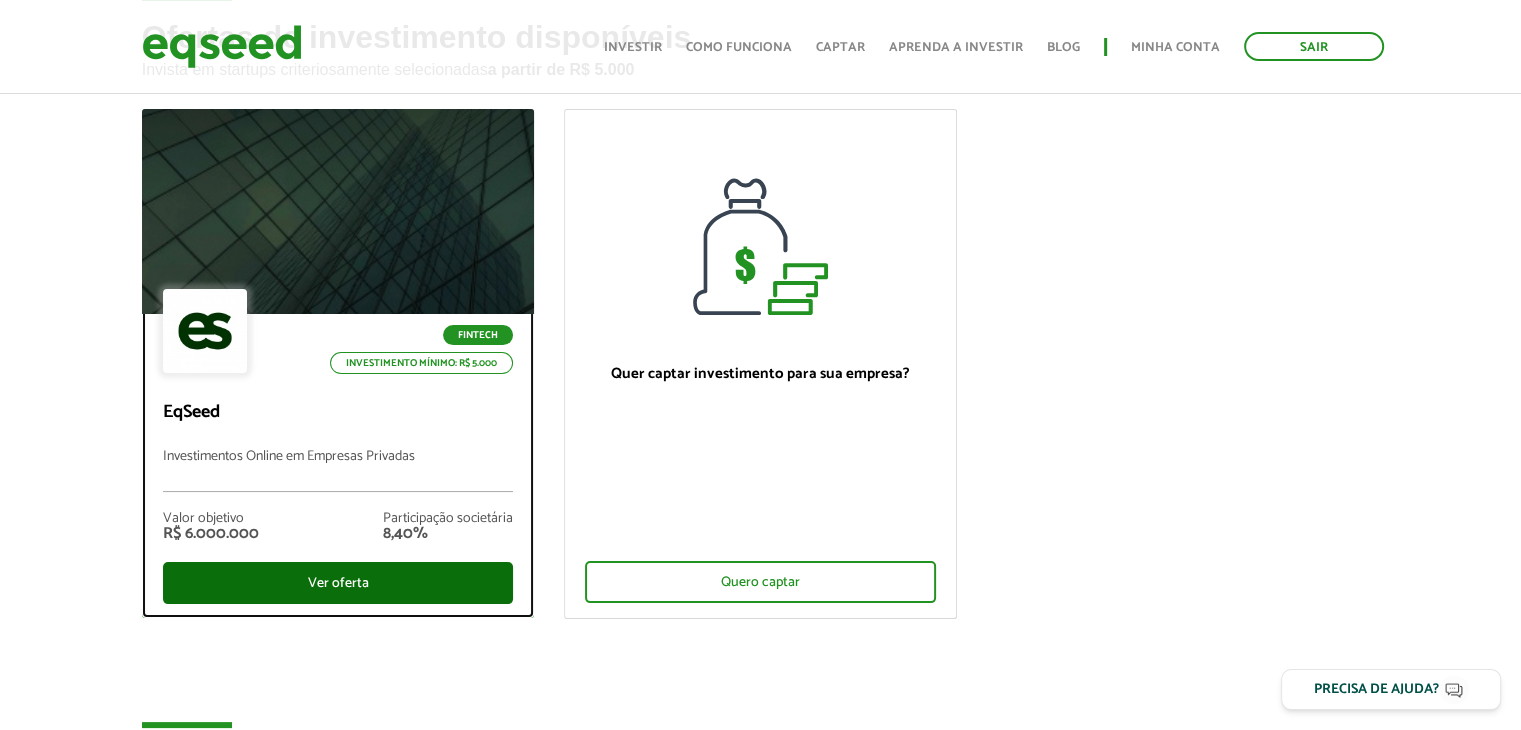 click on "Ver oferta" at bounding box center [338, 583] 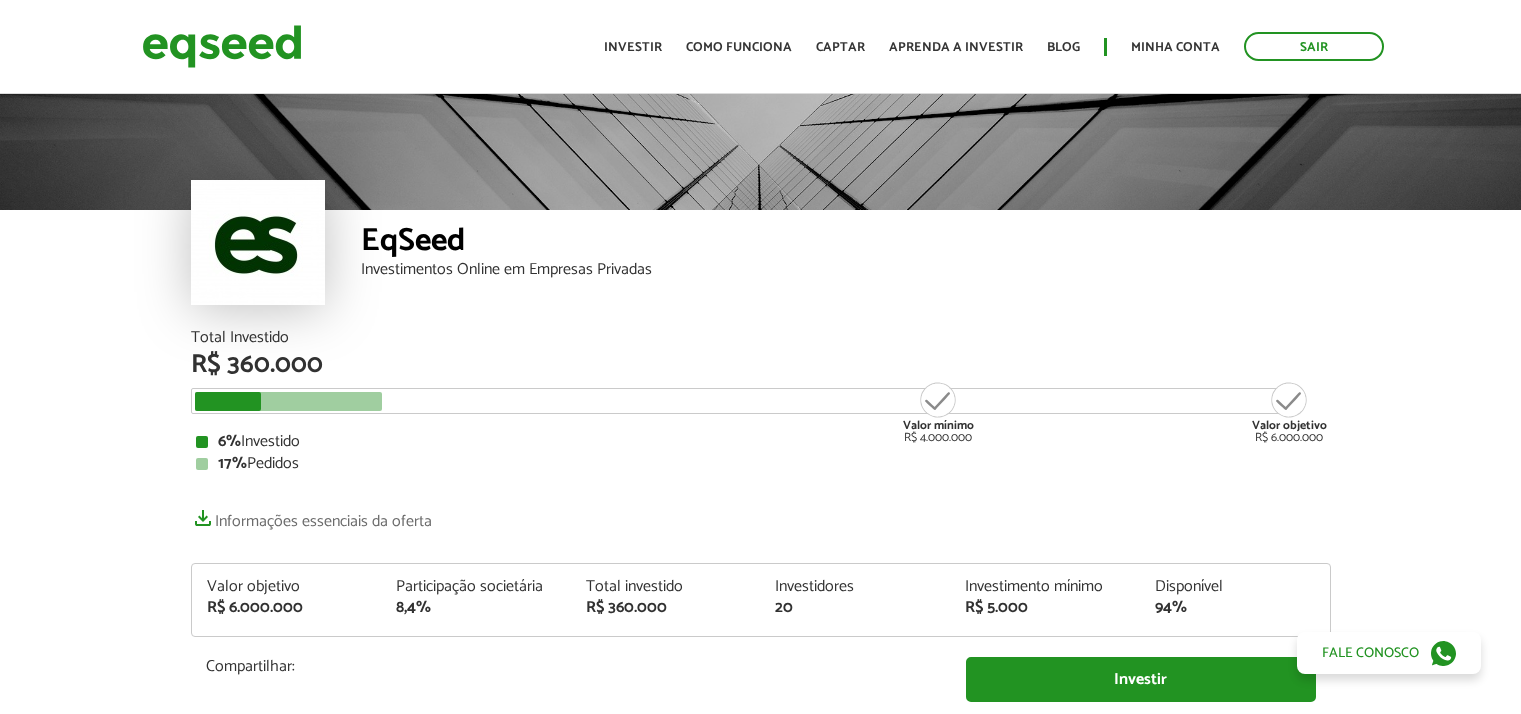 scroll, scrollTop: 0, scrollLeft: 0, axis: both 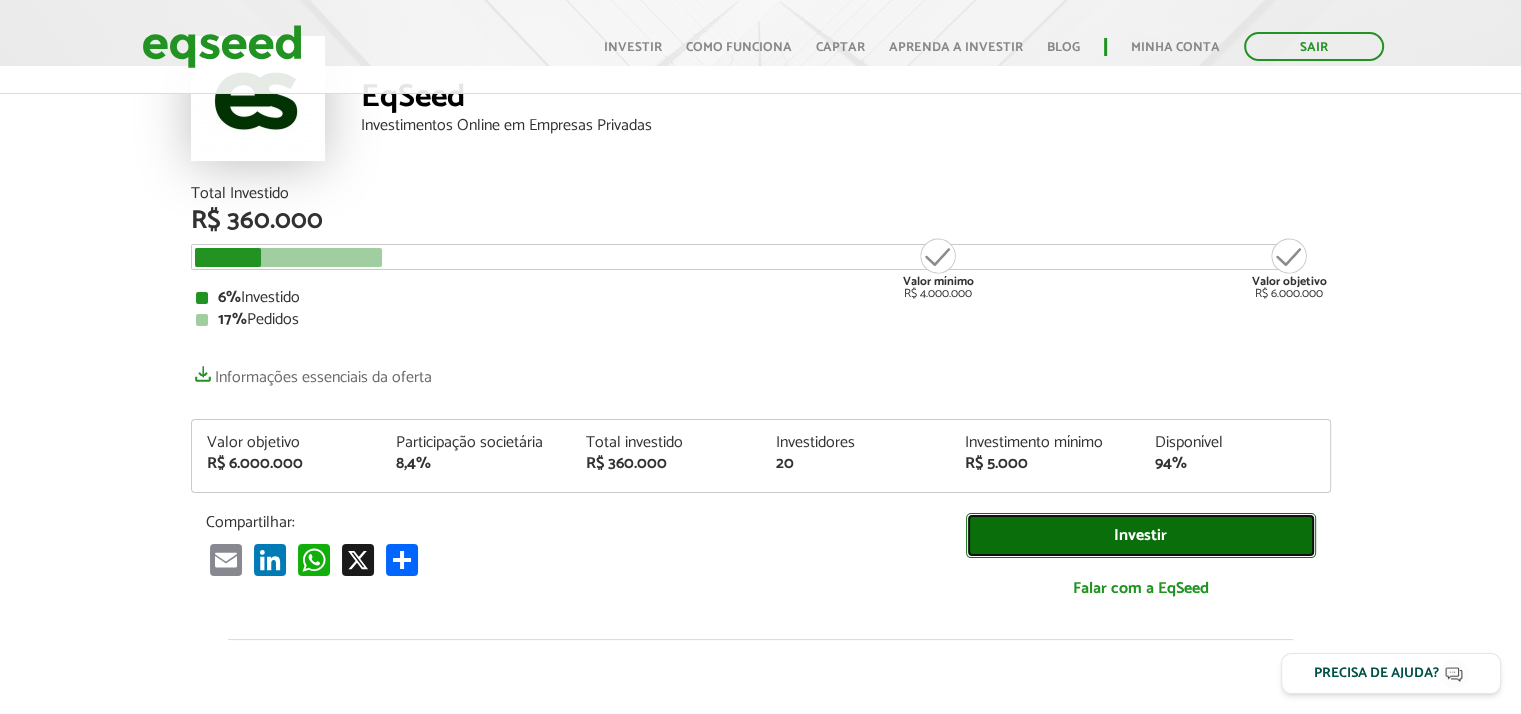 click on "Investir" at bounding box center (1141, 535) 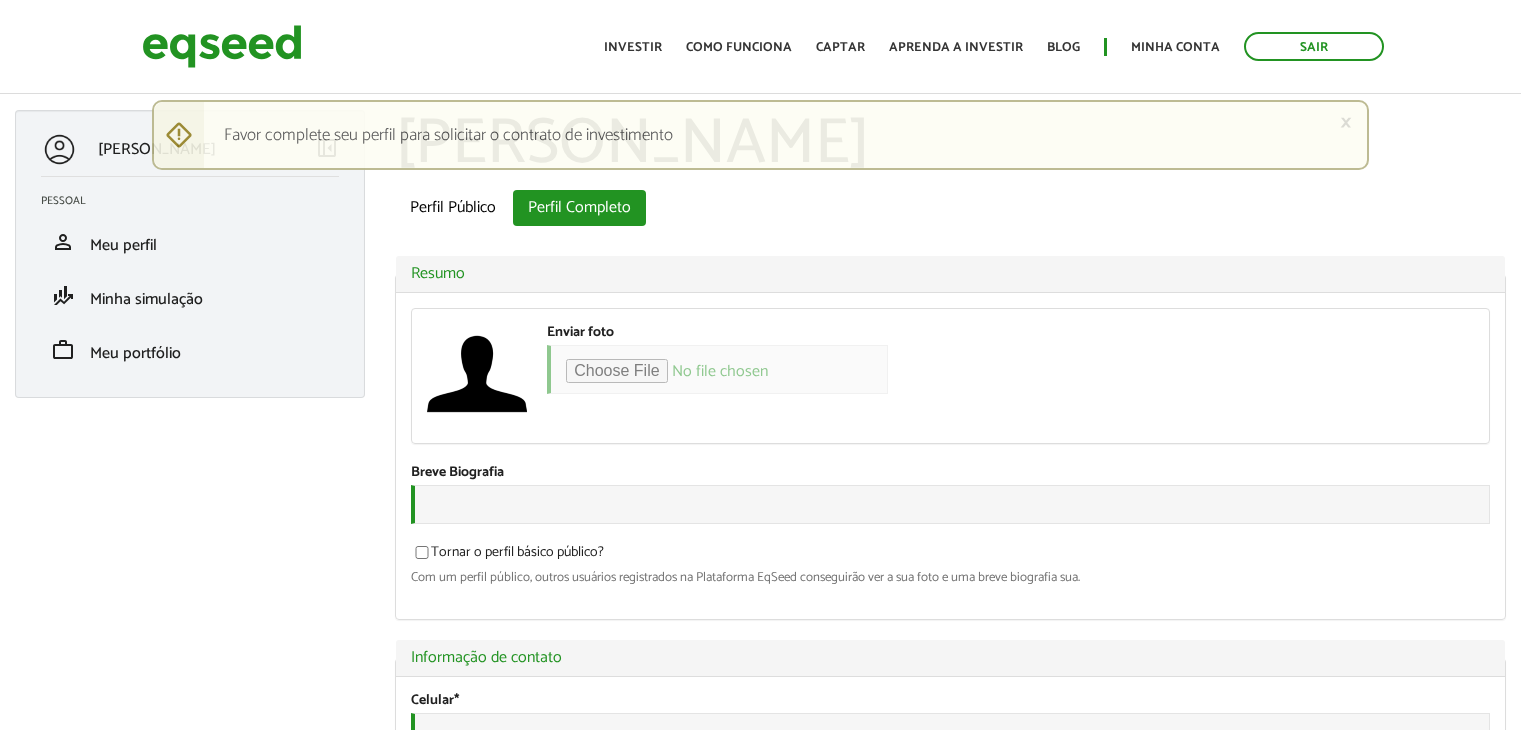scroll, scrollTop: 0, scrollLeft: 0, axis: both 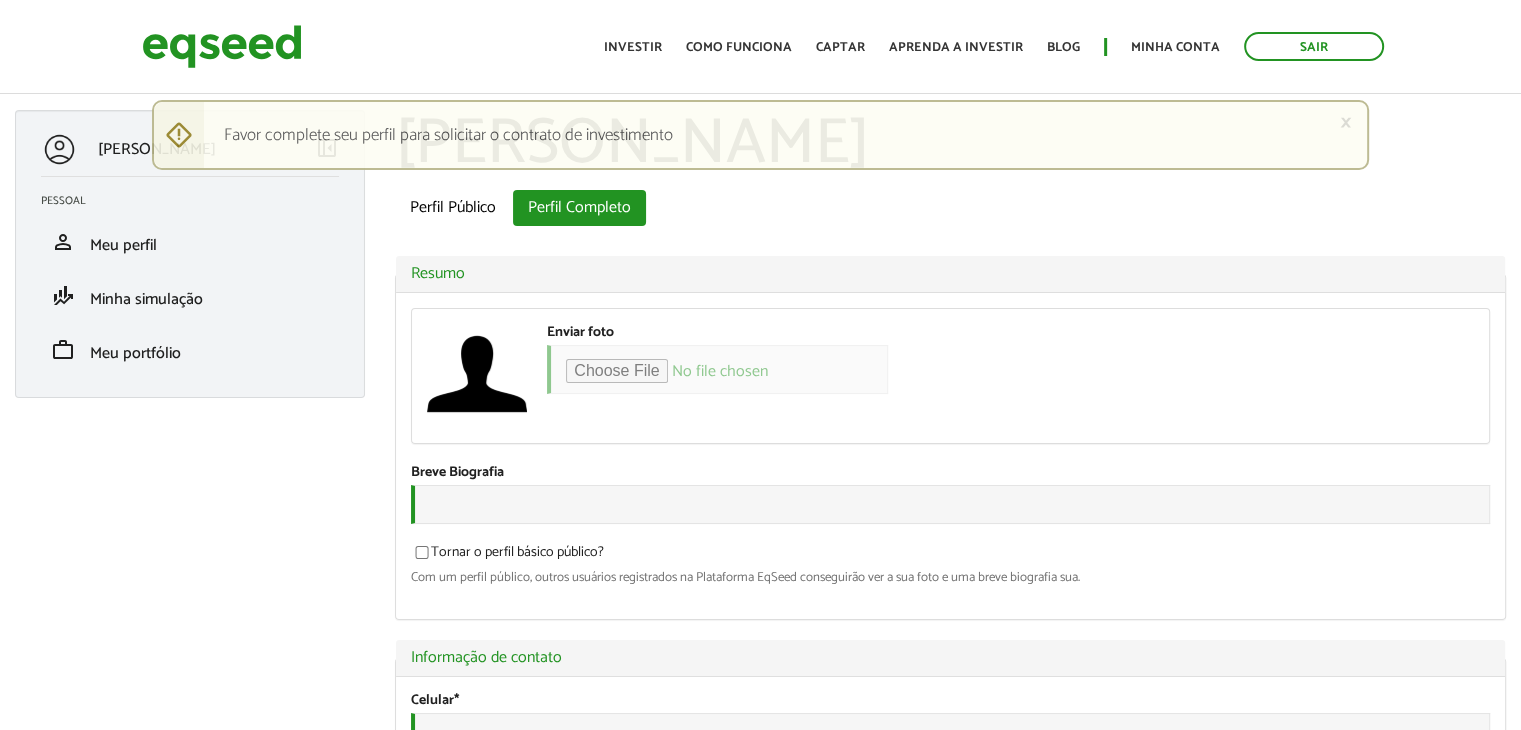 type on "*" 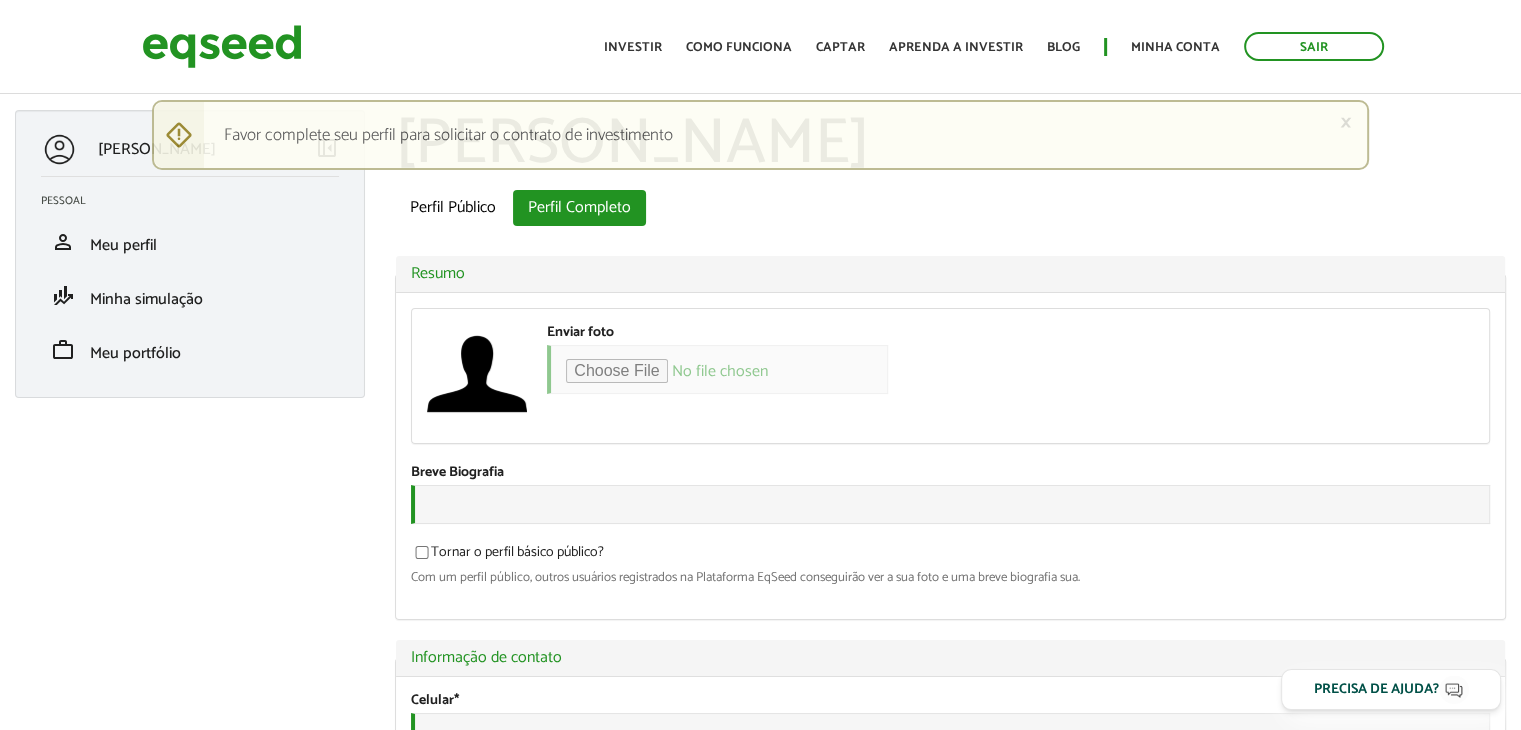 scroll, scrollTop: 0, scrollLeft: 0, axis: both 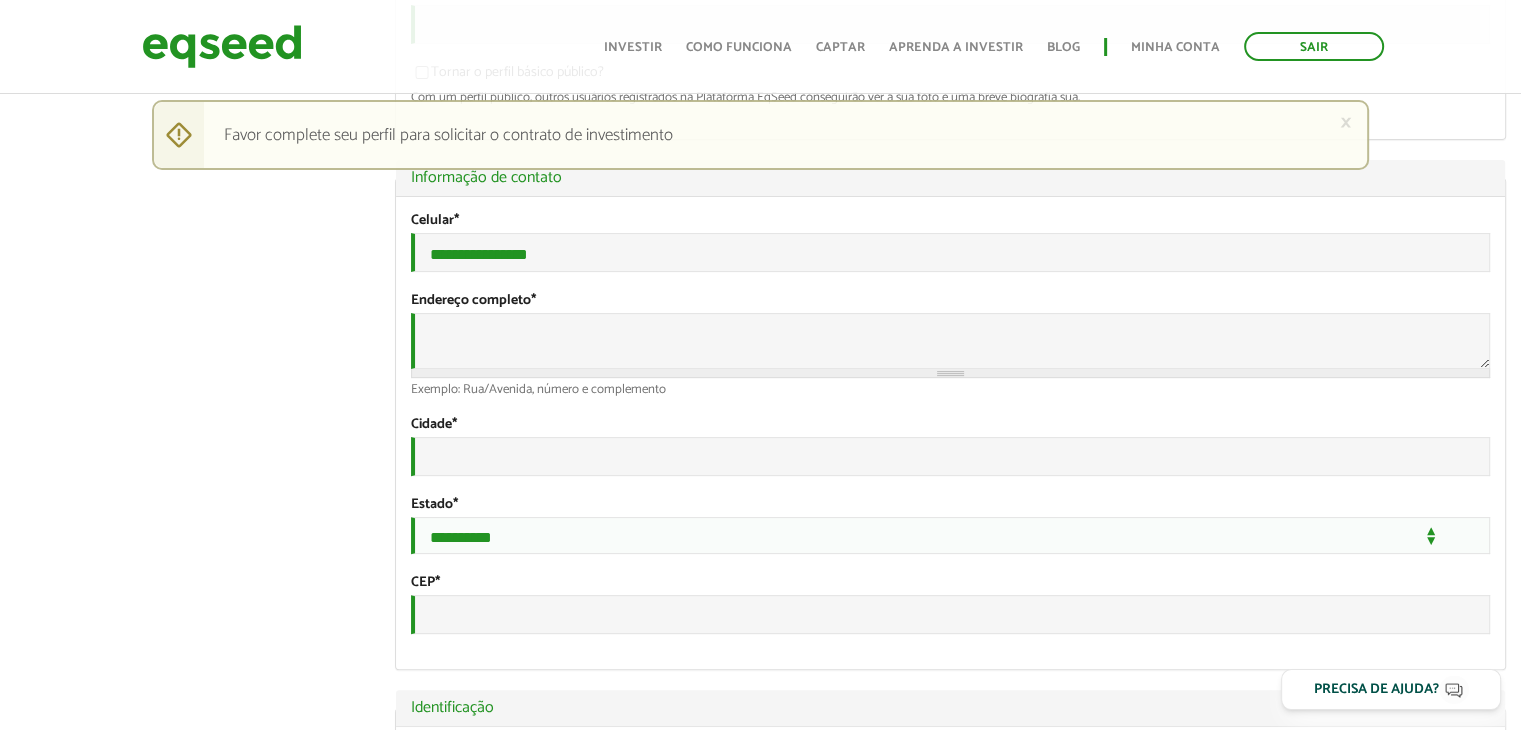 type on "**********" 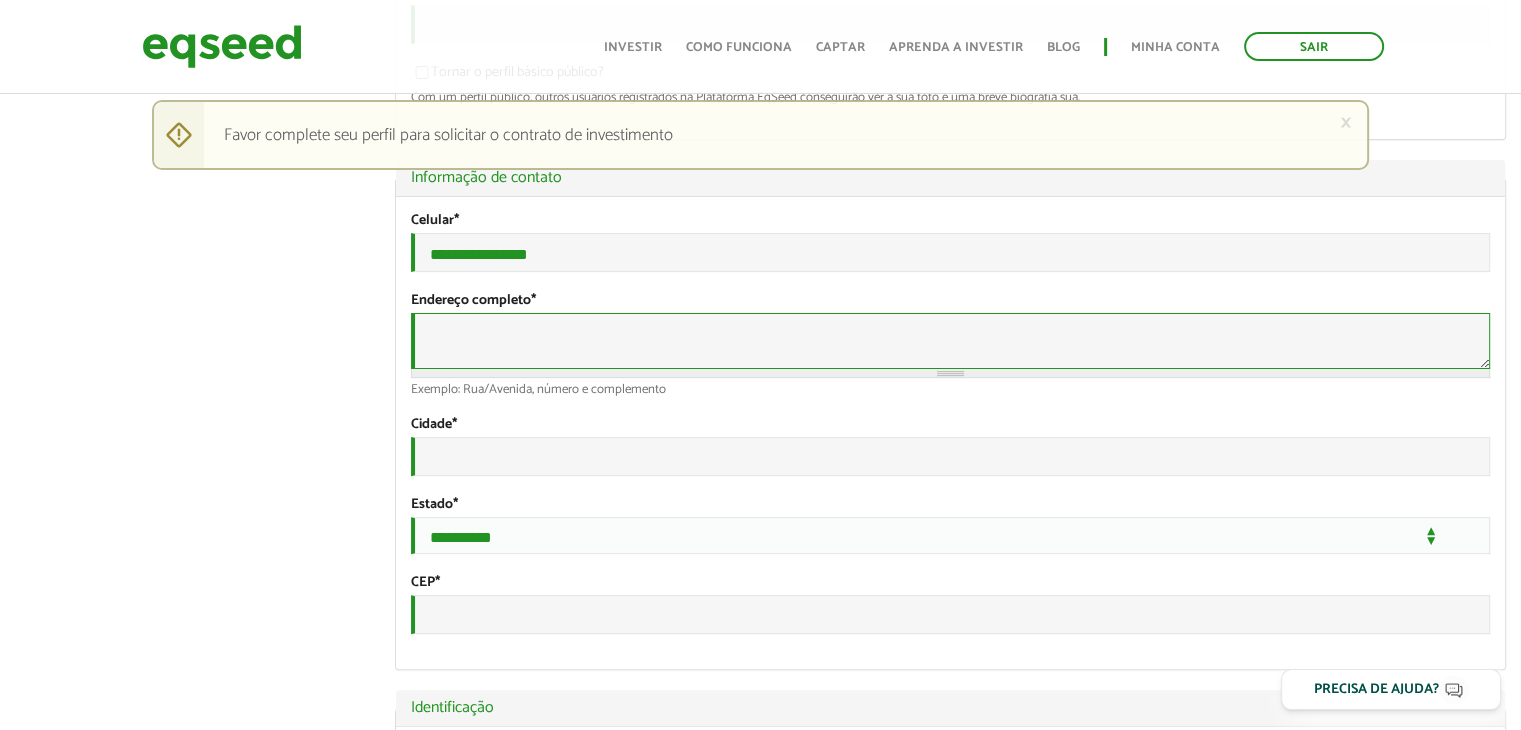 click on "Endereço completo  *" at bounding box center (950, 341) 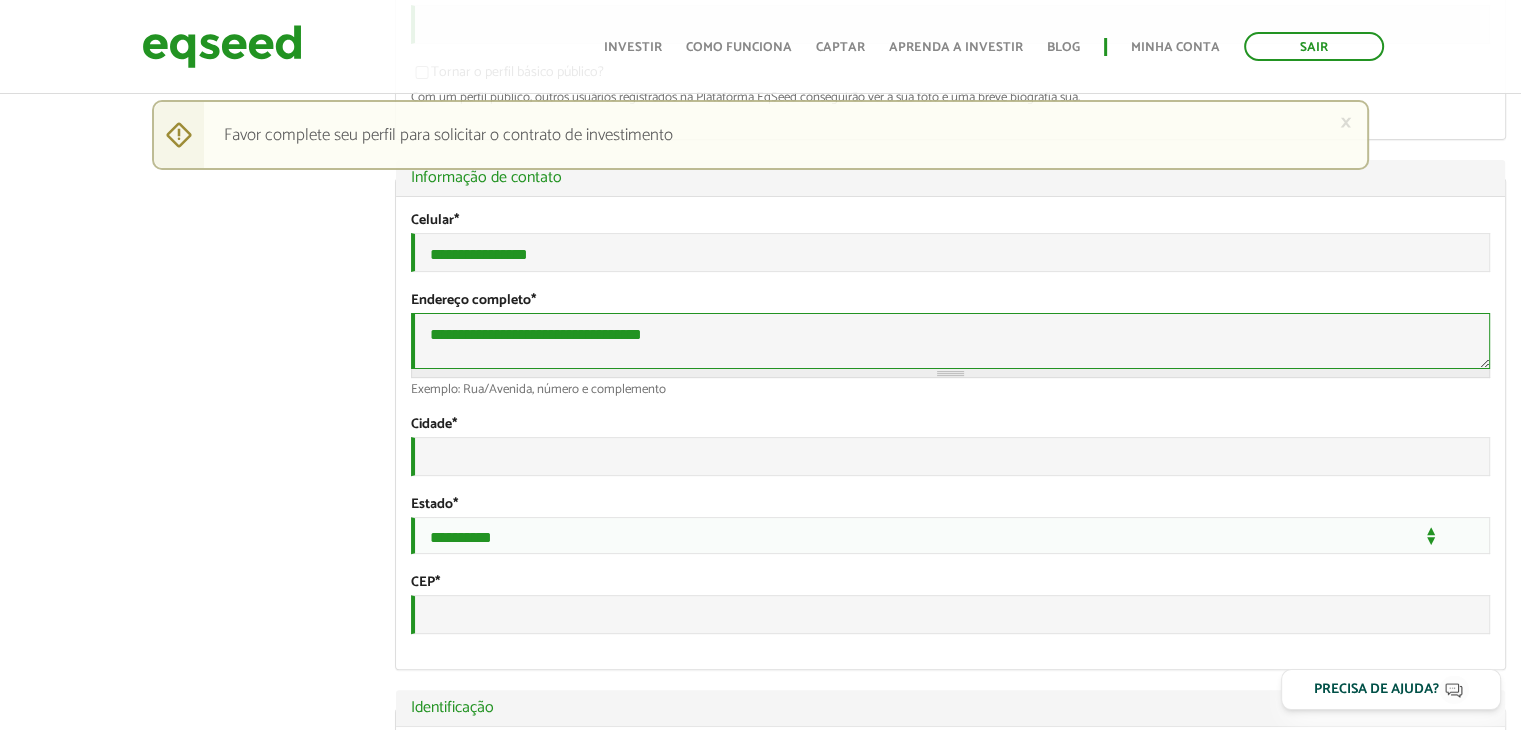 type on "**********" 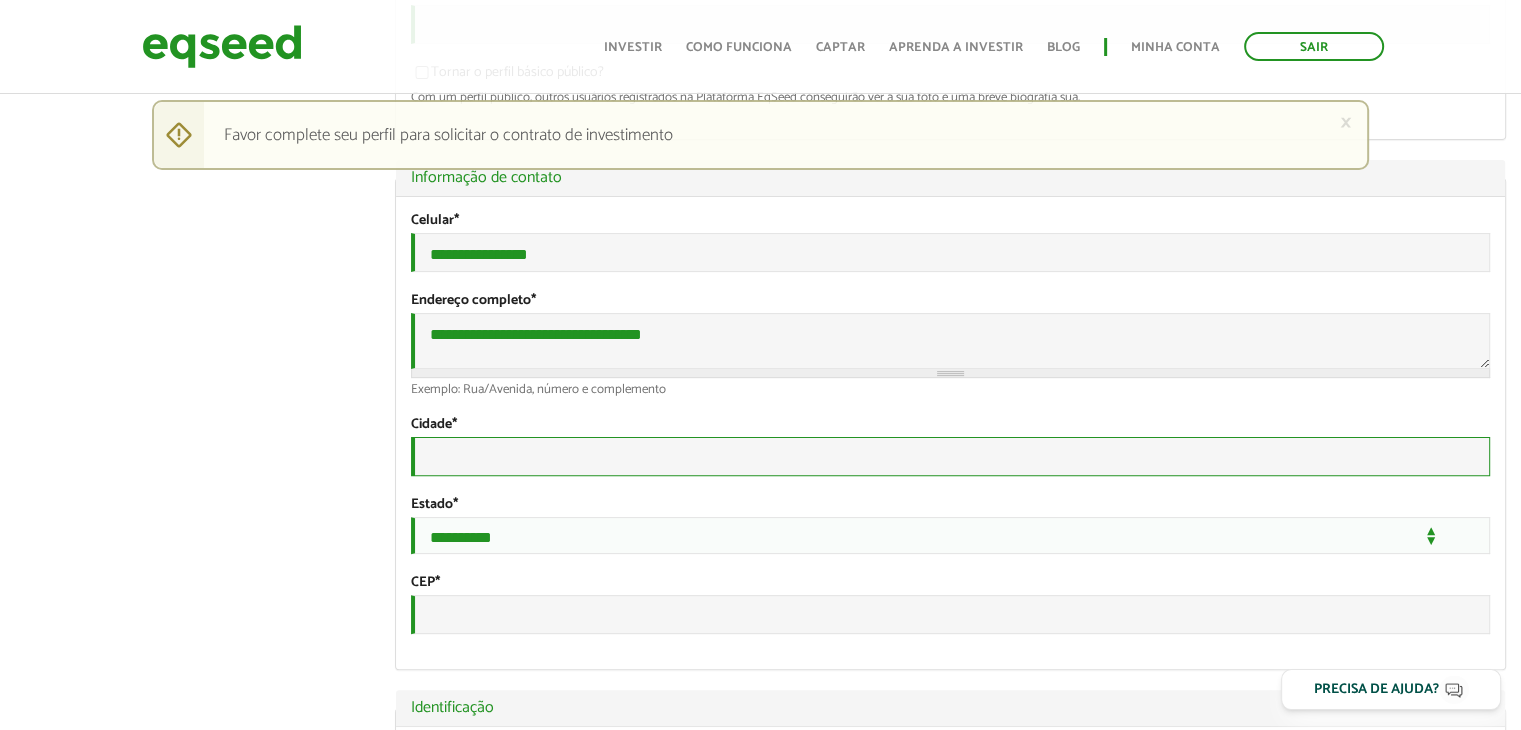click on "Cidade  *" at bounding box center (950, 456) 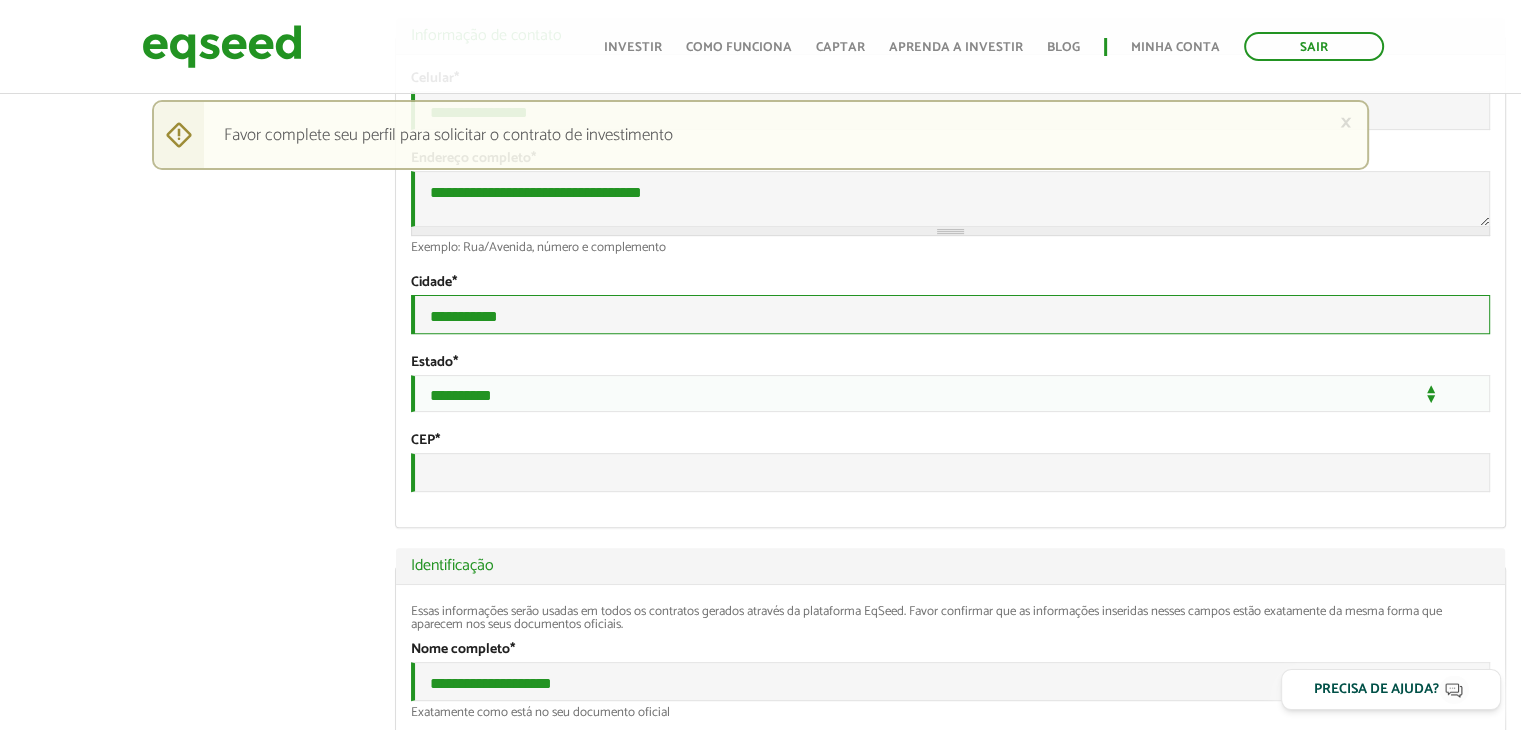 scroll, scrollTop: 623, scrollLeft: 0, axis: vertical 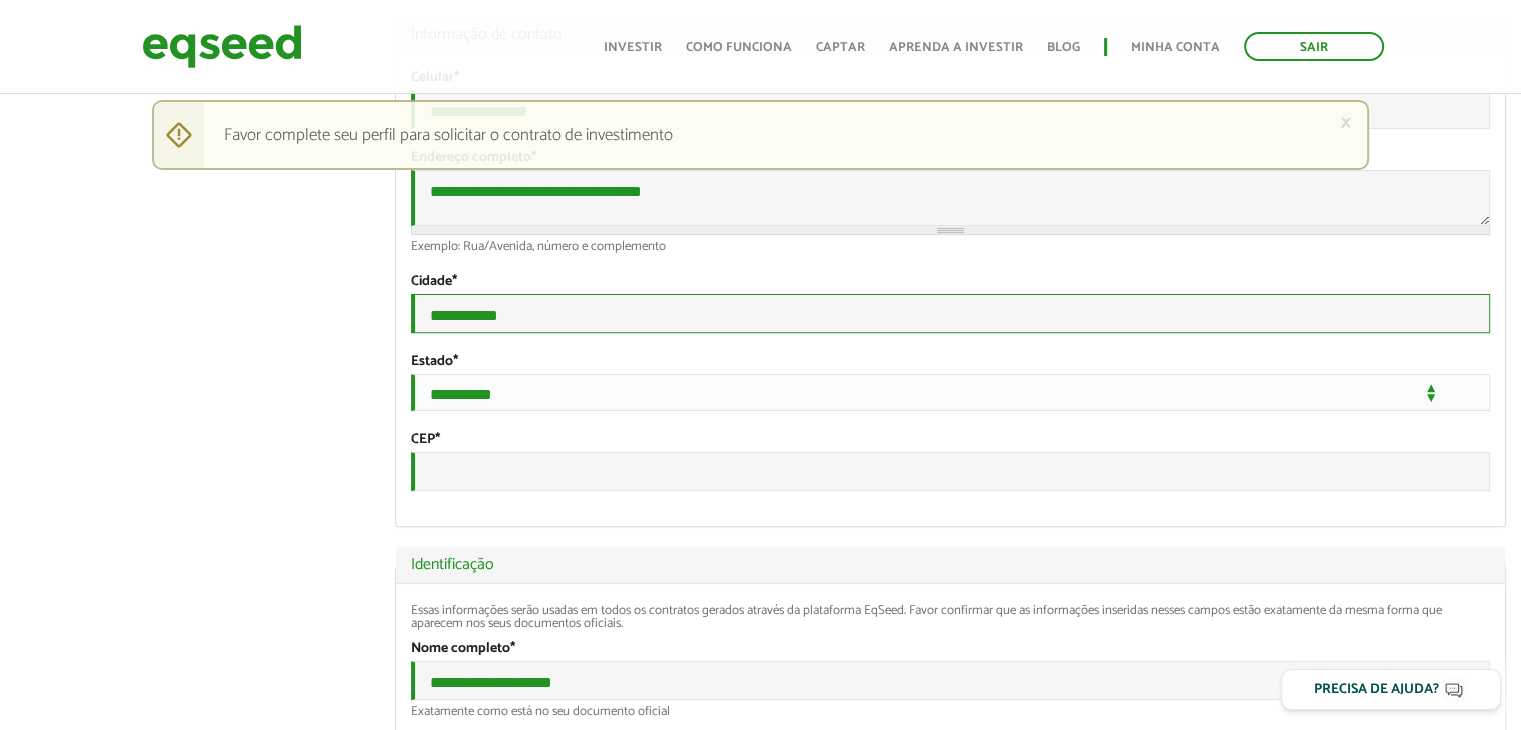 type on "**********" 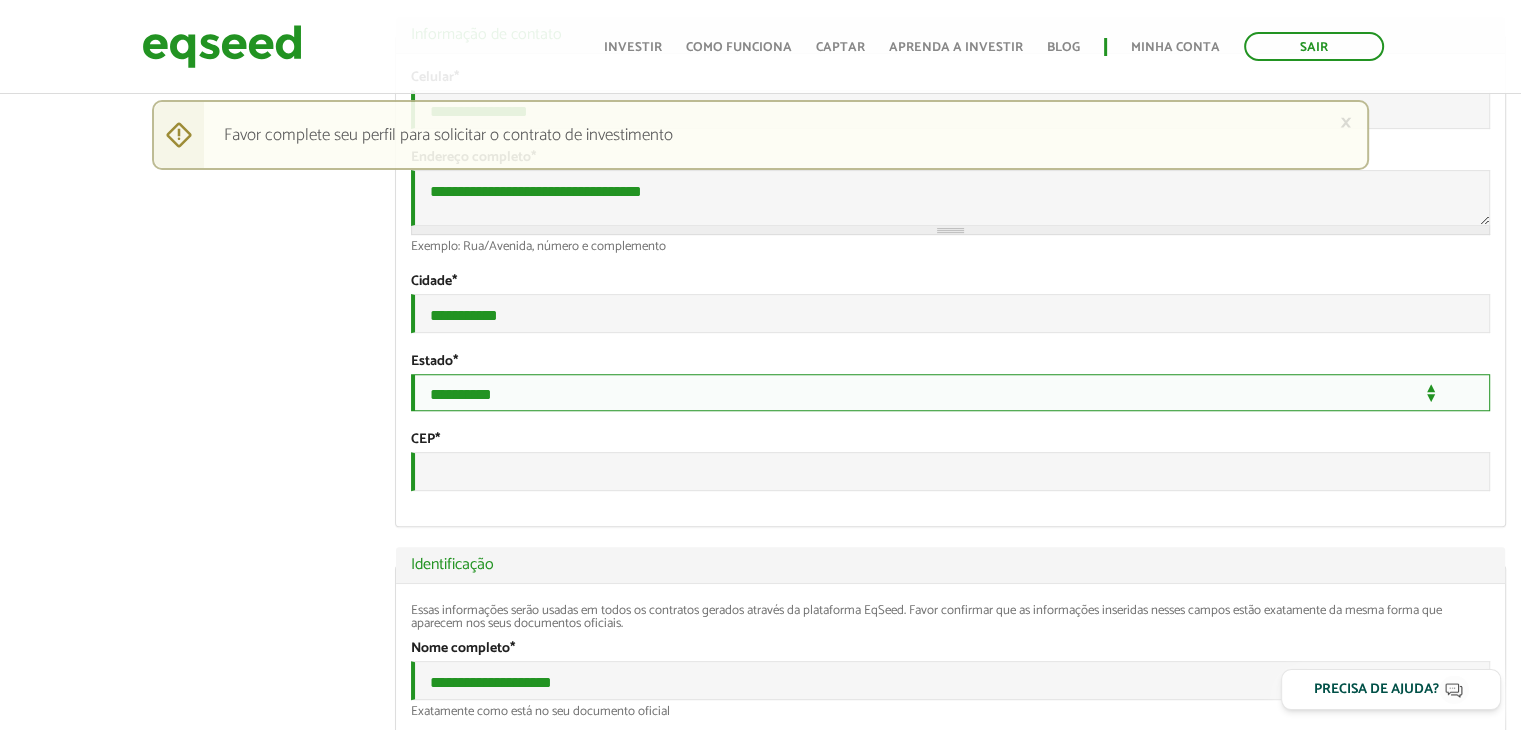 click on "**********" at bounding box center [950, 392] 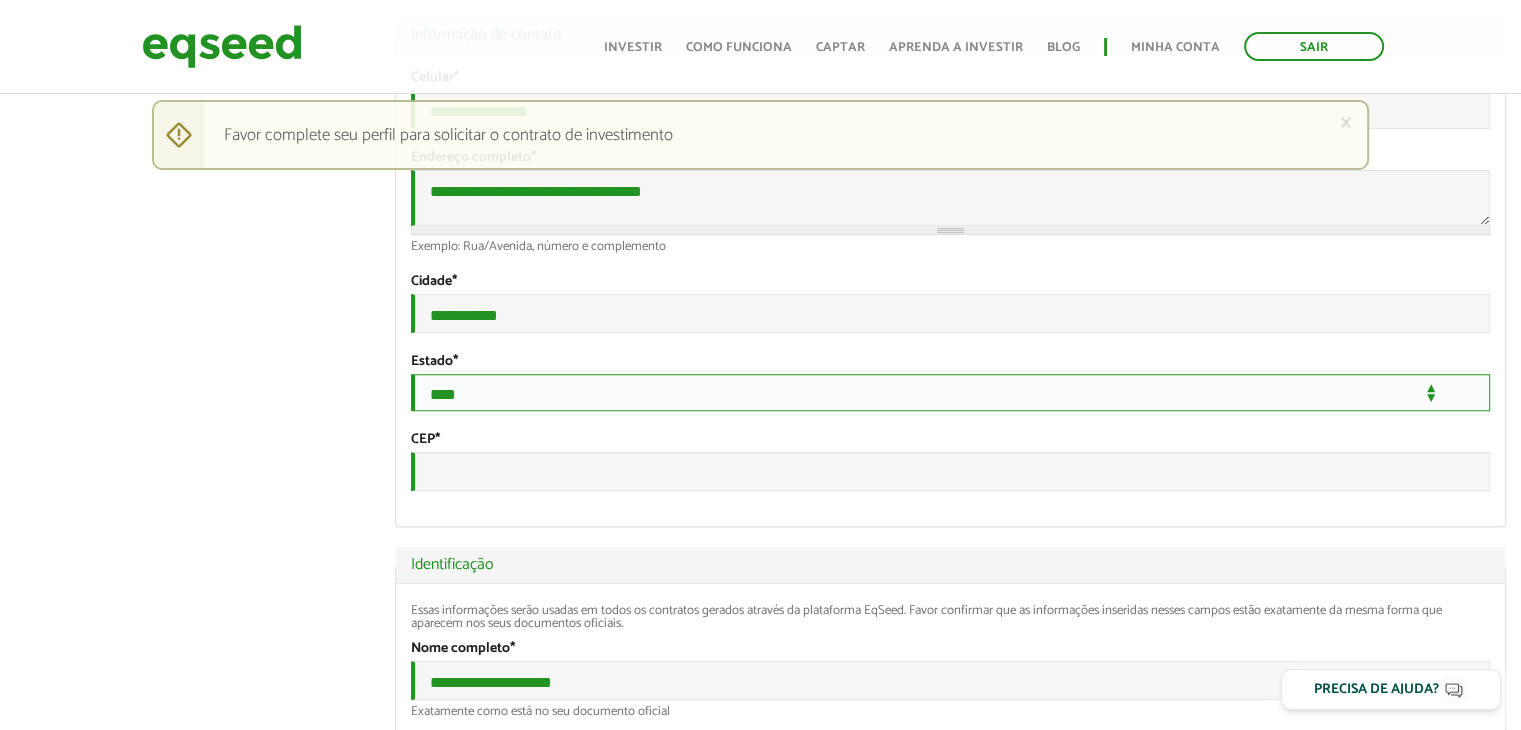 click on "**********" at bounding box center [950, 392] 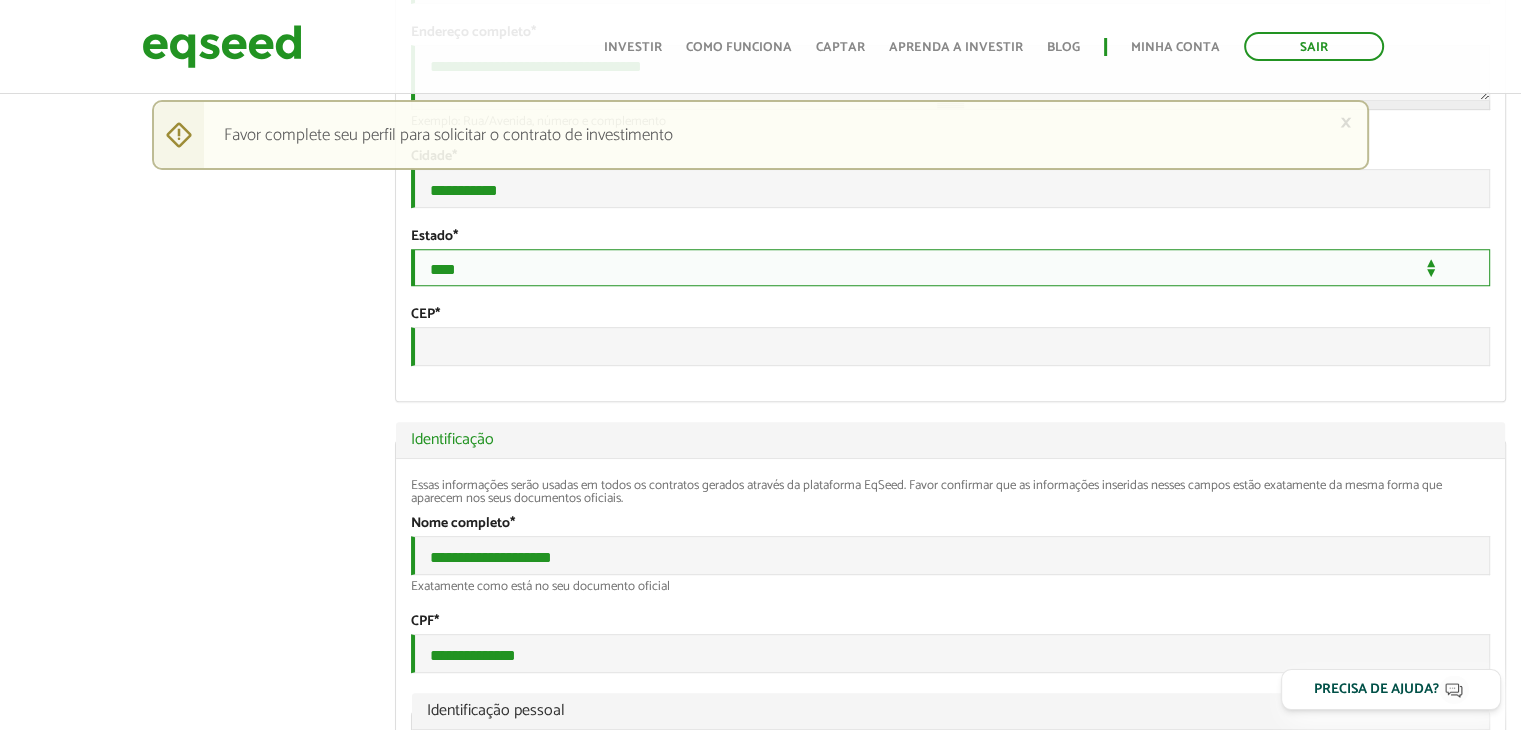 scroll, scrollTop: 758, scrollLeft: 0, axis: vertical 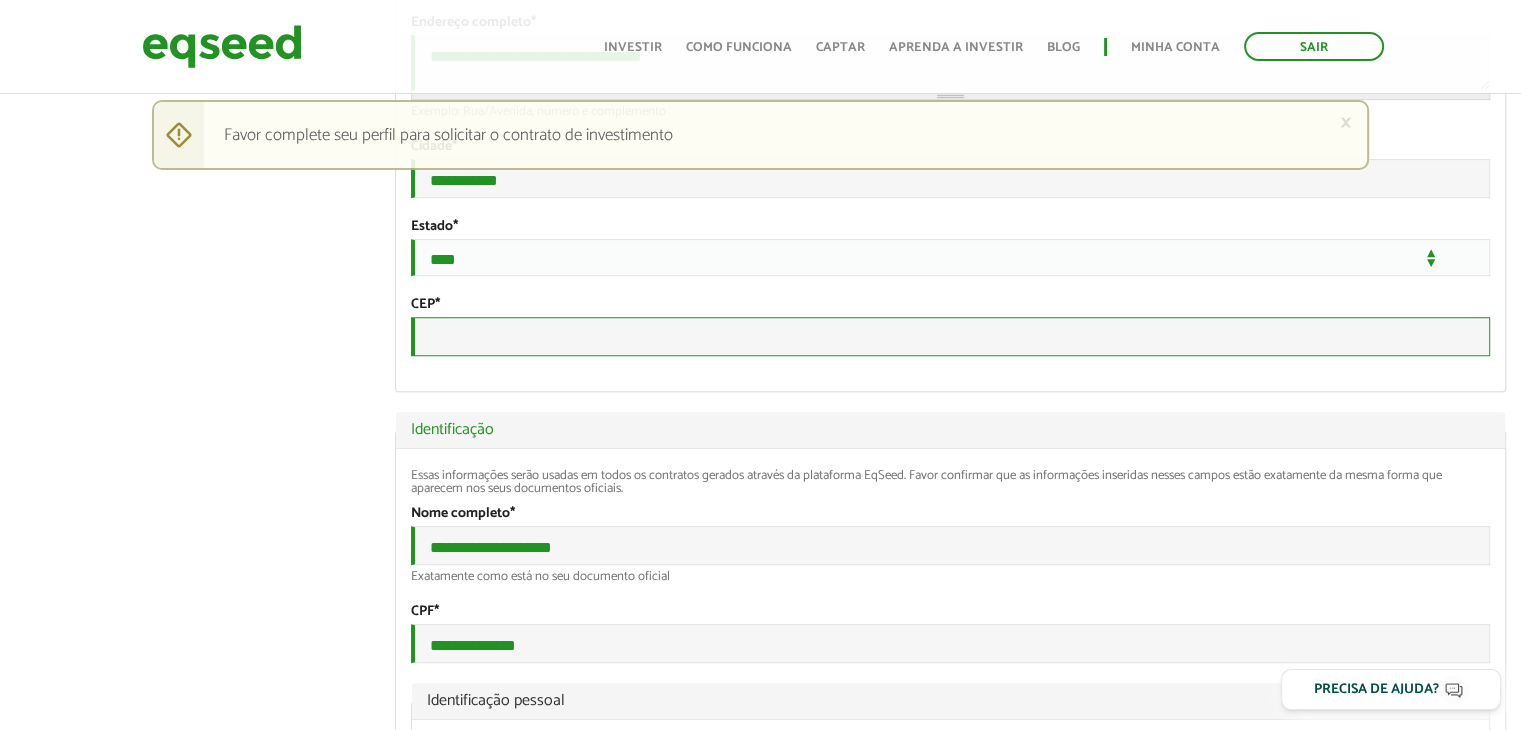 click on "CEP  *" at bounding box center [950, 336] 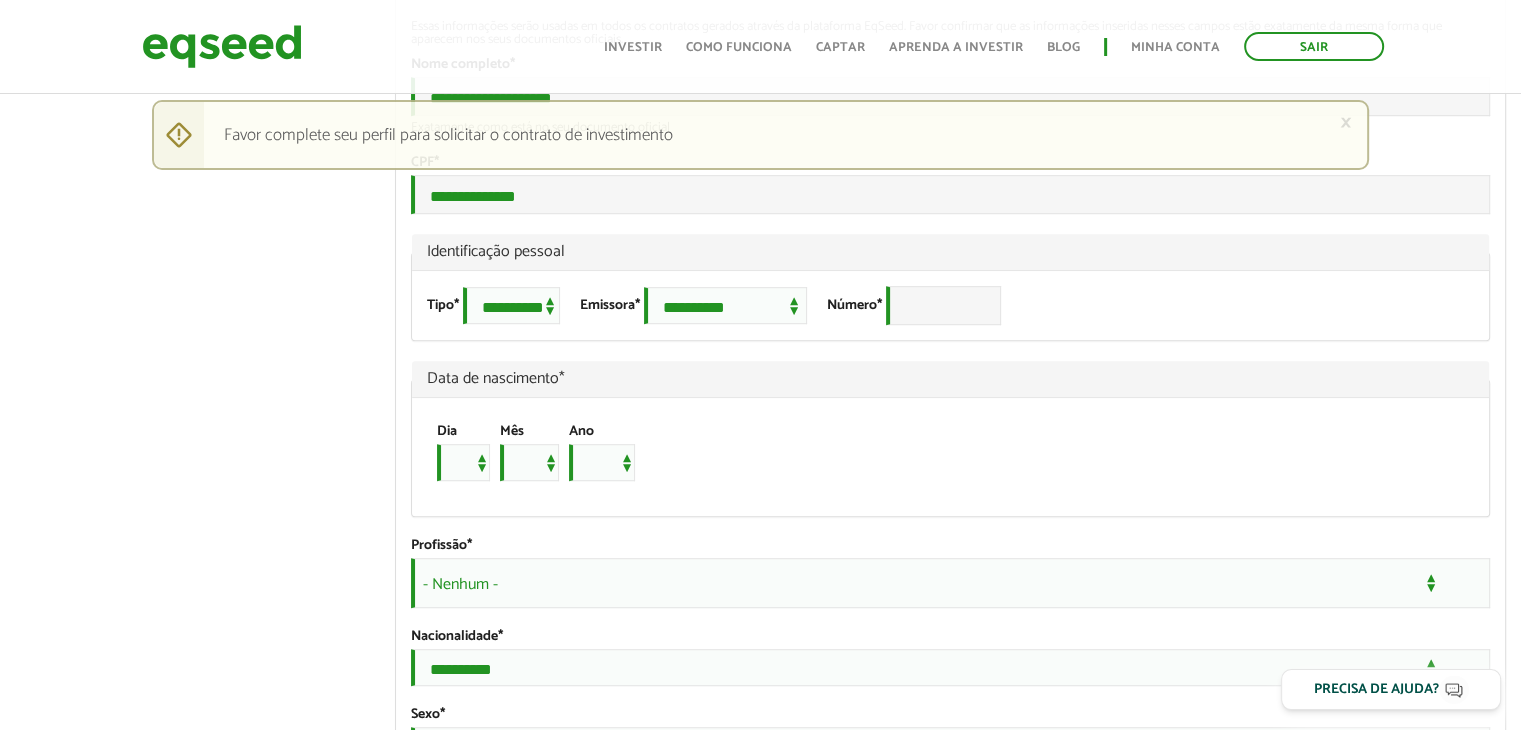 scroll, scrollTop: 1208, scrollLeft: 0, axis: vertical 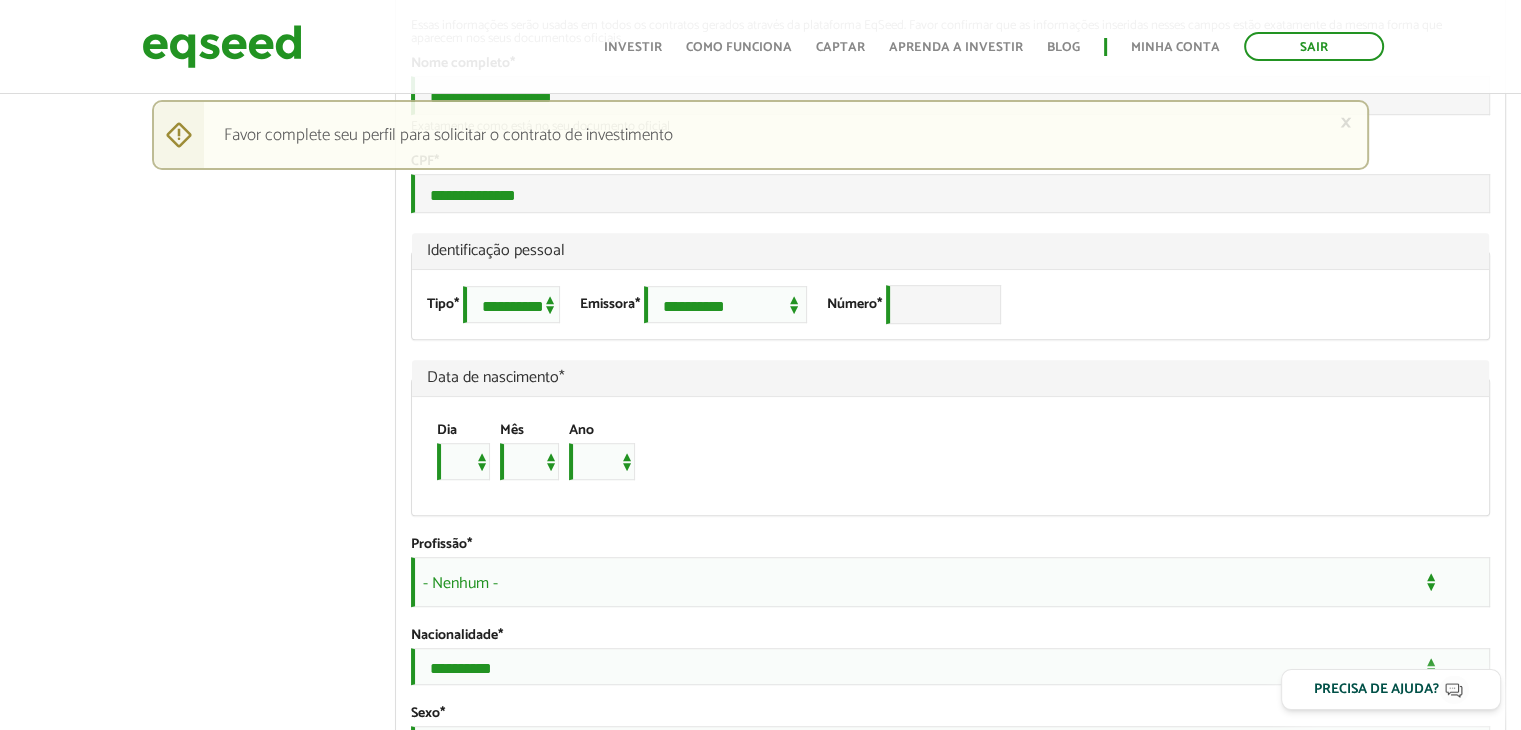 type on "*********" 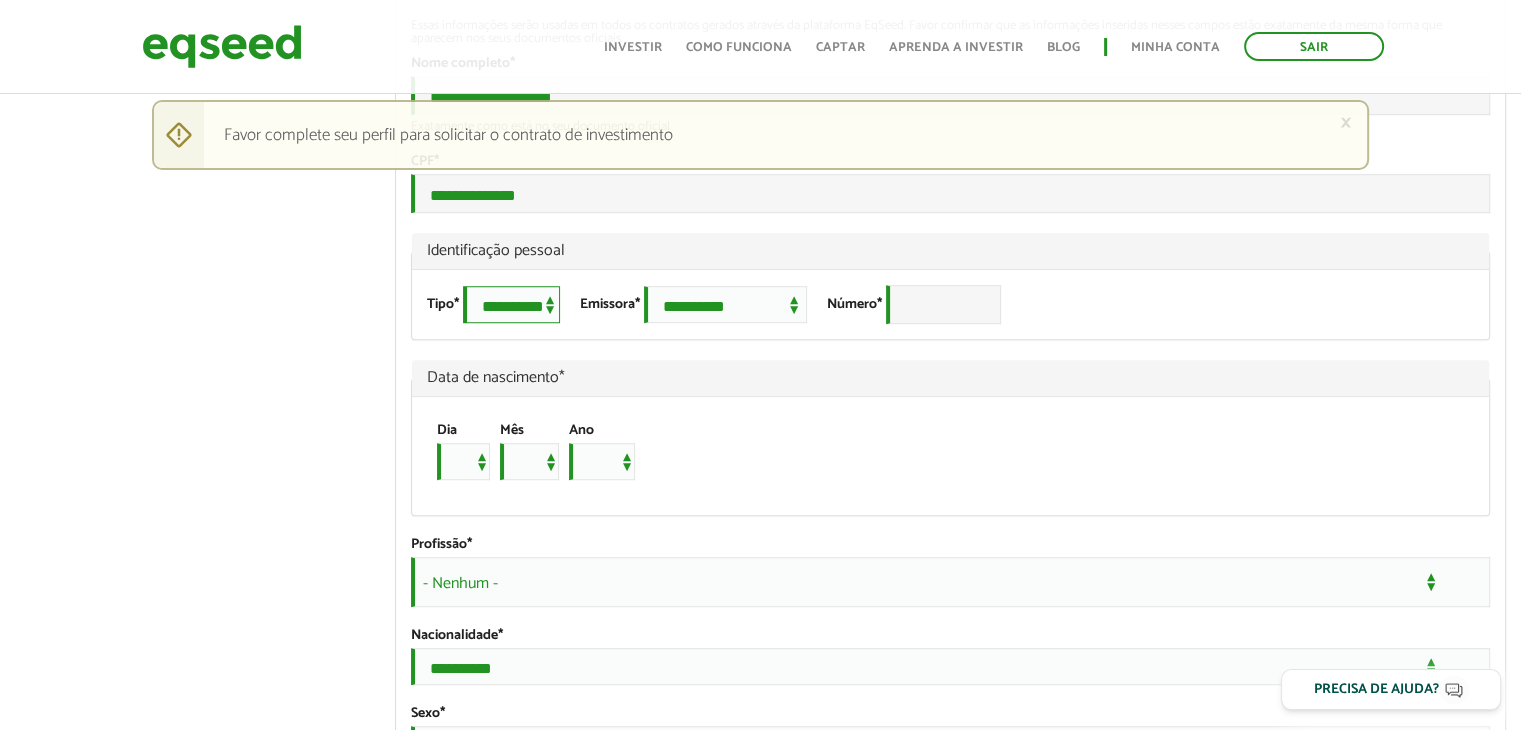 click on "**********" at bounding box center (511, 304) 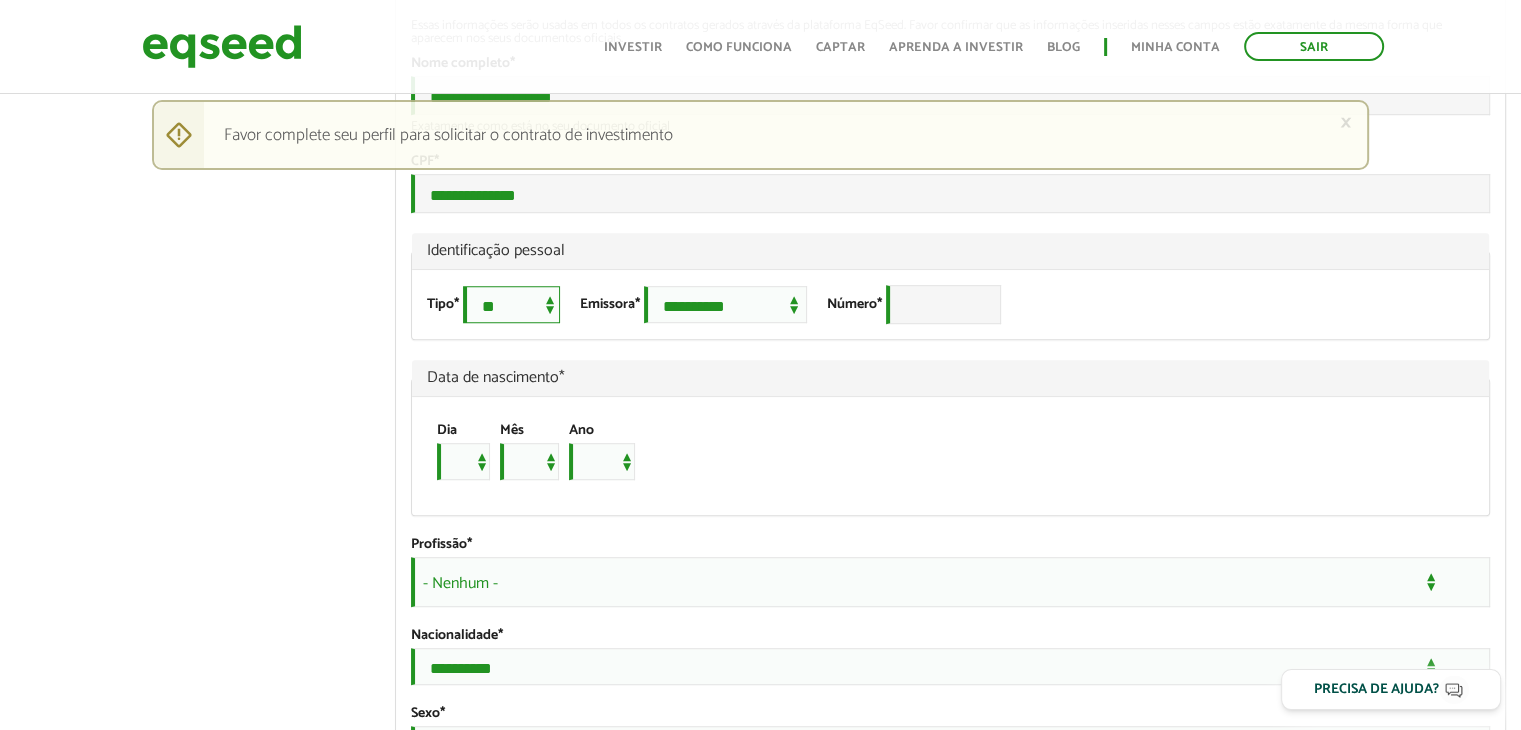 click on "**********" at bounding box center (511, 304) 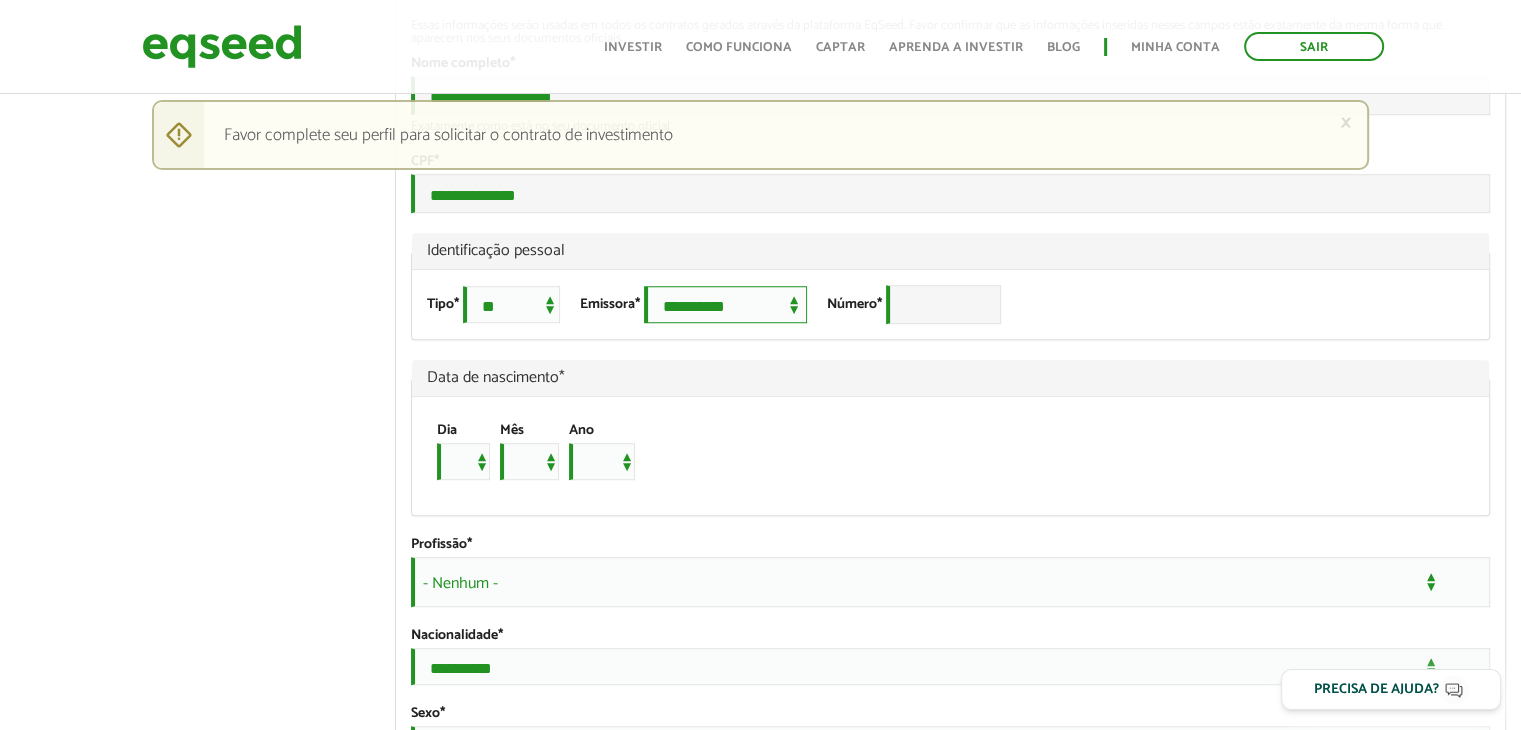 click on "**********" at bounding box center [725, 304] 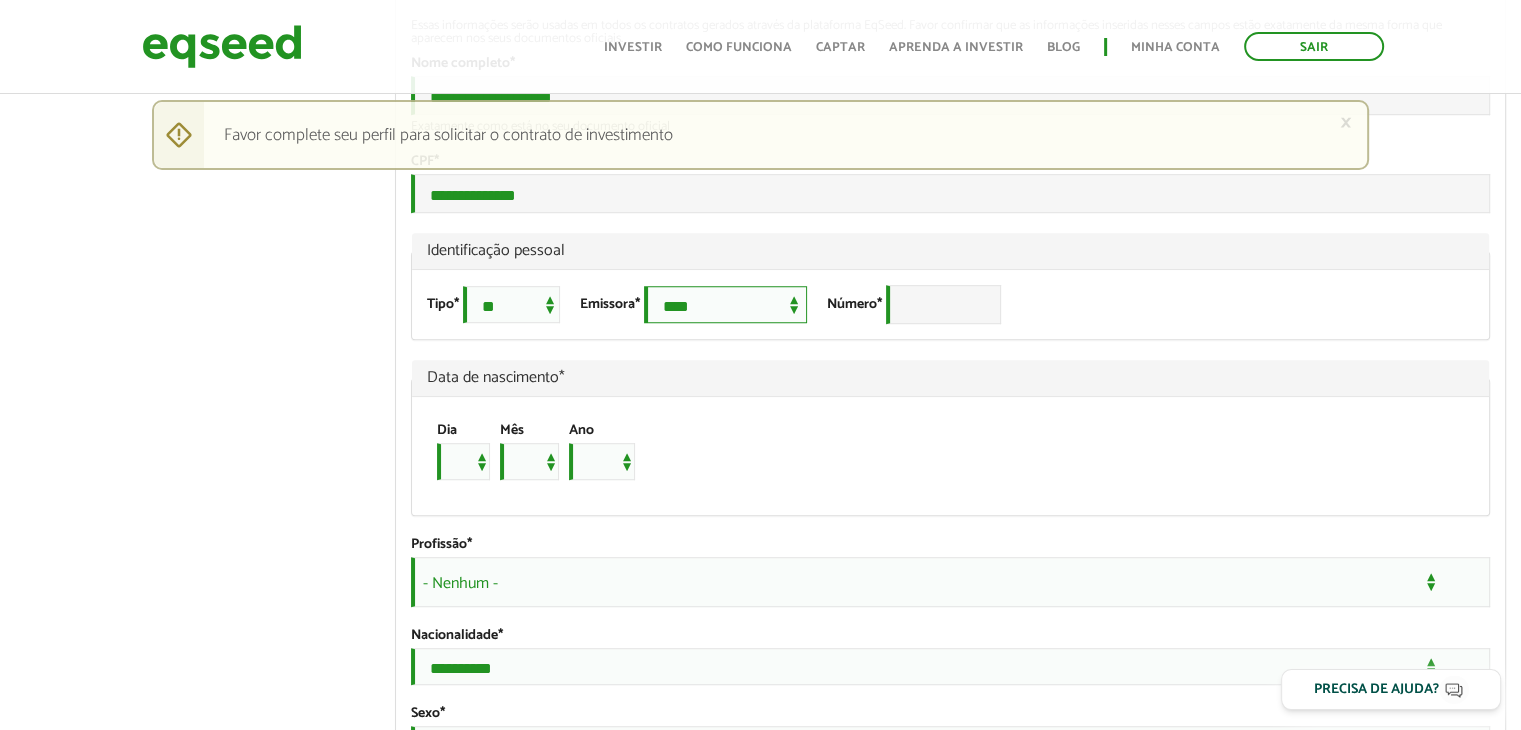 click on "**********" at bounding box center [725, 304] 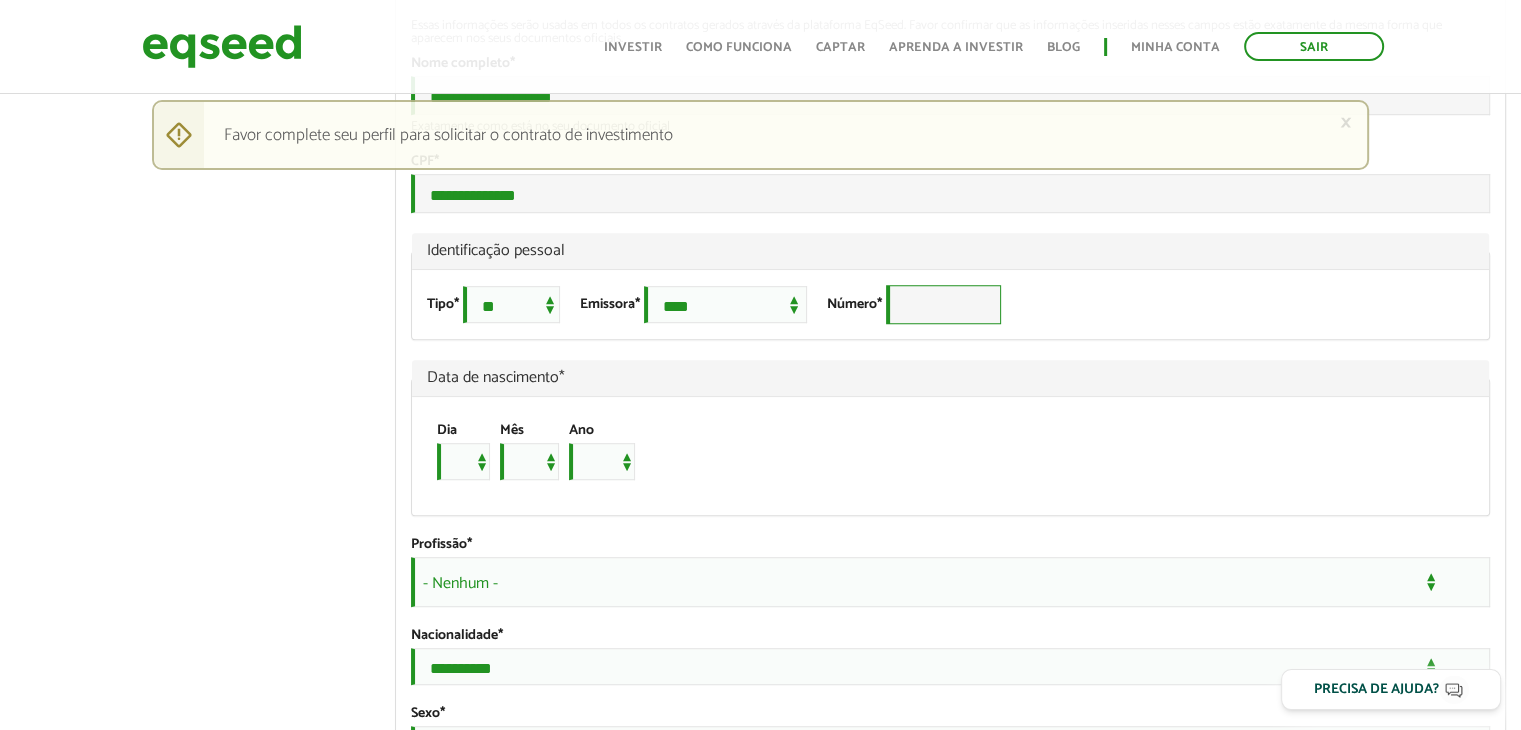 click on "Número  *" at bounding box center (943, 304) 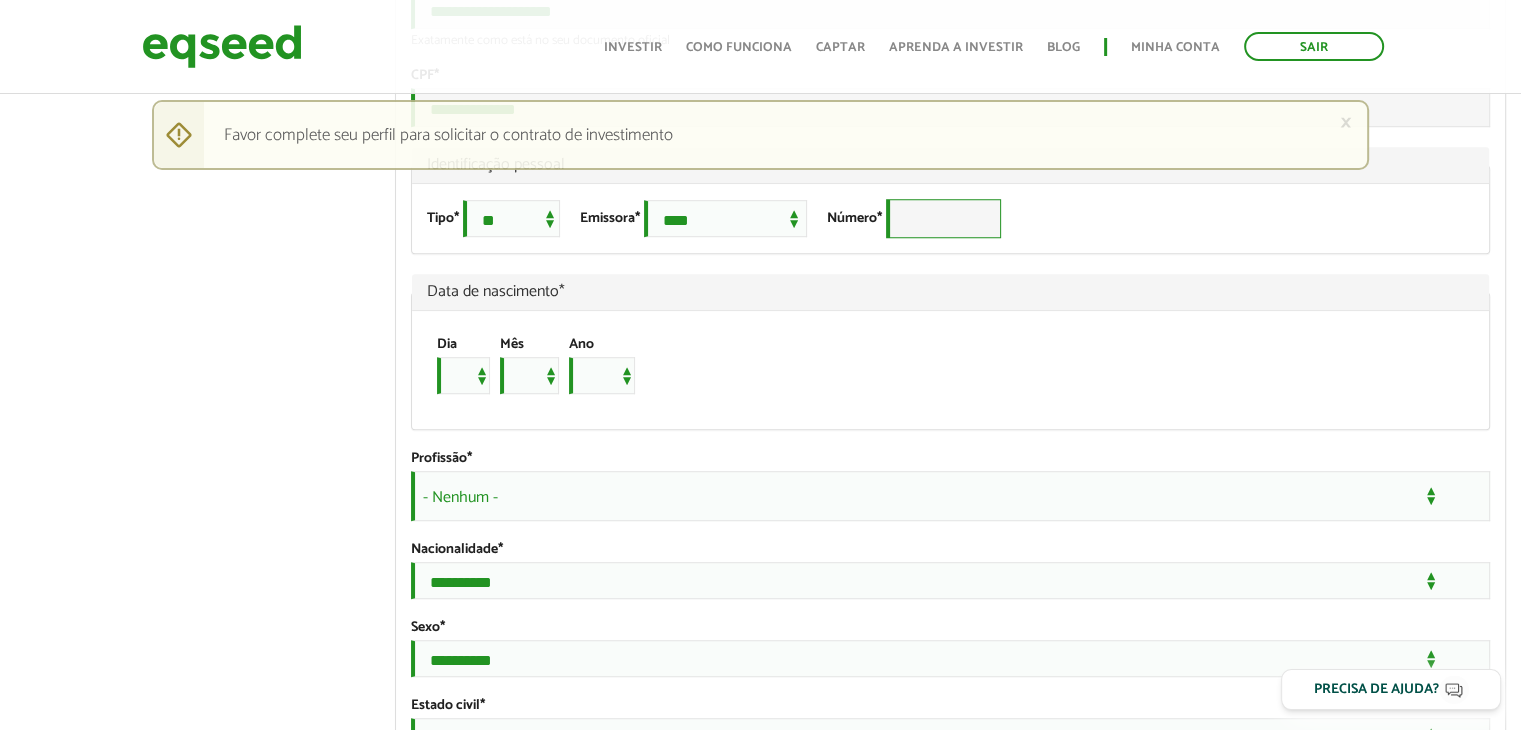 scroll, scrollTop: 1438, scrollLeft: 0, axis: vertical 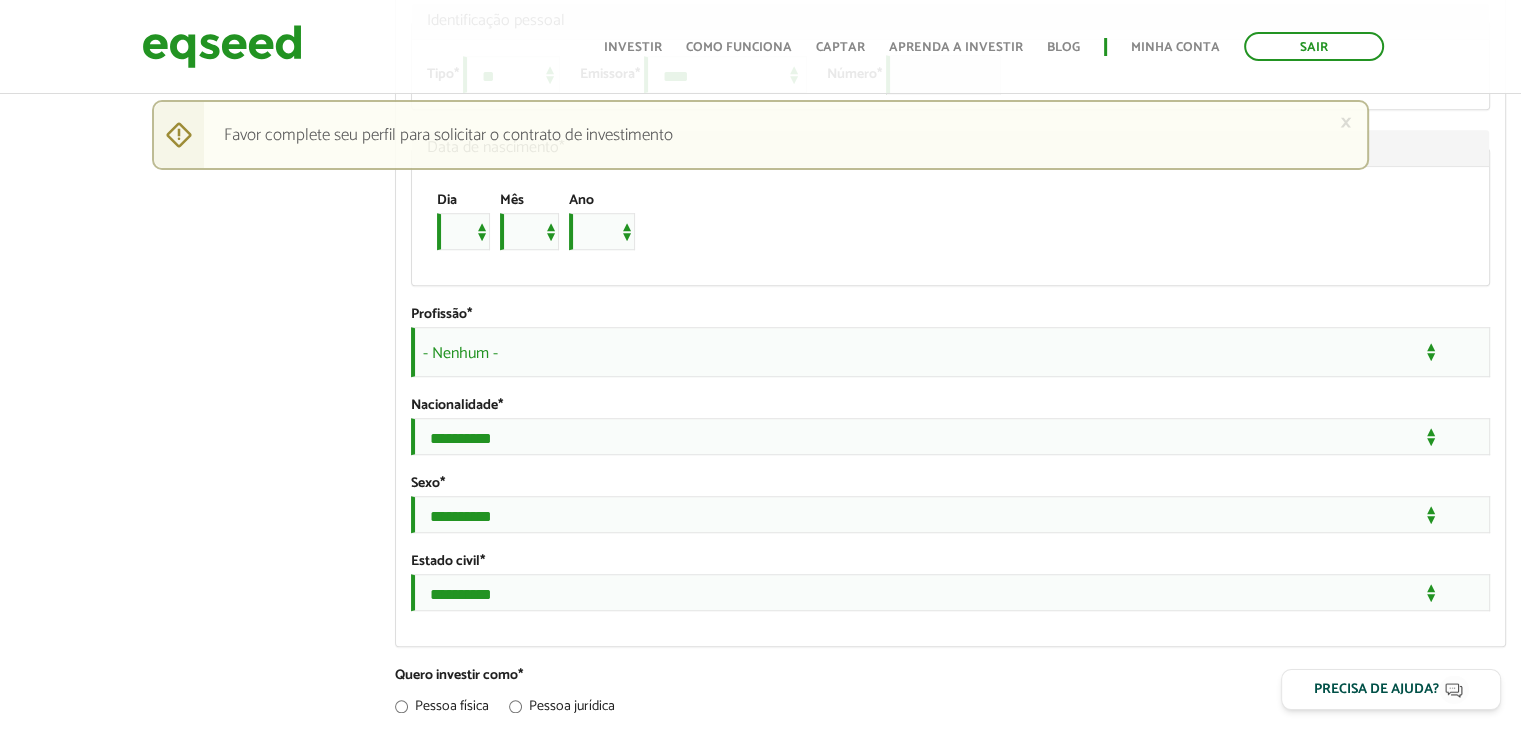 click on "- Nenhum -" at bounding box center (950, 352) 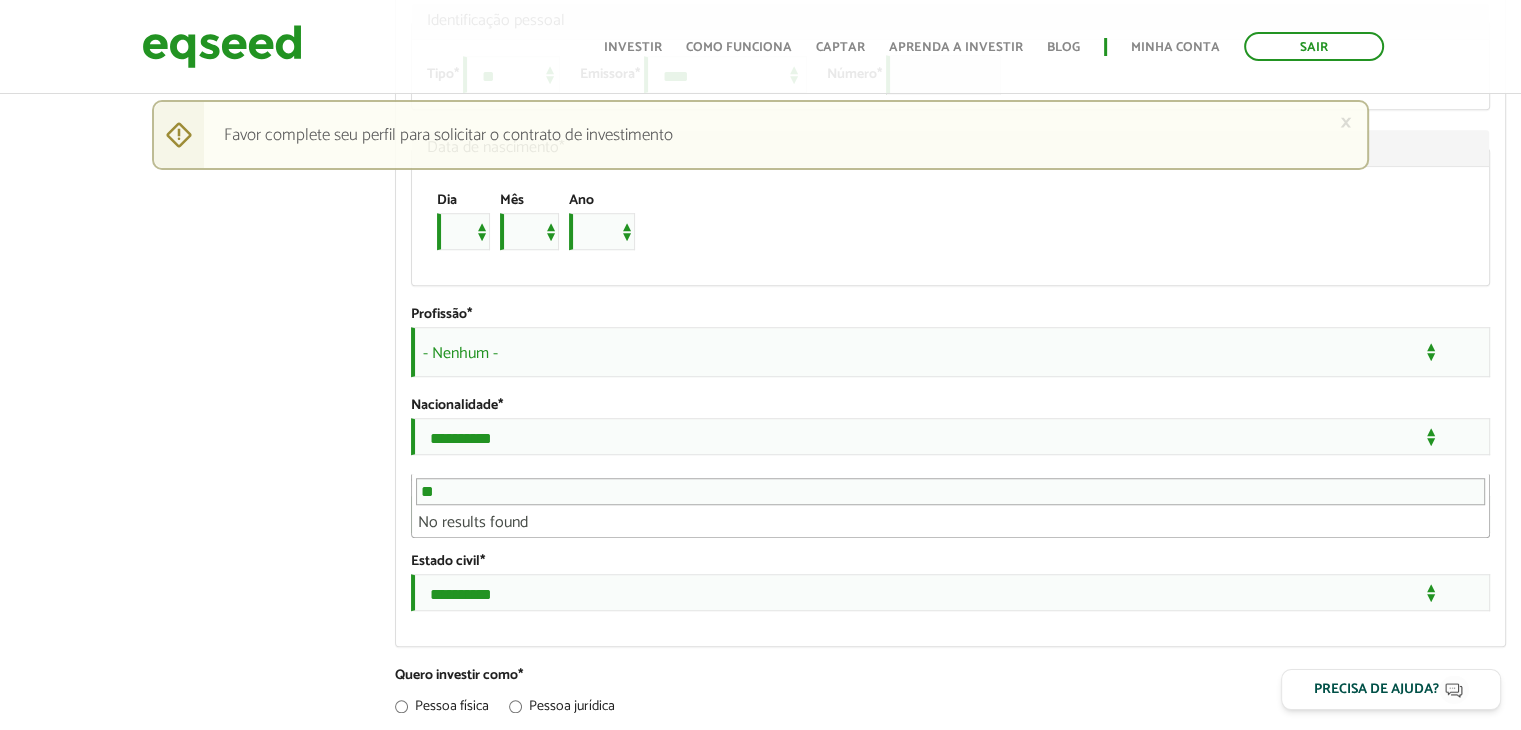 type on "*" 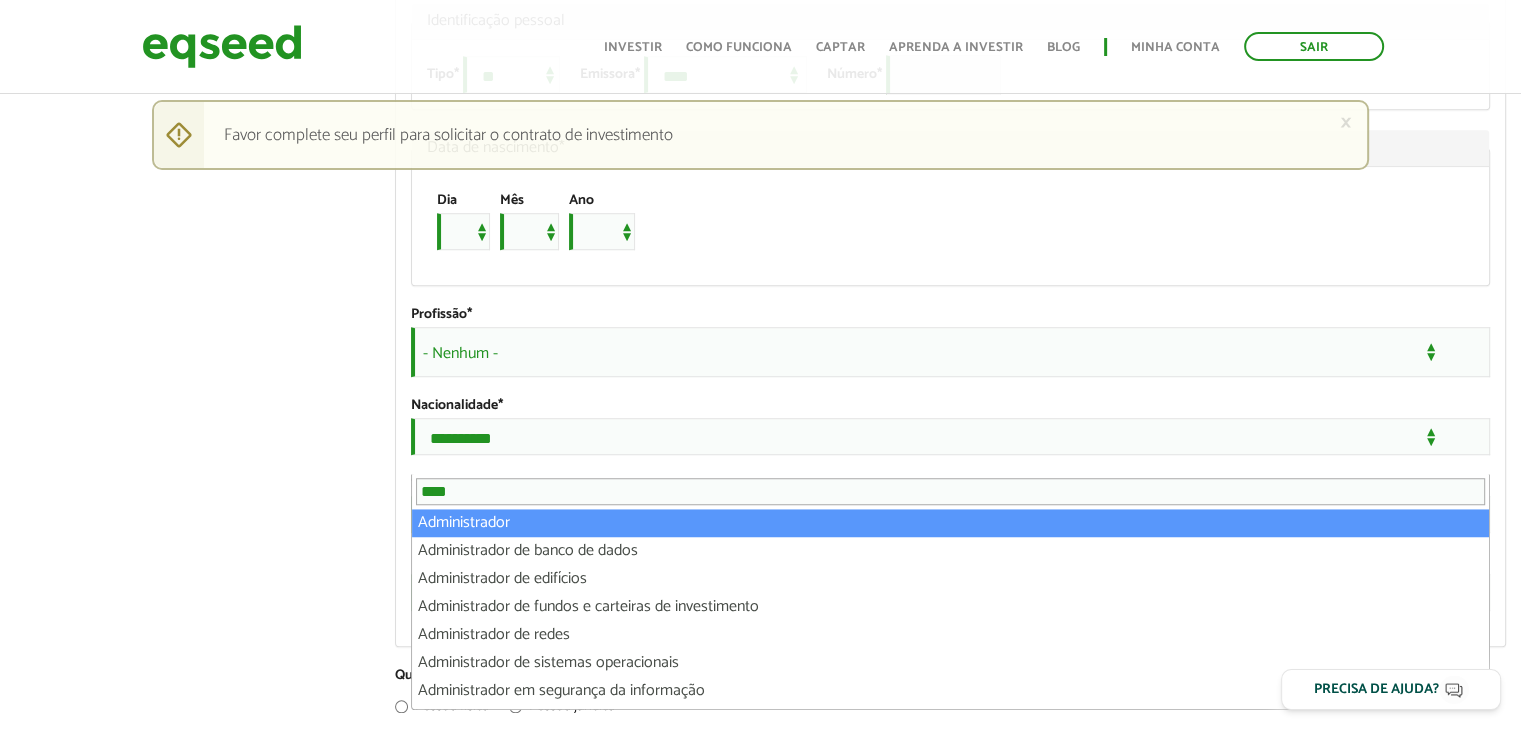 type on "****" 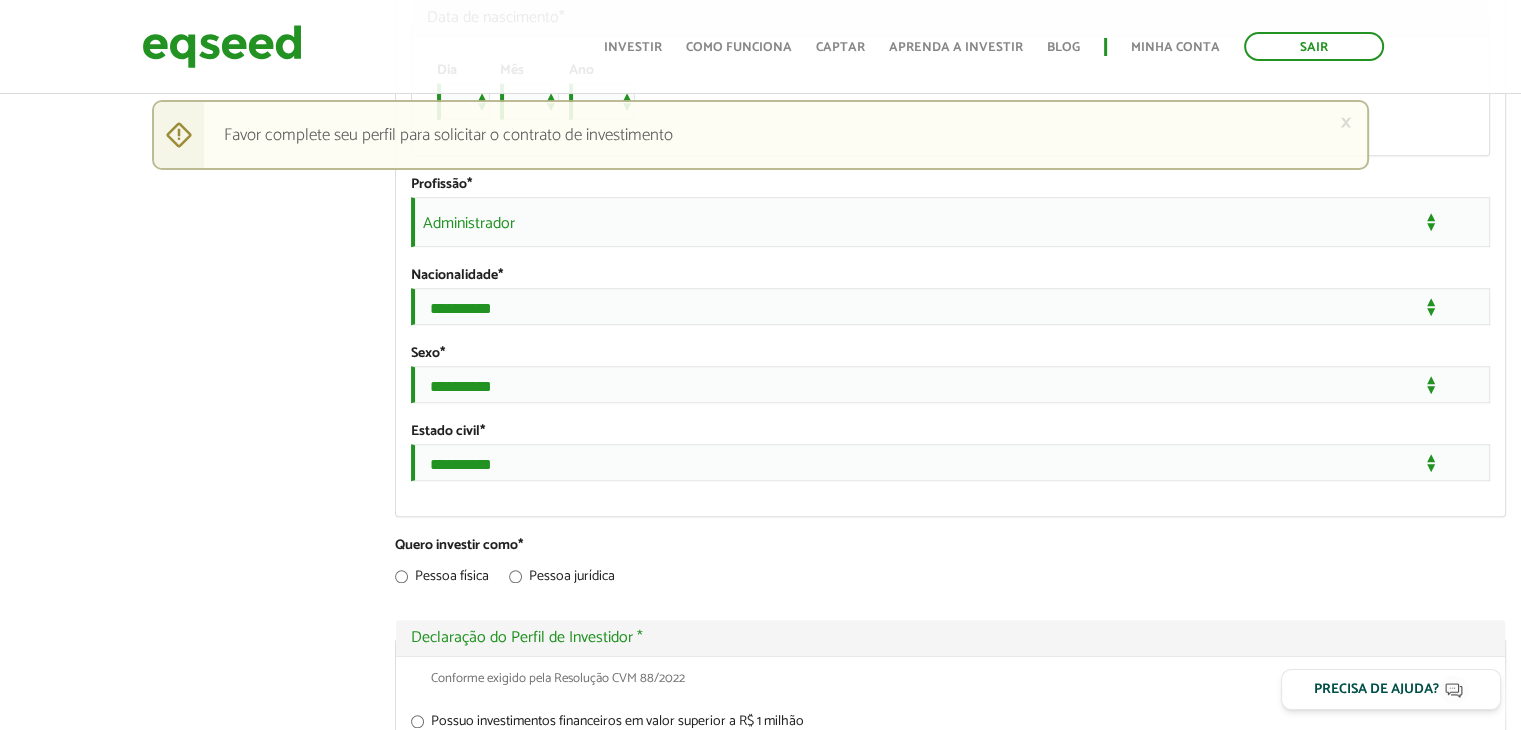 scroll, scrollTop: 1584, scrollLeft: 0, axis: vertical 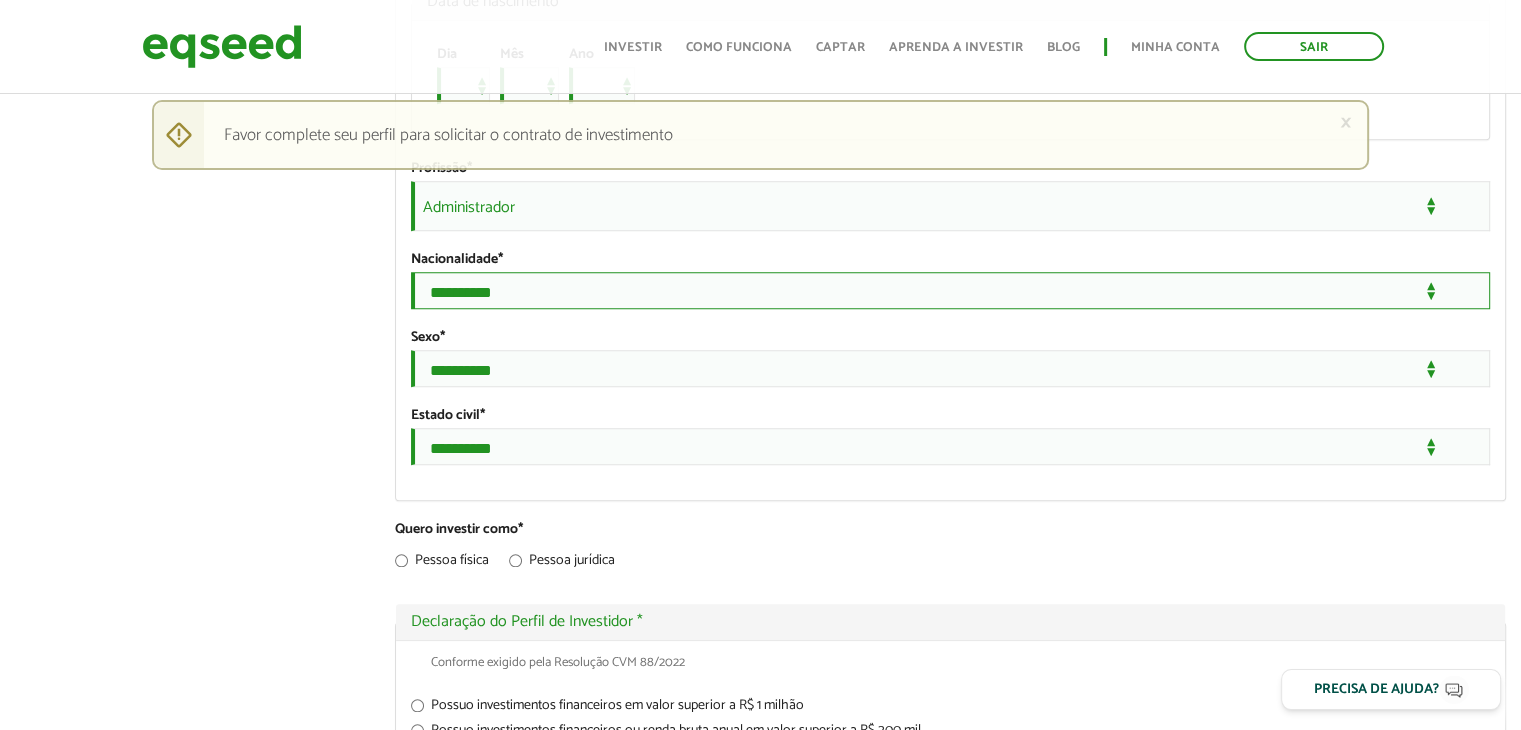 click on "**********" at bounding box center [950, 290] 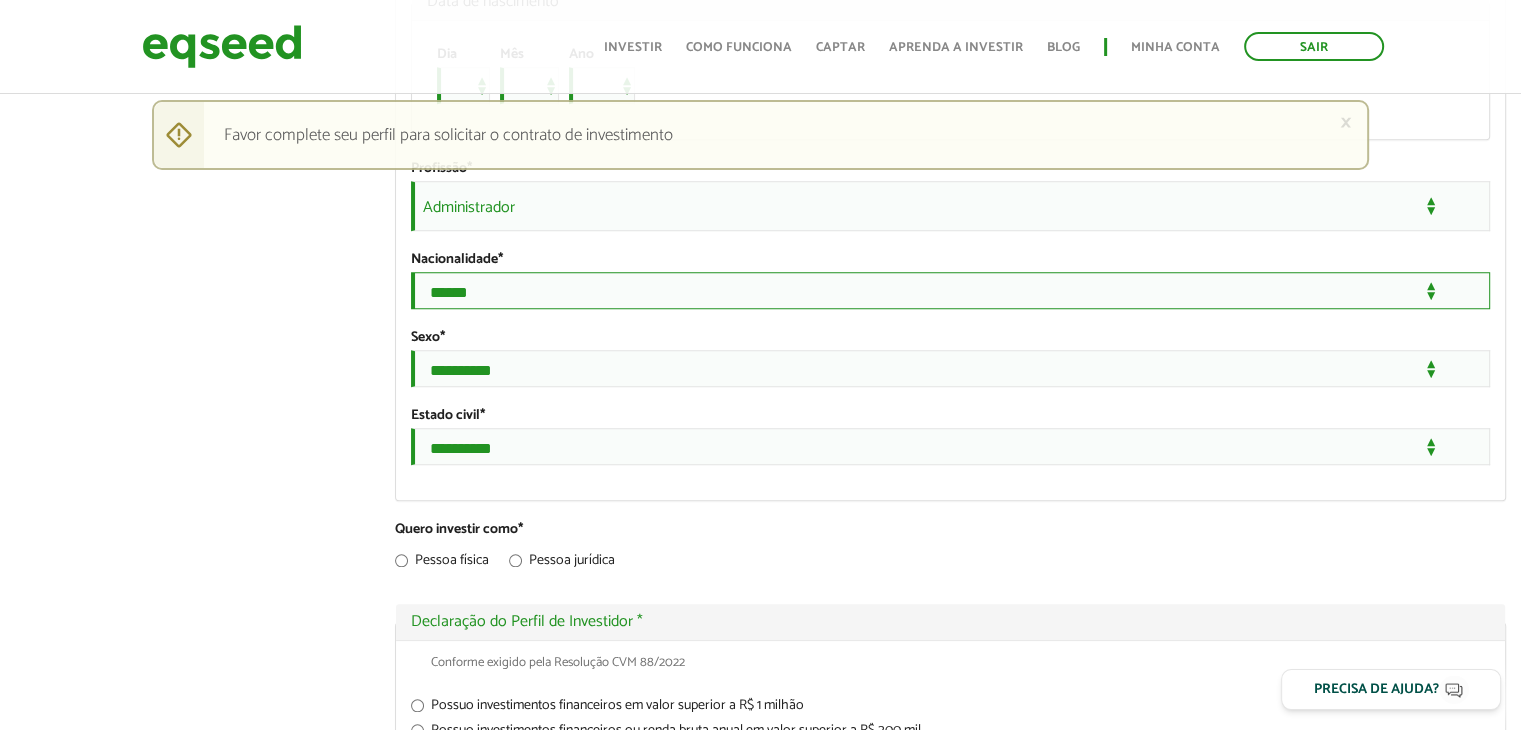 click on "**********" at bounding box center (950, 290) 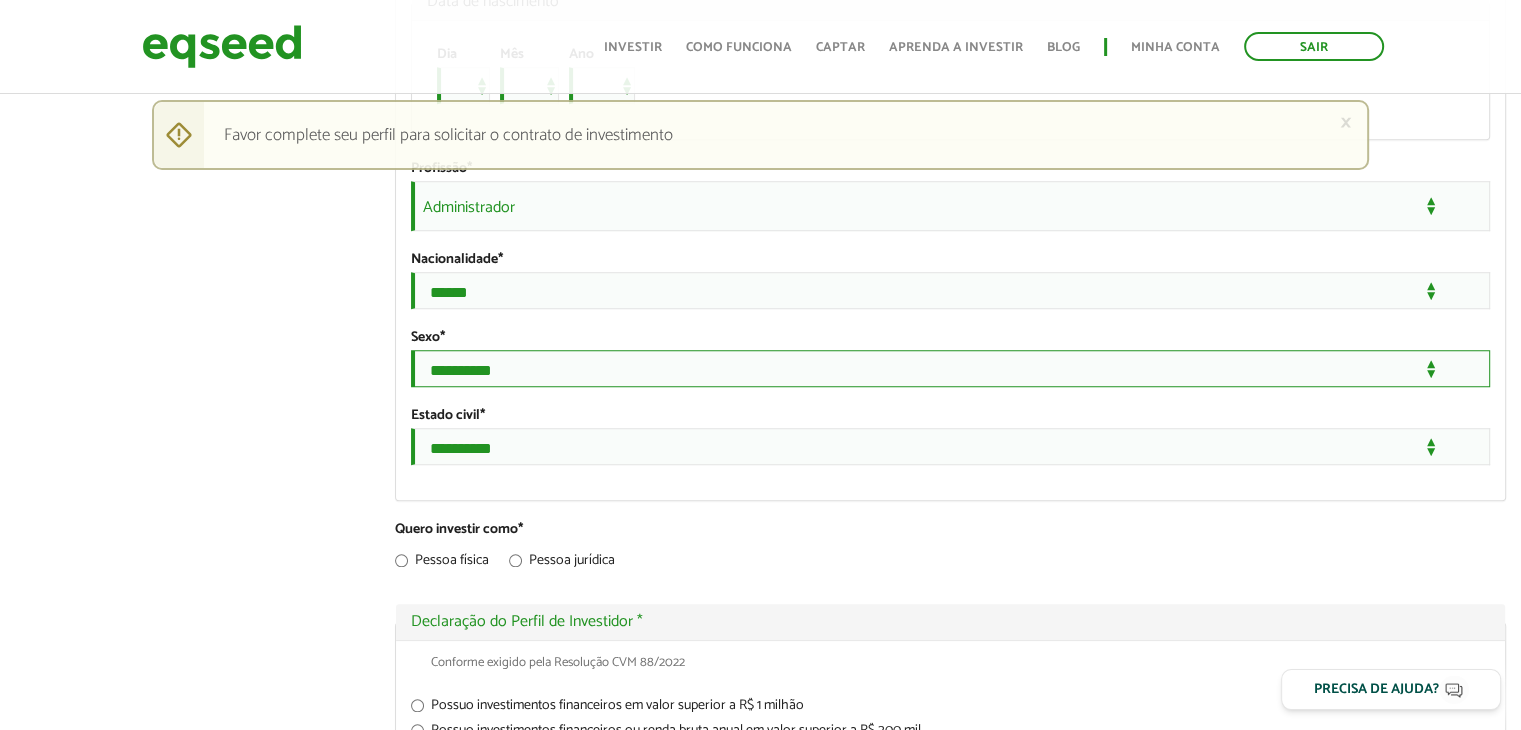 click on "**********" at bounding box center (950, 368) 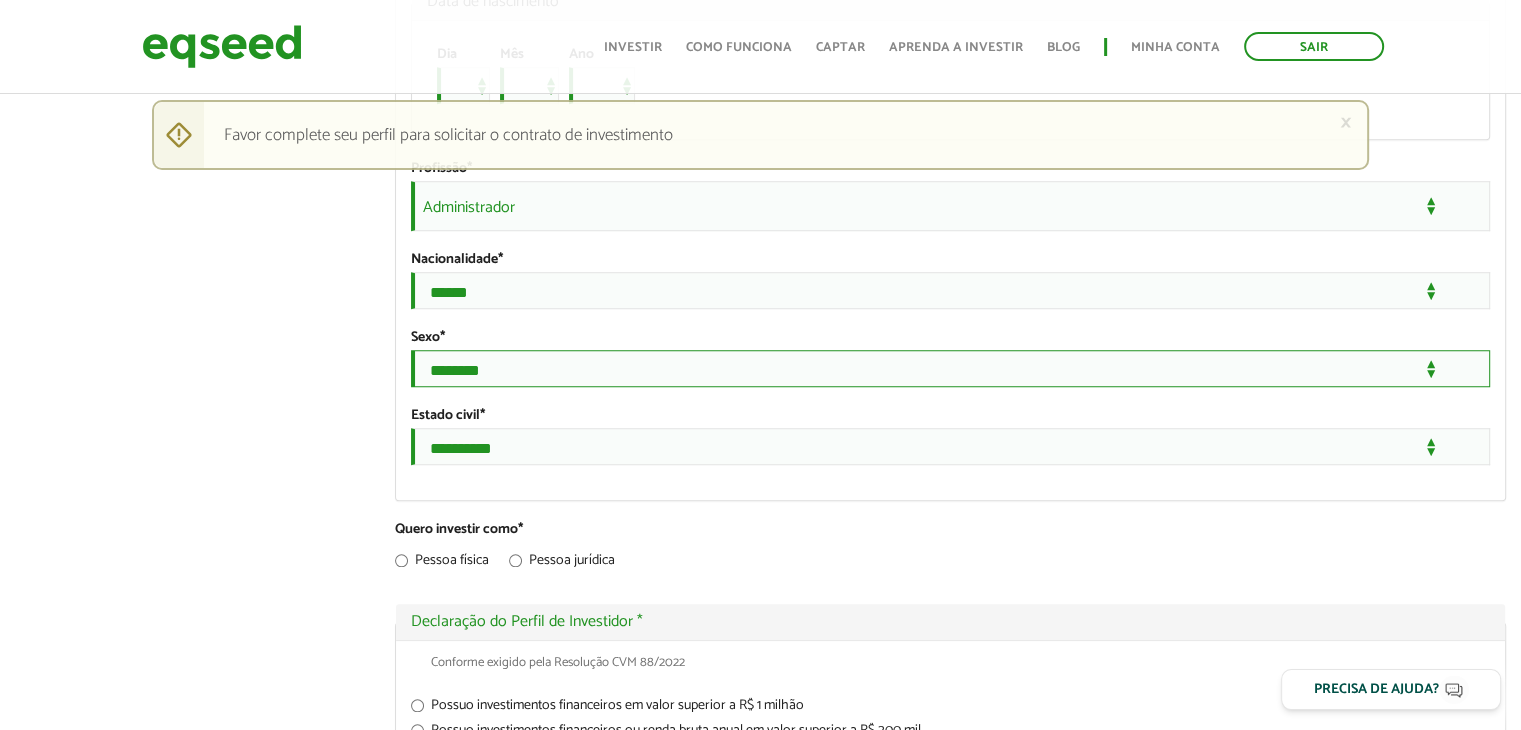 click on "**********" at bounding box center (950, 368) 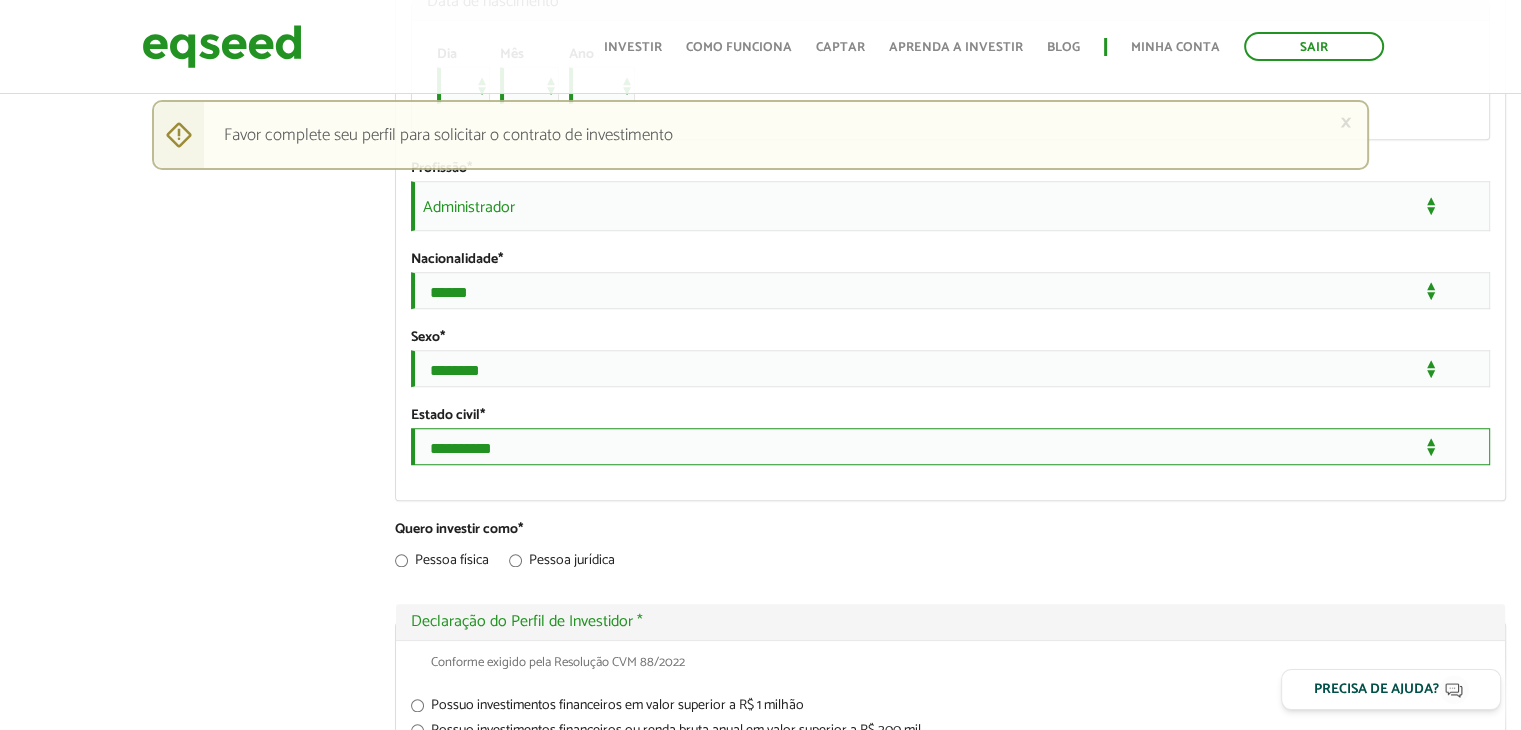 click on "**********" at bounding box center [950, 446] 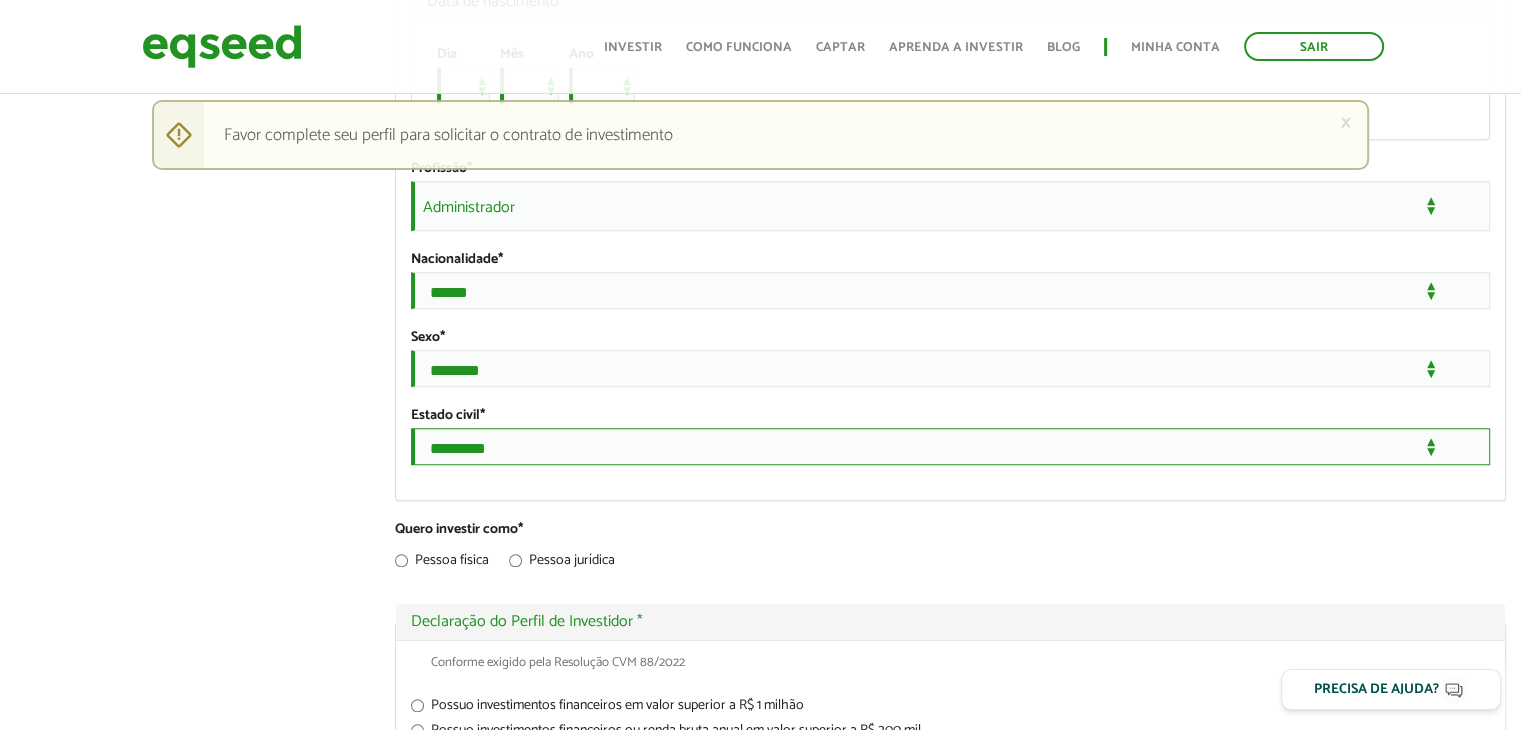 click on "**********" at bounding box center [950, 446] 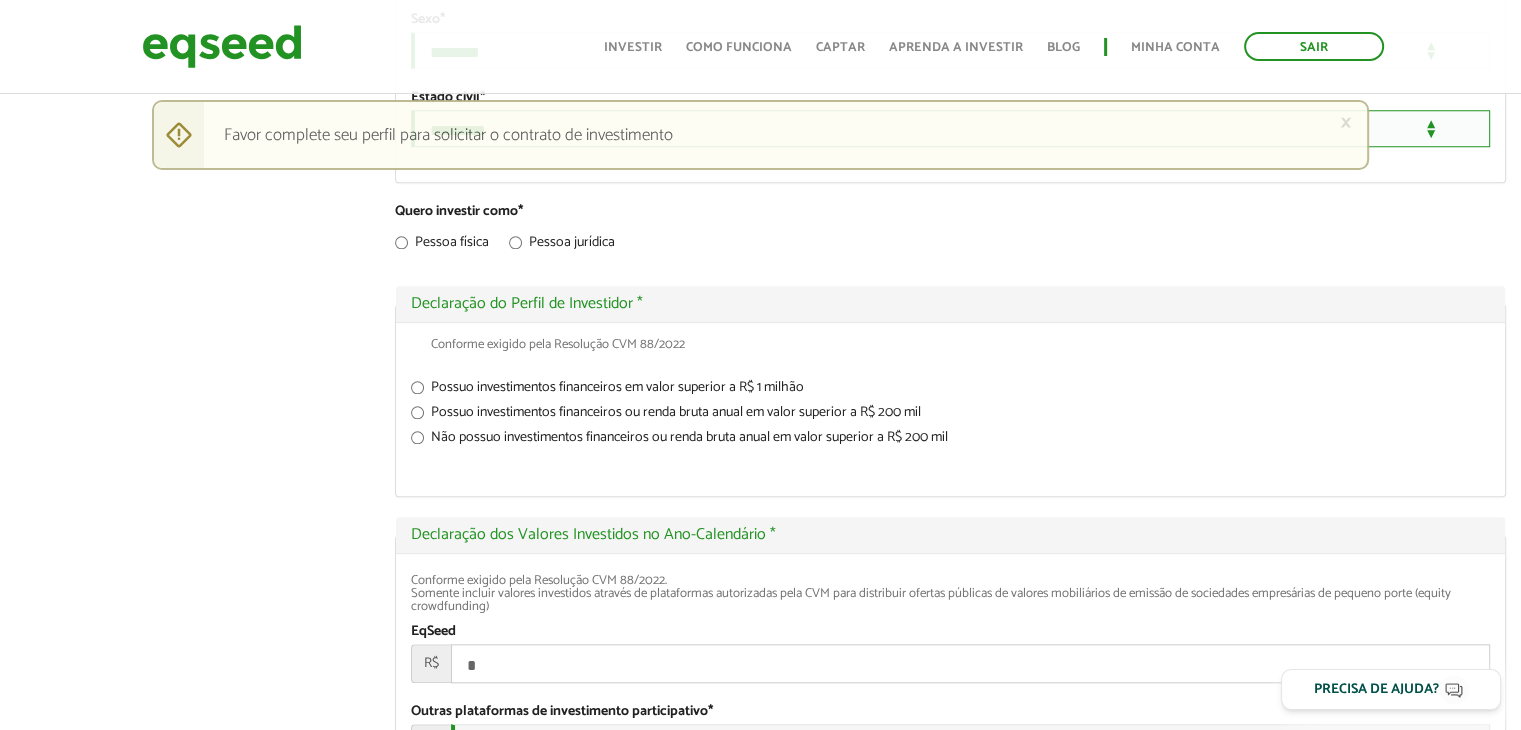 scroll, scrollTop: 1919, scrollLeft: 0, axis: vertical 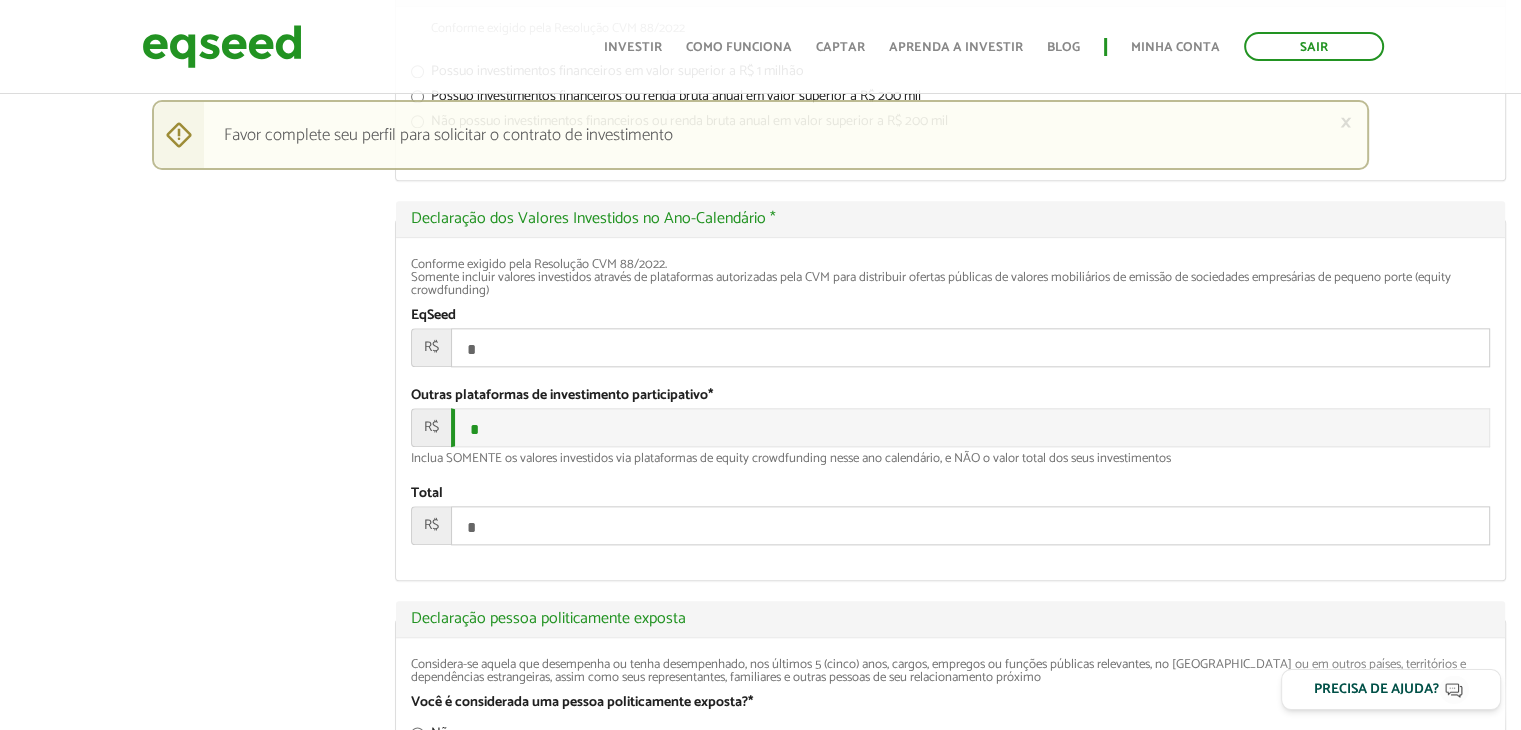 click on "*" at bounding box center [970, 347] 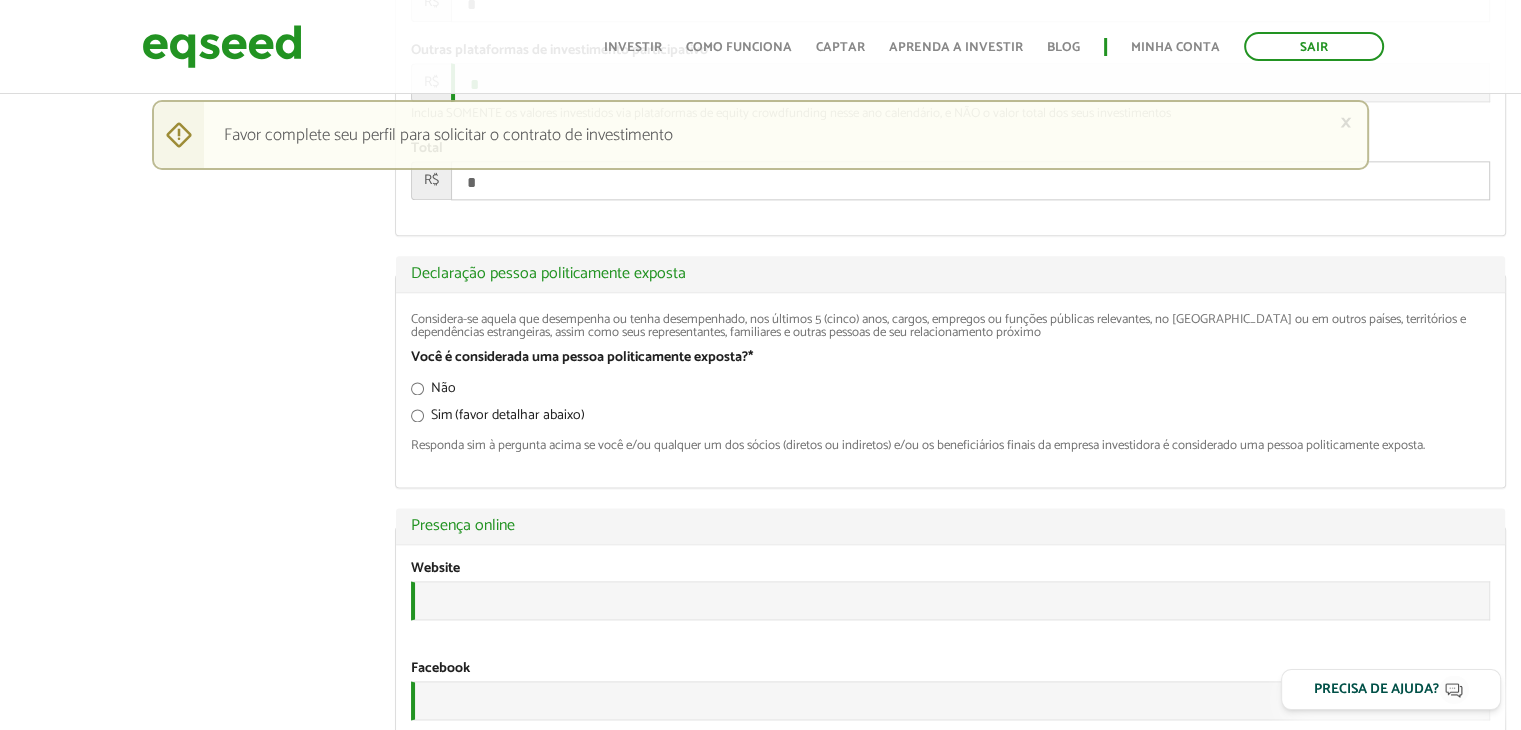scroll, scrollTop: 2564, scrollLeft: 0, axis: vertical 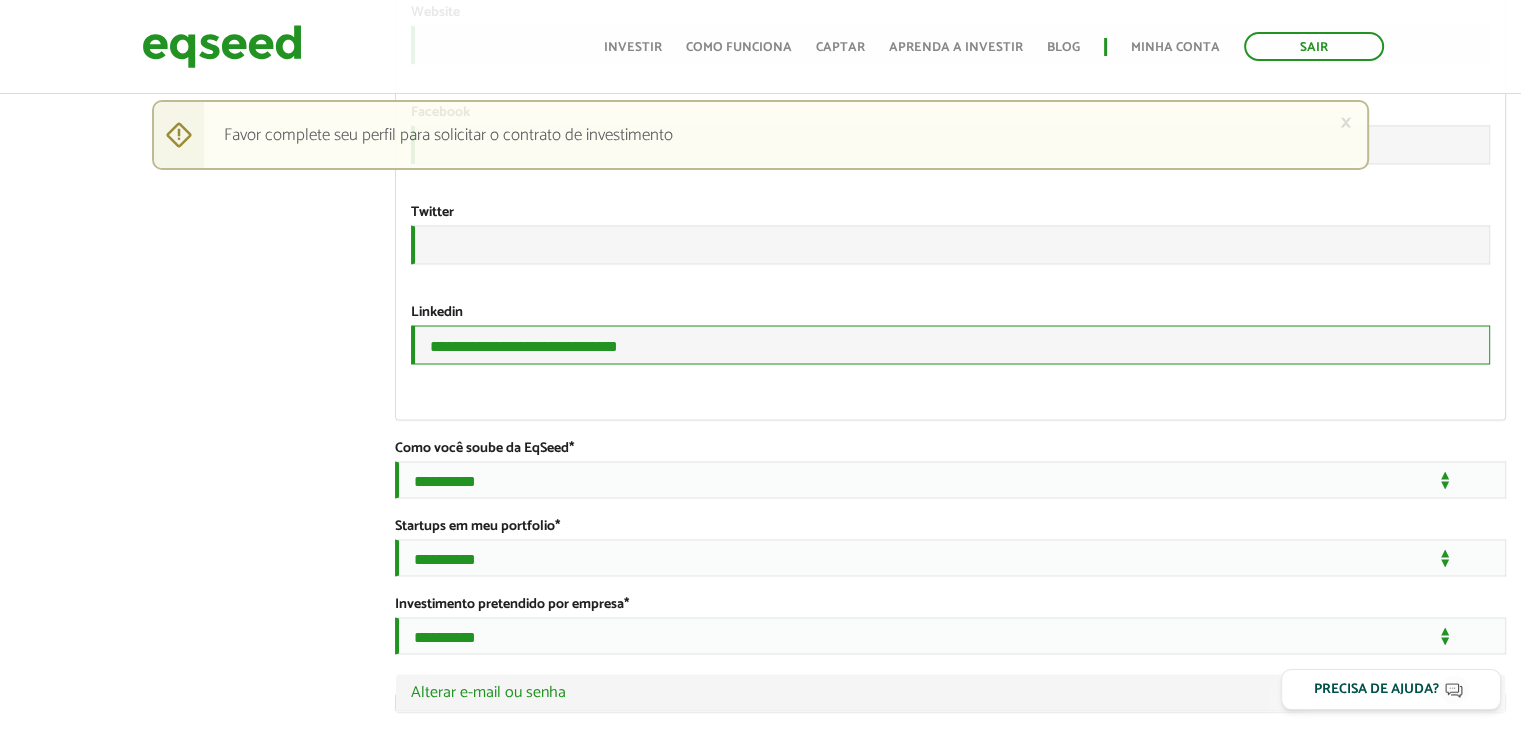 click on "**********" at bounding box center (950, 344) 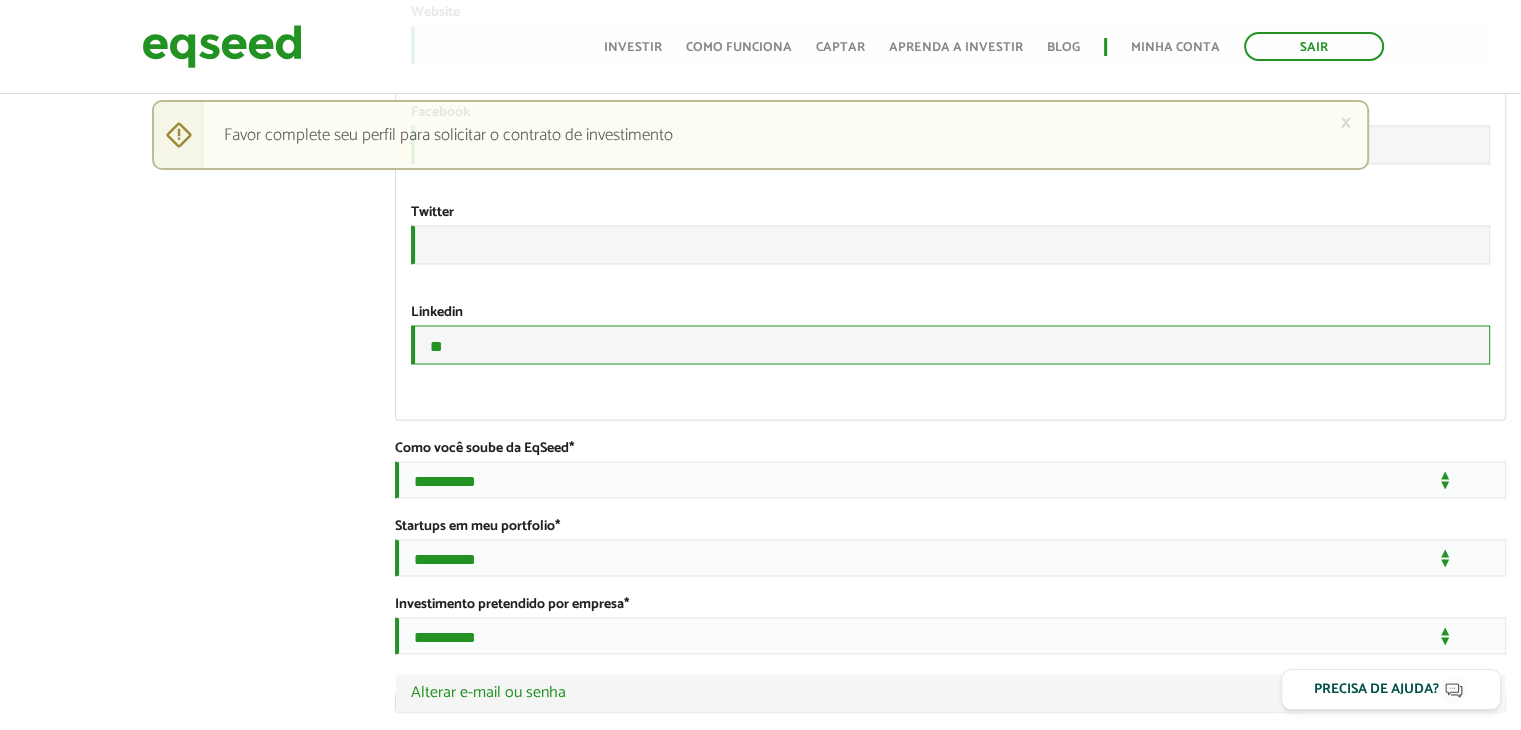 type on "*" 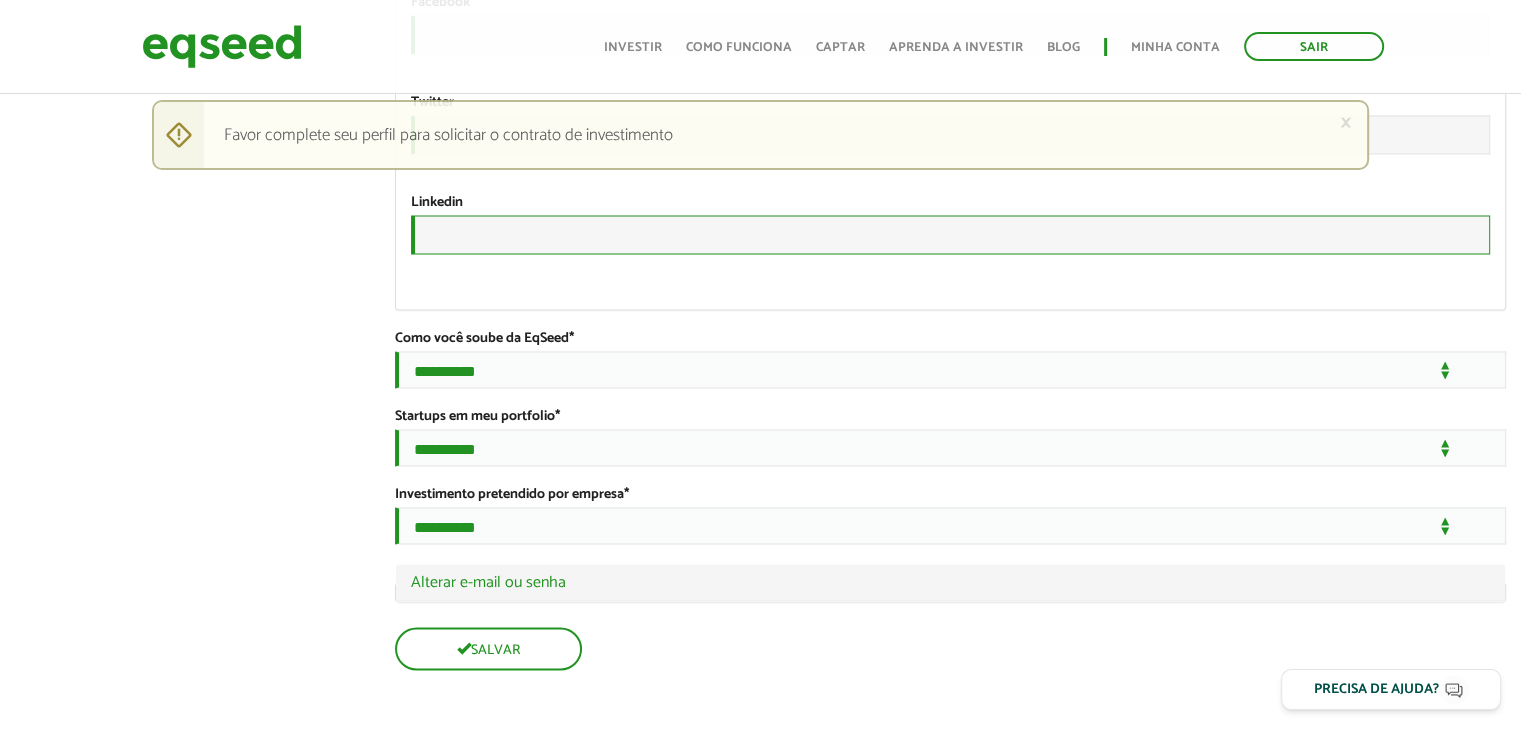 scroll, scrollTop: 3280, scrollLeft: 0, axis: vertical 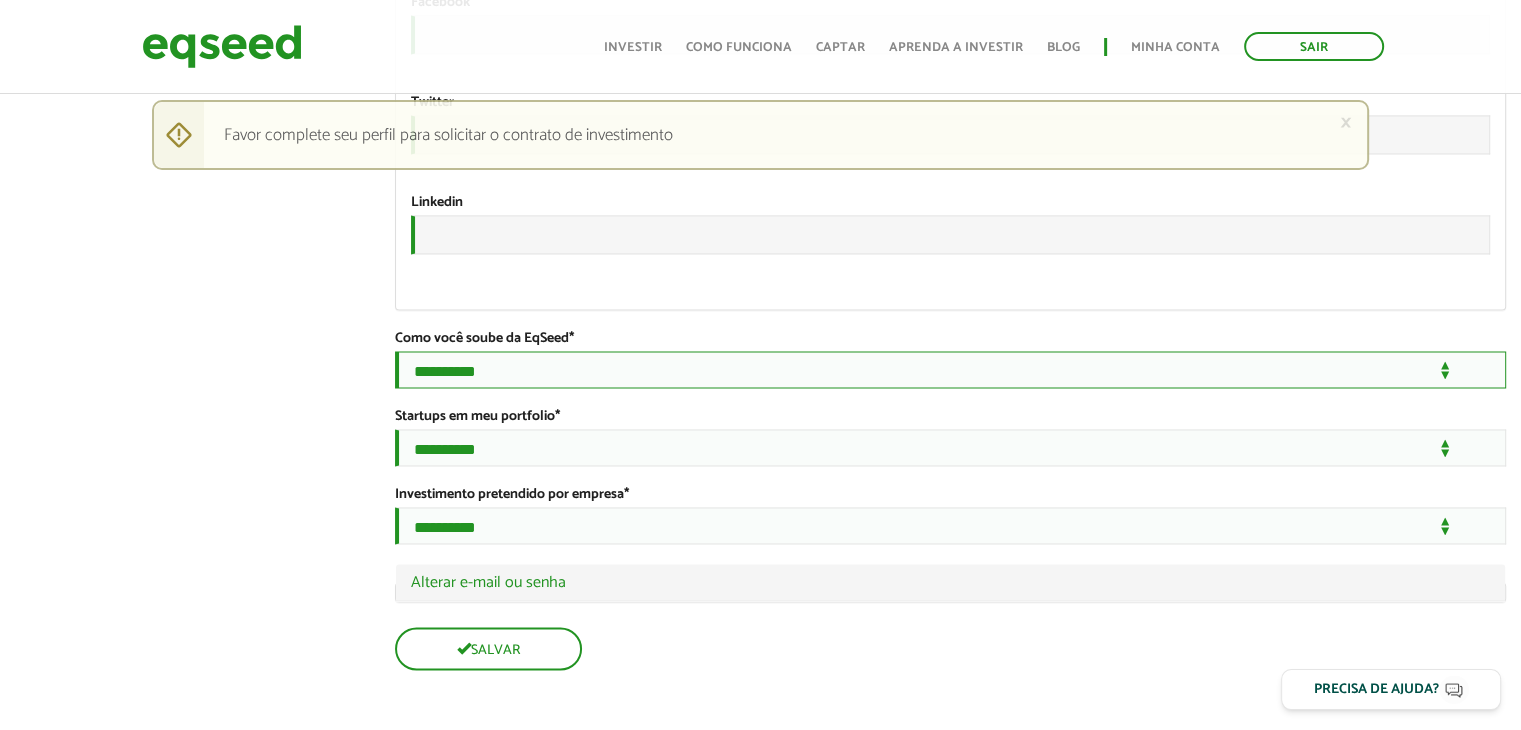 click on "**********" at bounding box center [950, 369] 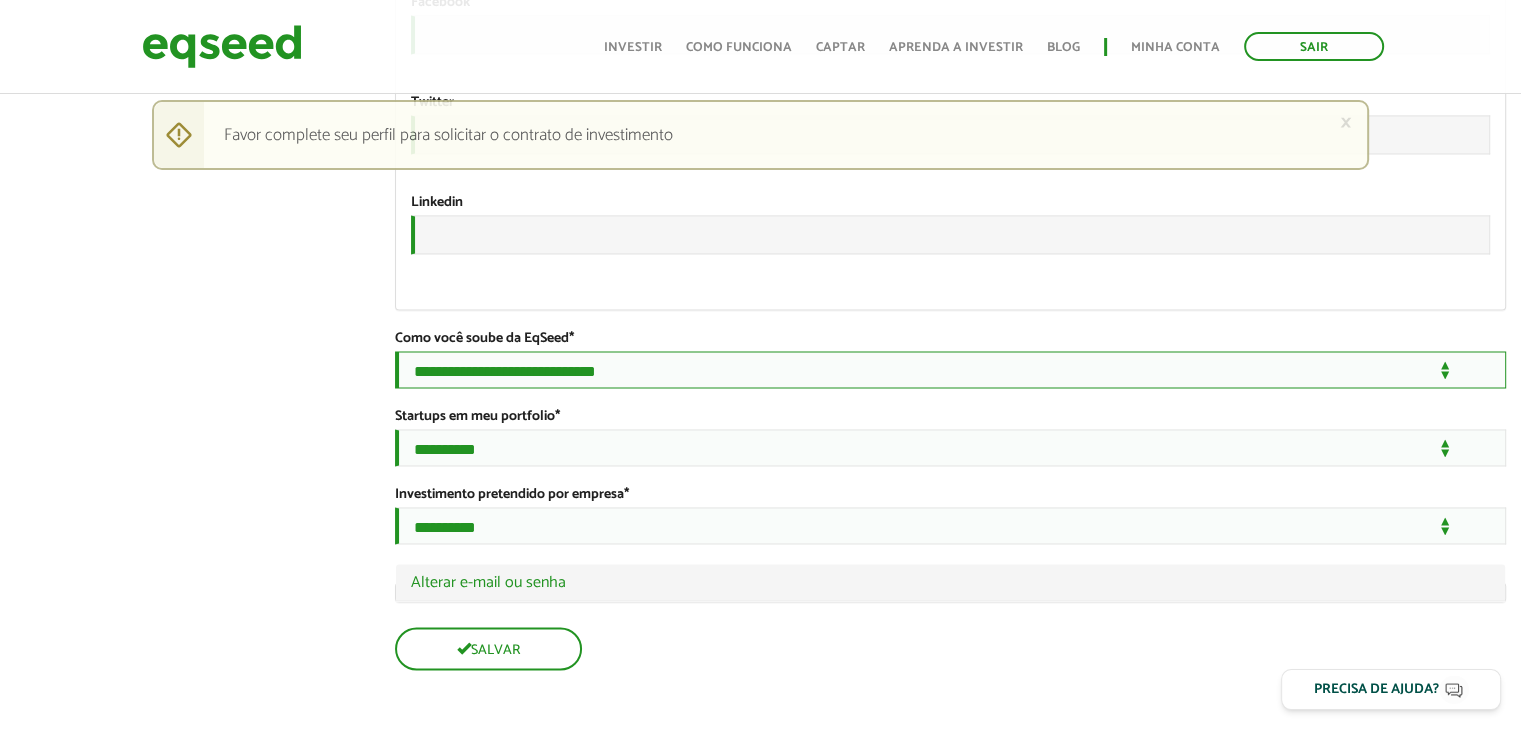 click on "**********" at bounding box center [950, 369] 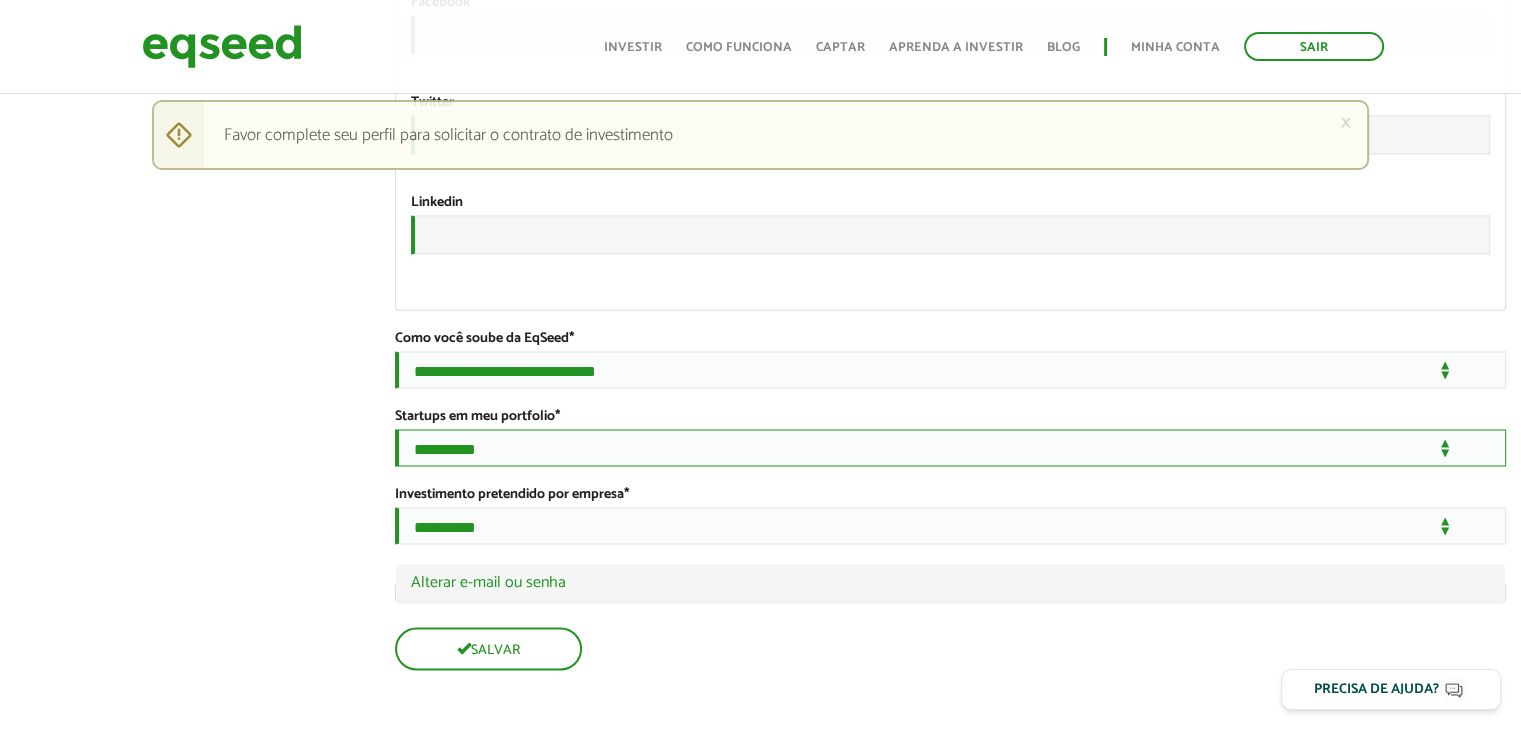 click on "**********" at bounding box center (950, 447) 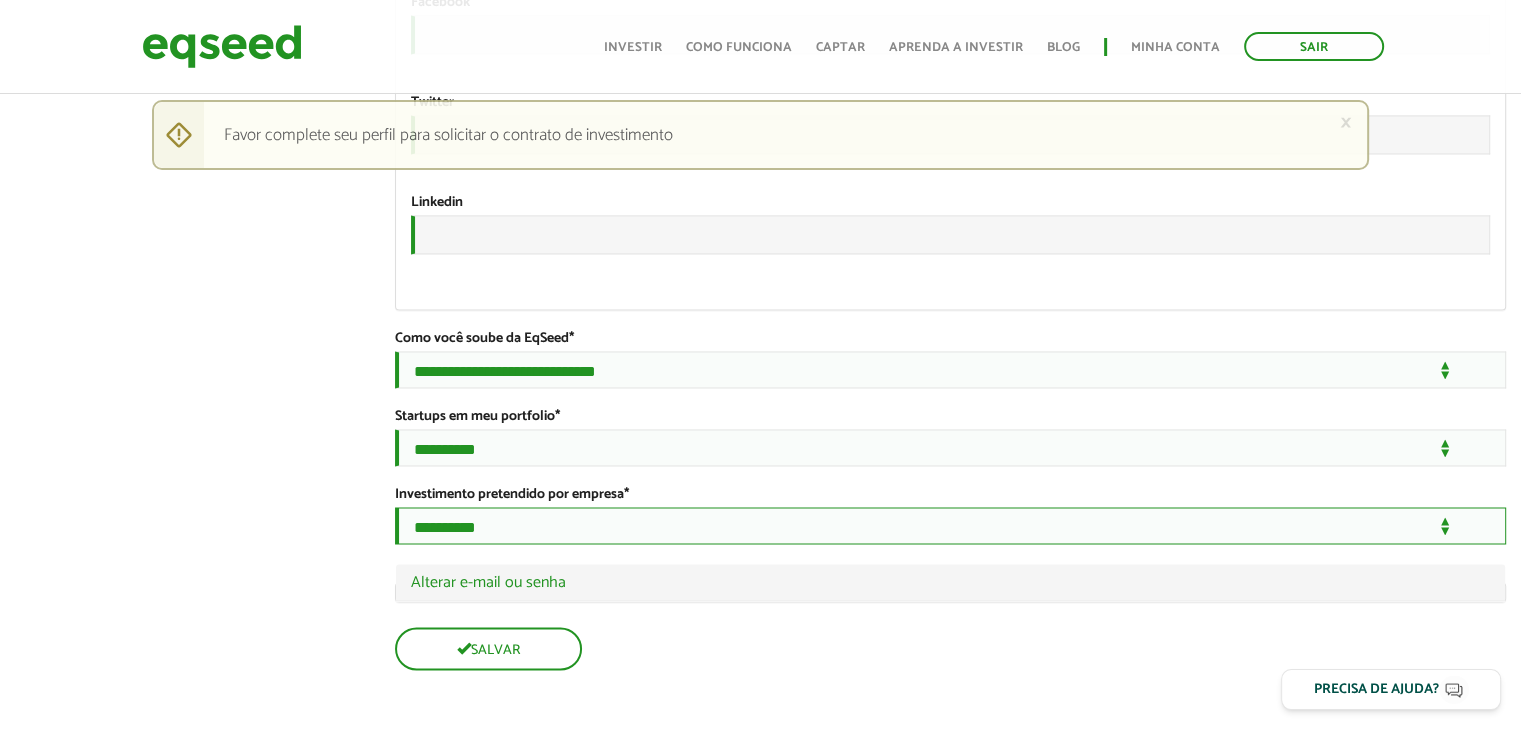 click on "**********" at bounding box center [950, 525] 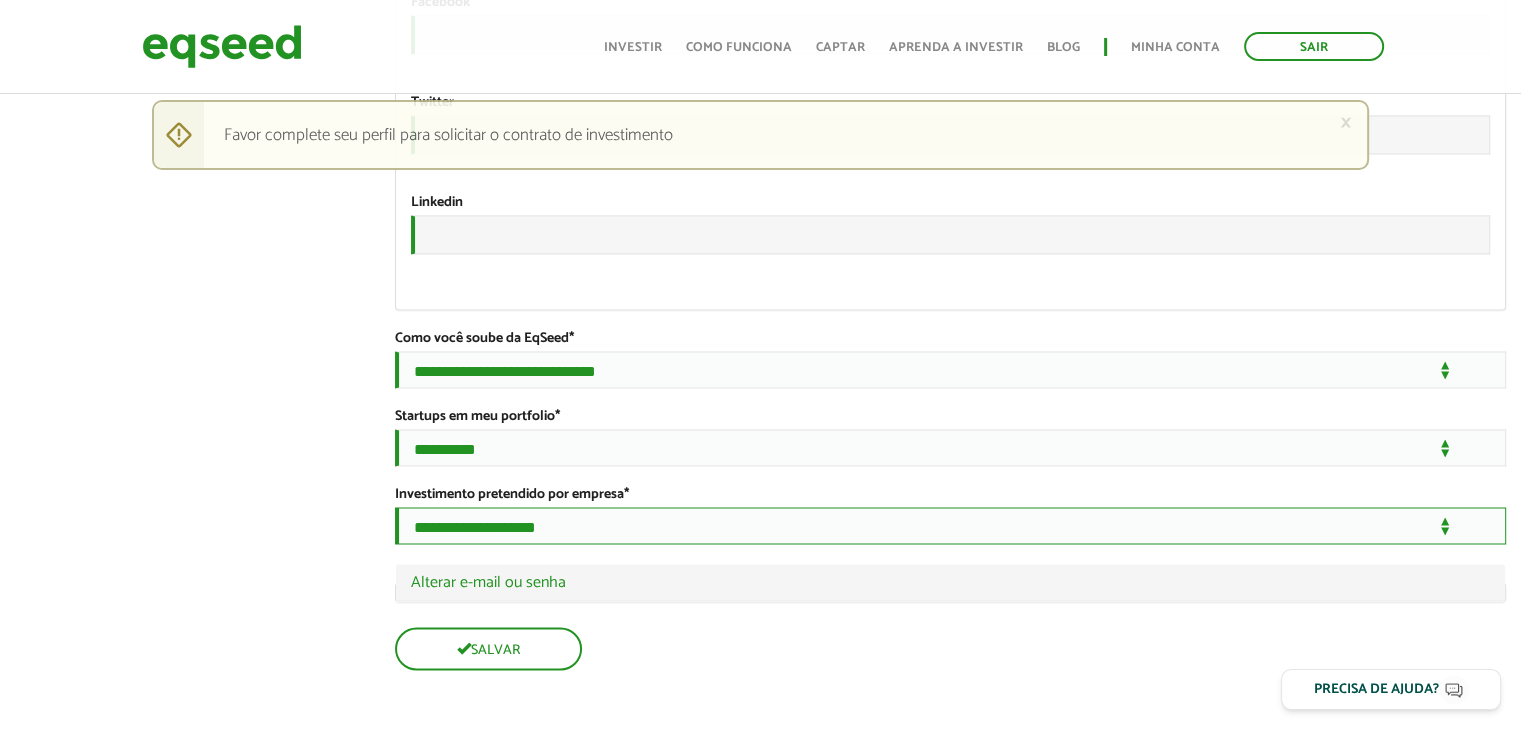click on "**********" at bounding box center (950, 525) 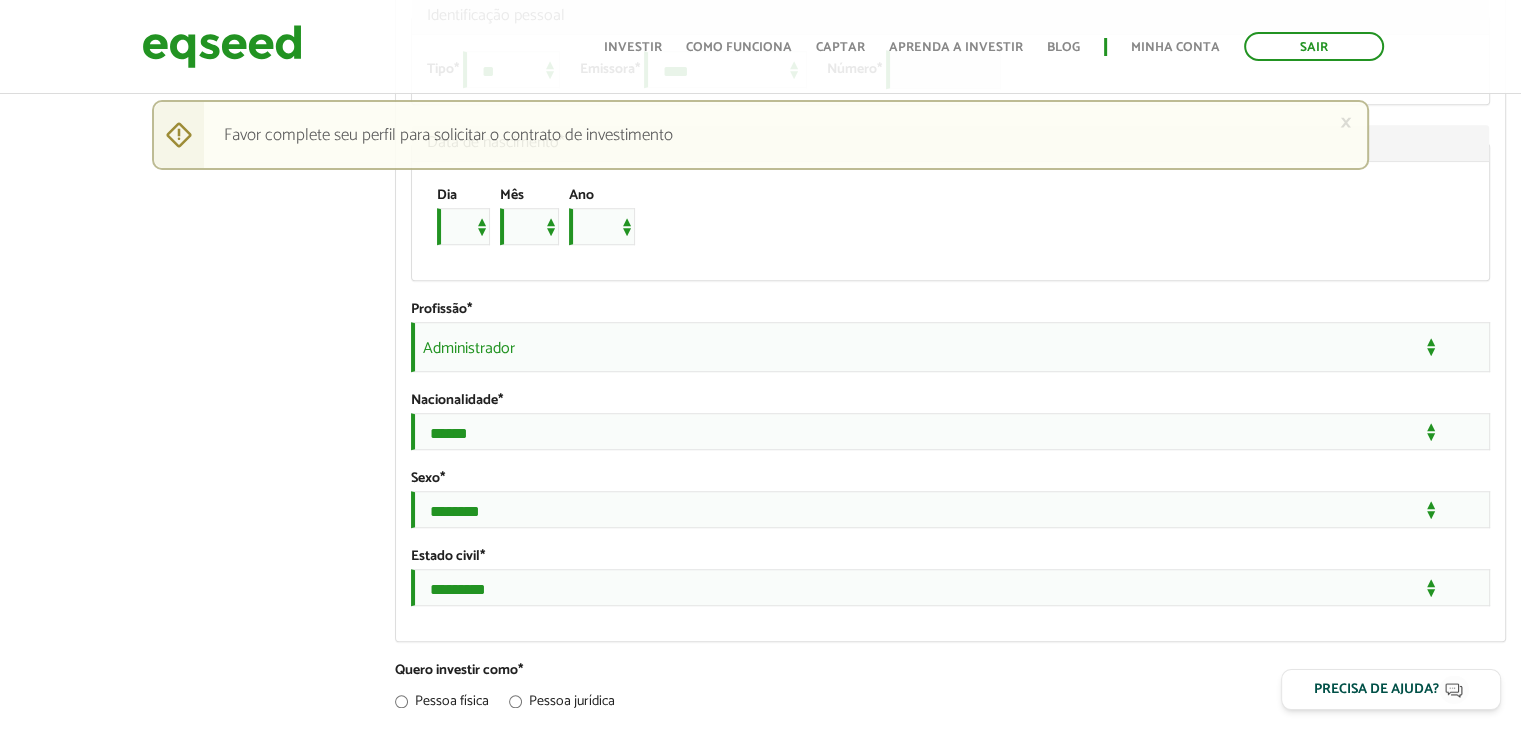 scroll, scrollTop: 1429, scrollLeft: 0, axis: vertical 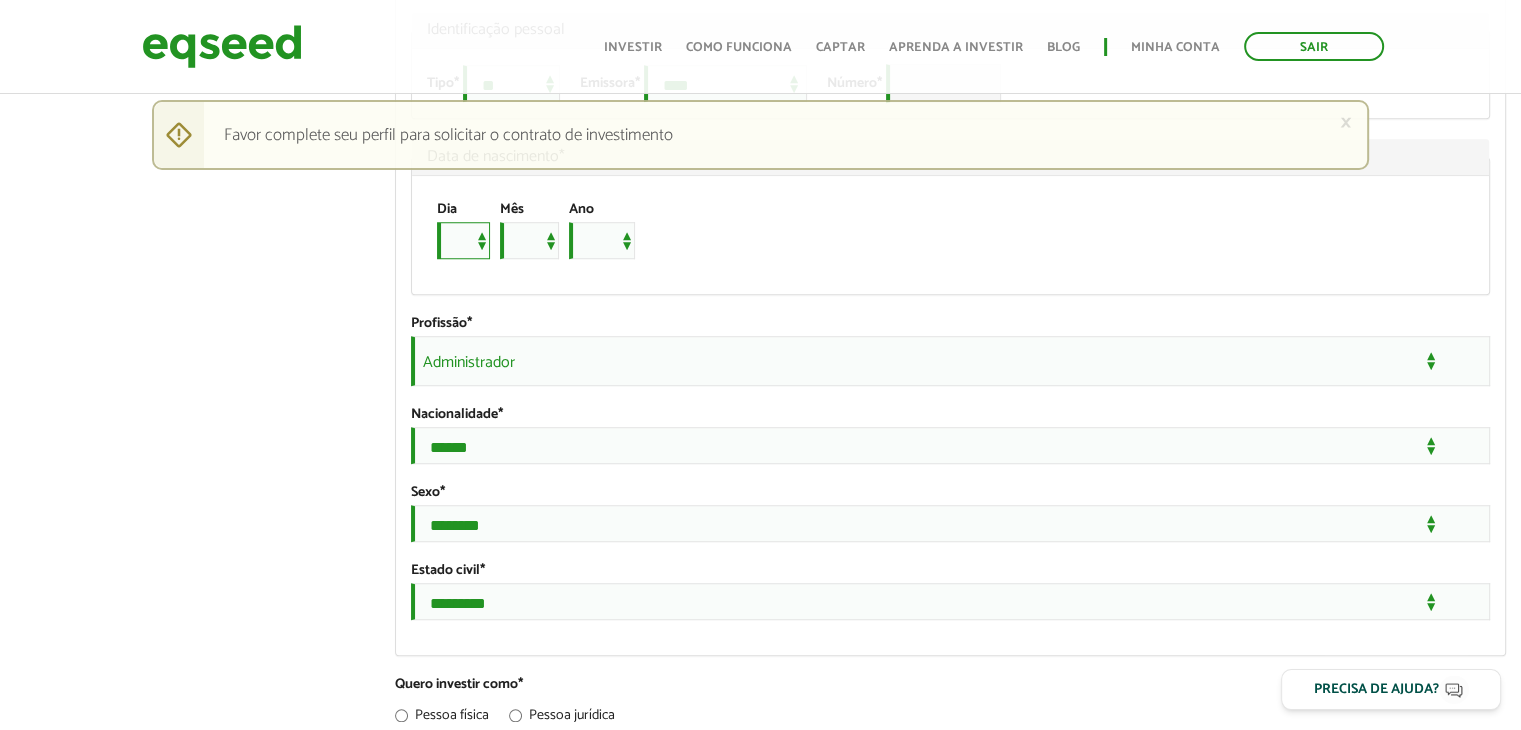 click on "* * * * * * * * * ** ** ** ** ** ** ** ** ** ** ** ** ** ** ** ** ** ** ** ** ** **" at bounding box center (463, 240) 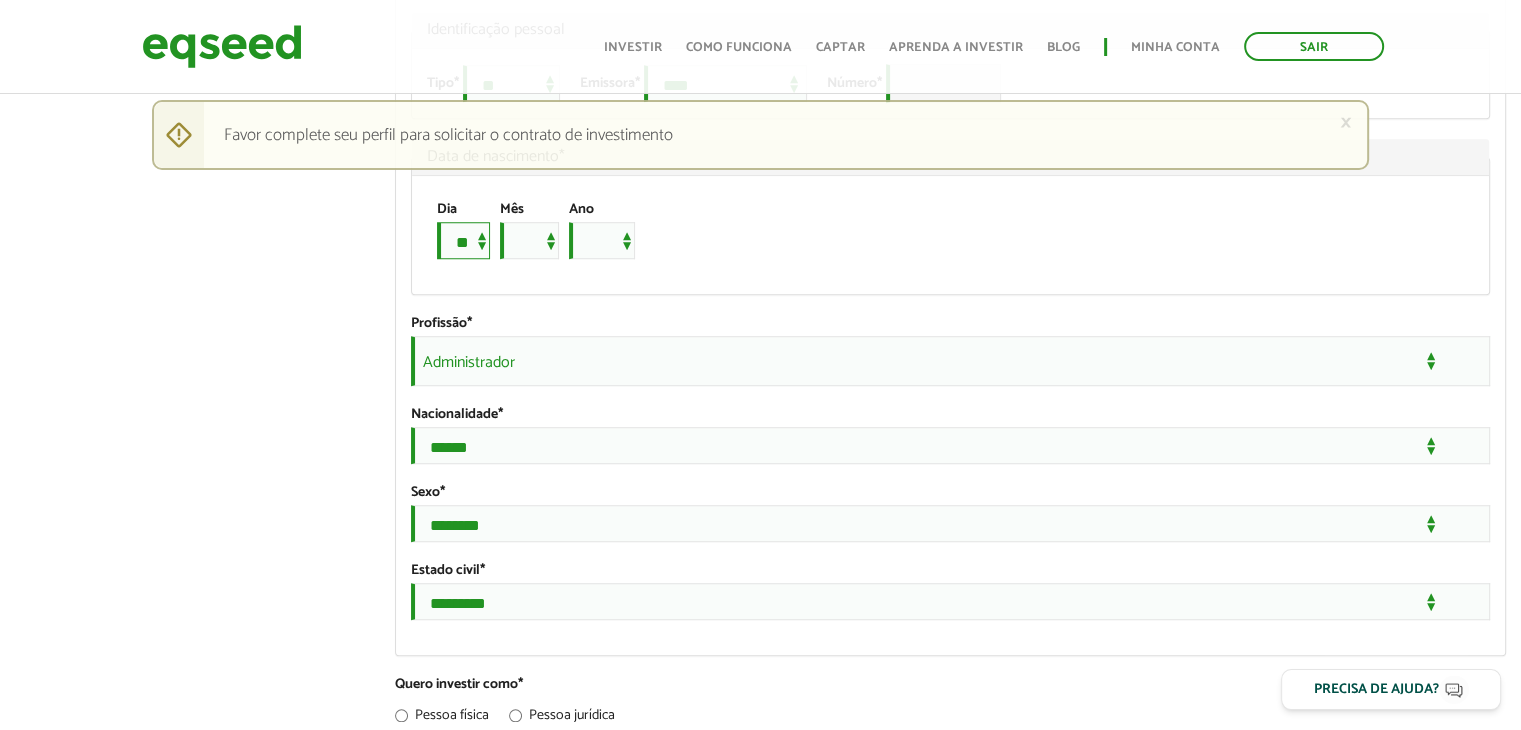 click on "* * * * * * * * * ** ** ** ** ** ** ** ** ** ** ** ** ** ** ** ** ** ** ** ** ** **" at bounding box center (463, 240) 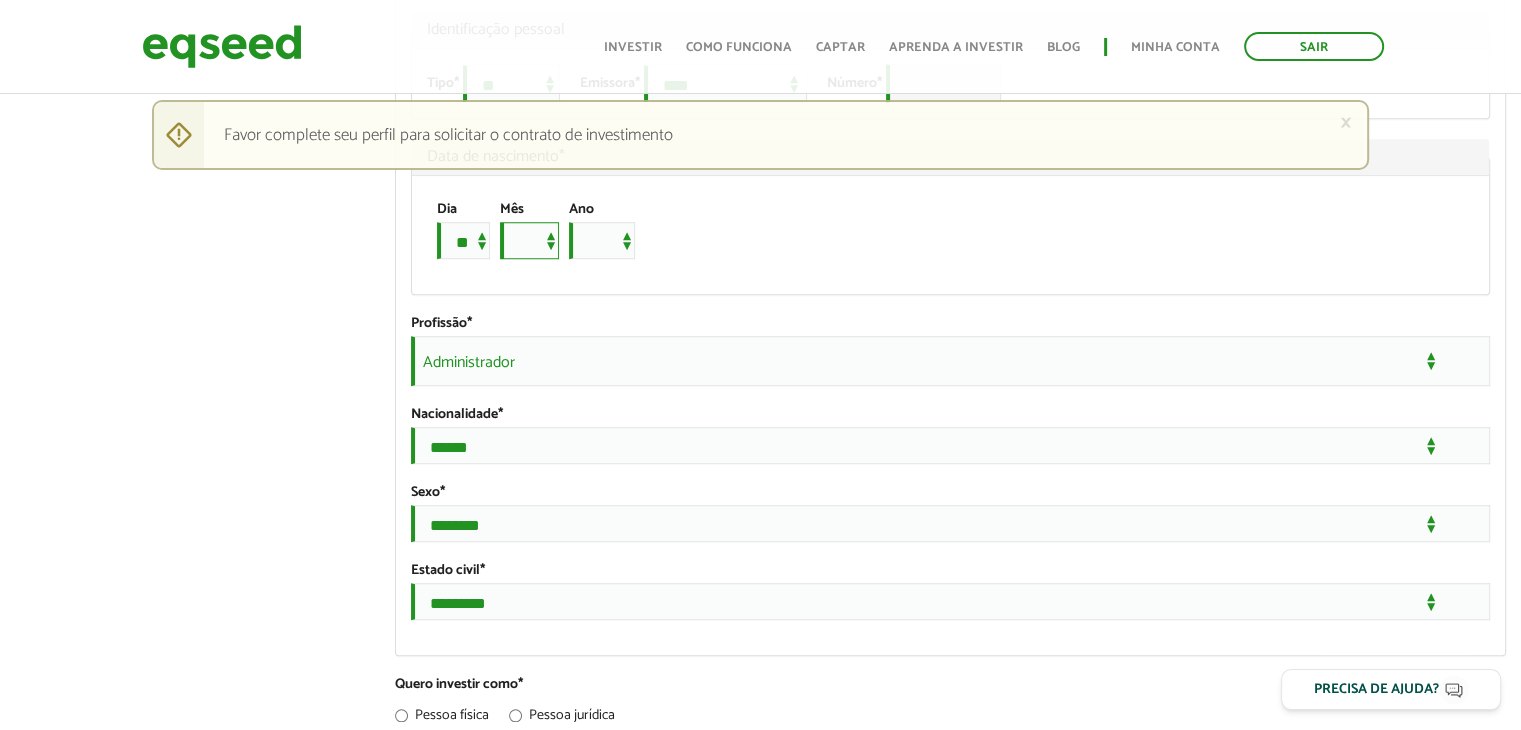 click on "*** *** *** *** *** *** *** *** *** *** *** ***" at bounding box center [529, 240] 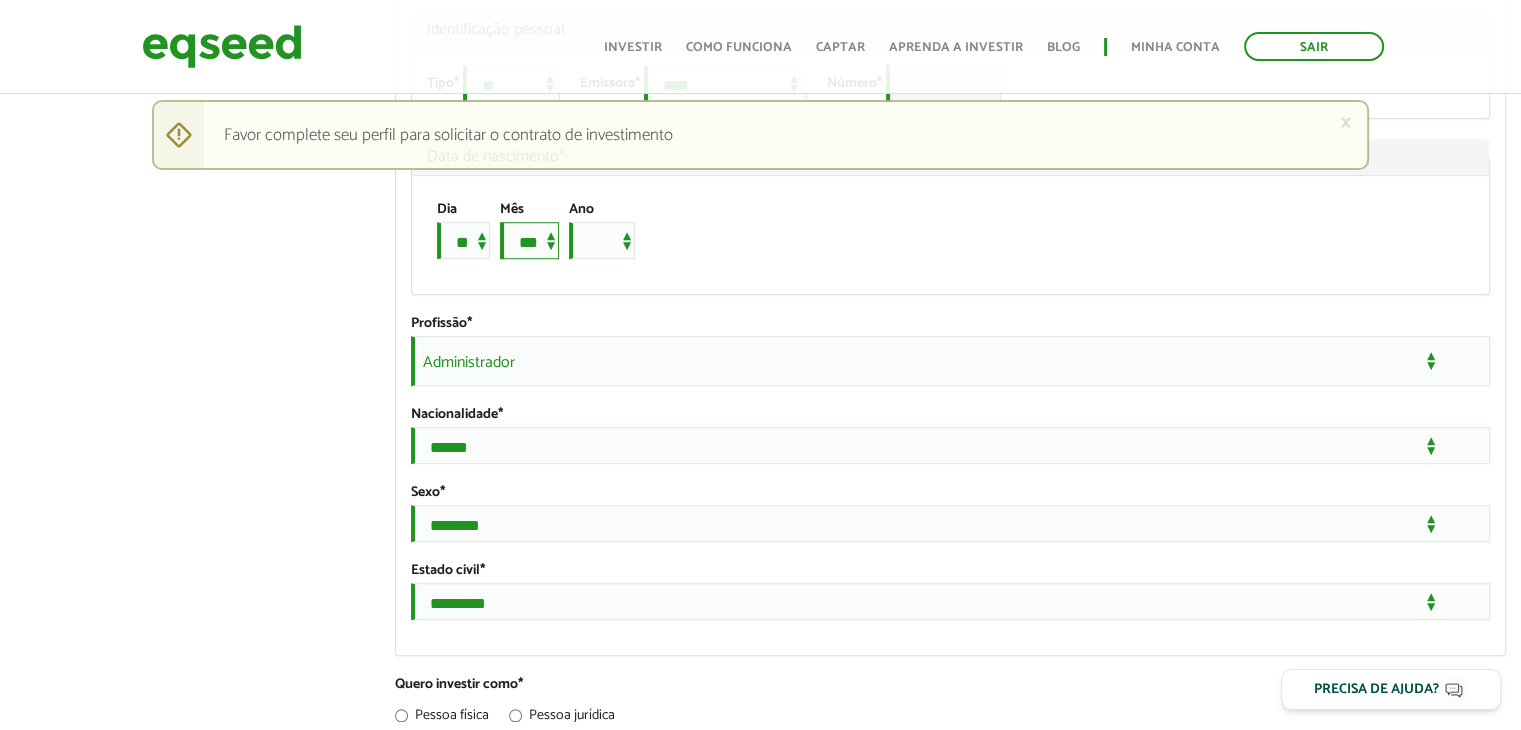 click on "*** *** *** *** *** *** *** *** *** *** *** ***" at bounding box center (529, 240) 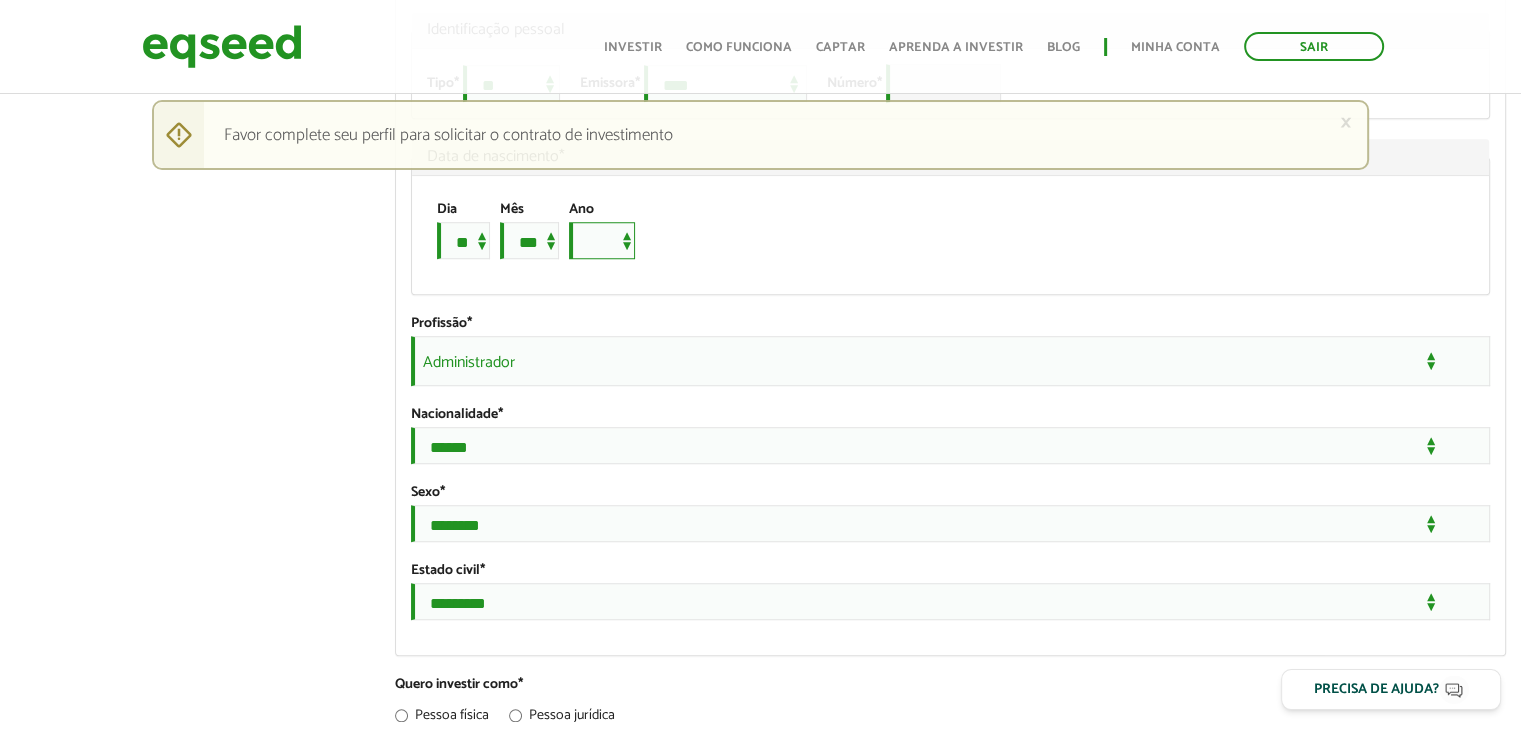 click on "**** **** **** **** **** **** **** **** **** **** **** **** **** **** **** **** **** **** **** **** **** **** **** **** **** **** **** **** **** **** **** **** **** **** **** **** **** **** **** **** **** **** **** **** **** **** **** **** **** **** **** **** **** **** **** **** **** **** **** **** **** **** **** **** **** **** **** **** **** **** **** **** **** **** **** **** **** **** **** **** **** **** **** **** **** **** **** **** **** **** **** **** **** **** **** **** **** **** **** **** **** **** **** **** **** **** **** **** **** **** **** **** **** **** **** **** **** **** **** **** **** **** **** **** **** ****" at bounding box center (602, 240) 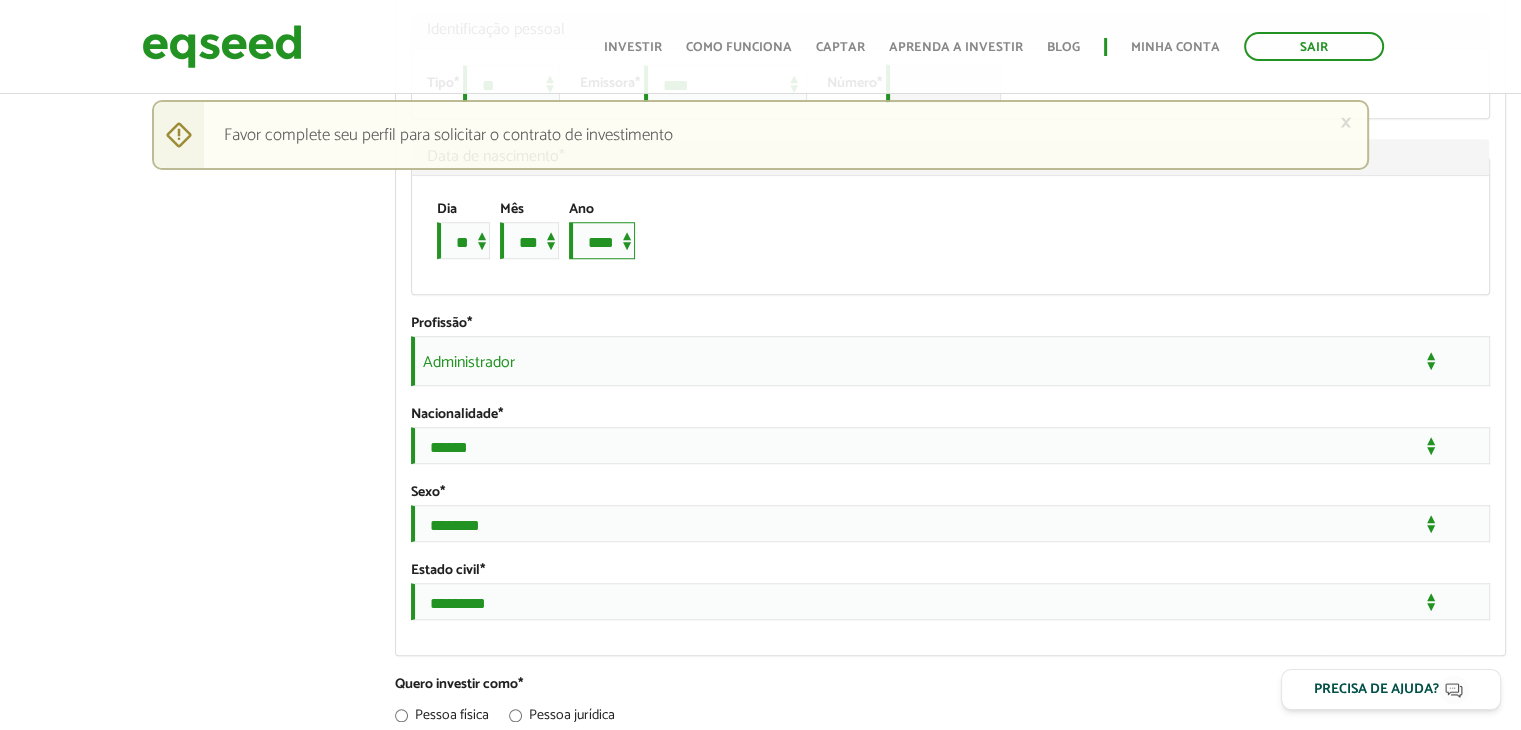 click on "**** **** **** **** **** **** **** **** **** **** **** **** **** **** **** **** **** **** **** **** **** **** **** **** **** **** **** **** **** **** **** **** **** **** **** **** **** **** **** **** **** **** **** **** **** **** **** **** **** **** **** **** **** **** **** **** **** **** **** **** **** **** **** **** **** **** **** **** **** **** **** **** **** **** **** **** **** **** **** **** **** **** **** **** **** **** **** **** **** **** **** **** **** **** **** **** **** **** **** **** **** **** **** **** **** **** **** **** **** **** **** **** **** **** **** **** **** **** **** **** **** **** **** **** **** ****" at bounding box center [602, 240] 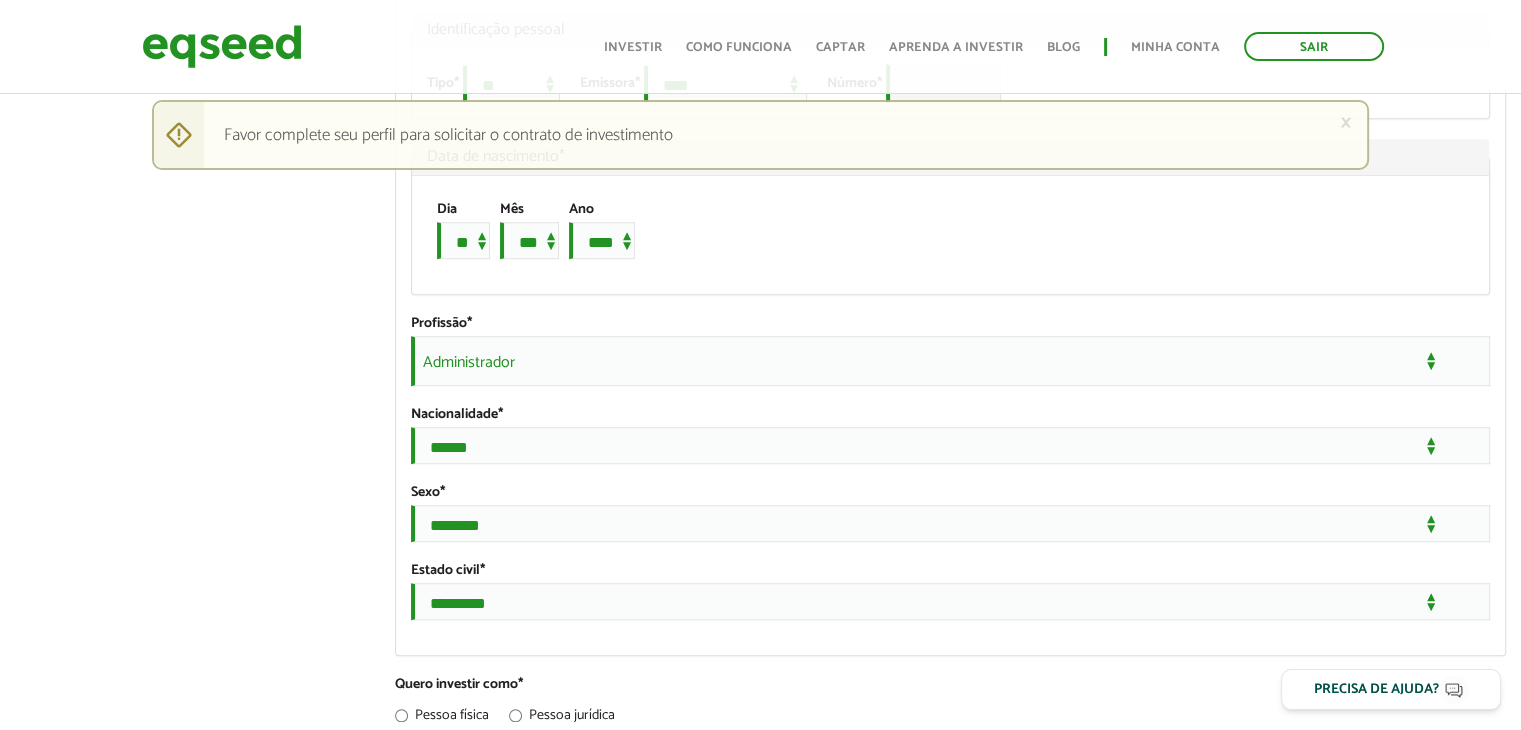 click on "Dia
* * * * * * * * * ** ** ** ** ** ** ** ** ** ** ** ** ** ** ** ** ** ** ** ** ** **   Mês
*** *** *** *** *** *** *** *** *** *** *** ***   Ano
**** **** **** **** **** **** **** **** **** **** **** **** **** **** **** **** **** **** **** **** **** **** **** **** **** **** **** **** **** **** **** **** **** **** **** **** **** **** **** **** **** **** **** **** **** **** **** **** **** **** **** **** **** **** **** **** **** **** **** **** **** **** **** **** **** **** **** **** **** **** **** **** **** **** **** **** **** **** **** **** **** **** **** **** **** **** **** **** **** **** **** **** **** **** **** **** **** **** **** **** **** **** **** **** **** **** **** **** **** **** **** **** **** **** **** **** **** **** **** **** **** **** **** **** **** ****" at bounding box center (940, 235) 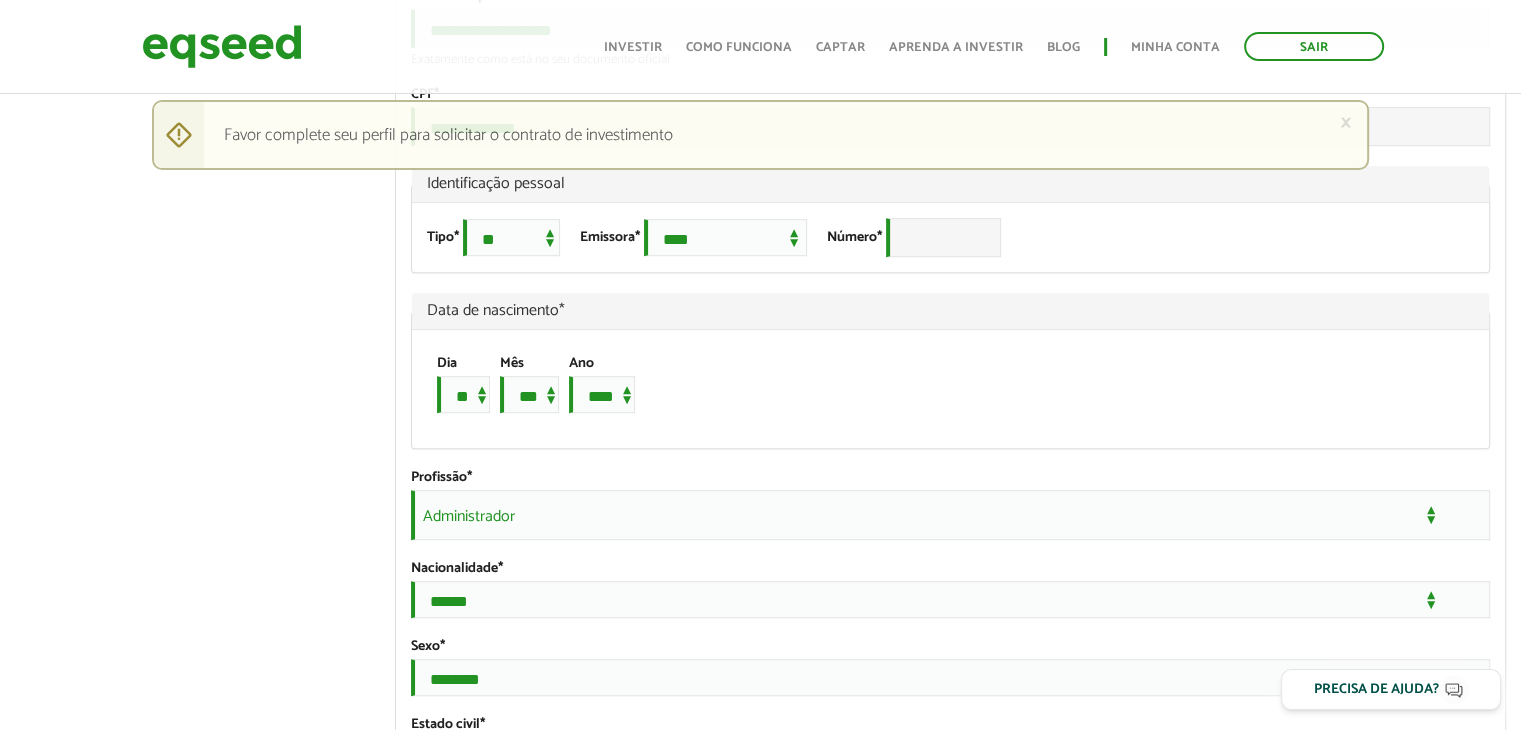 scroll, scrollTop: 1272, scrollLeft: 0, axis: vertical 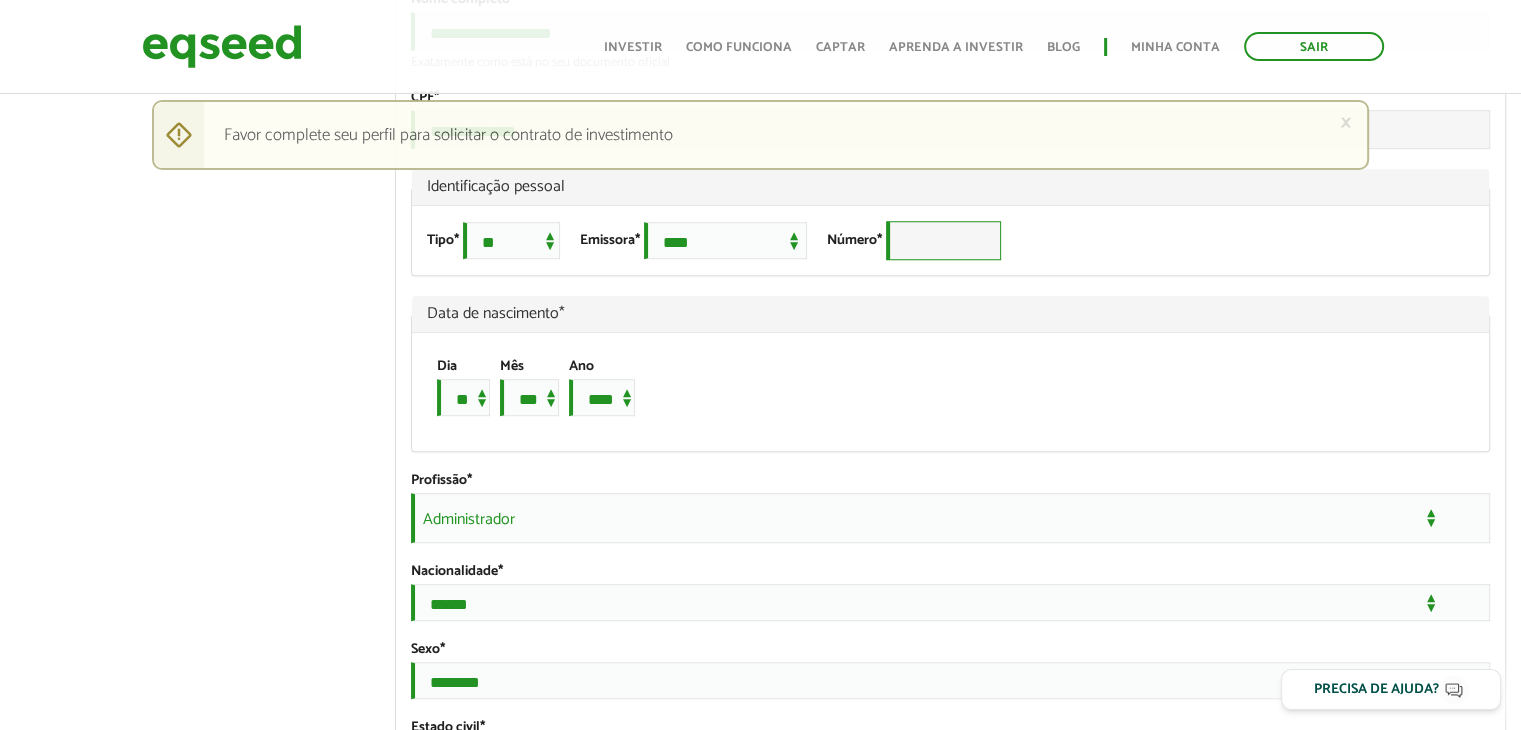 click on "Número  *" at bounding box center [943, 240] 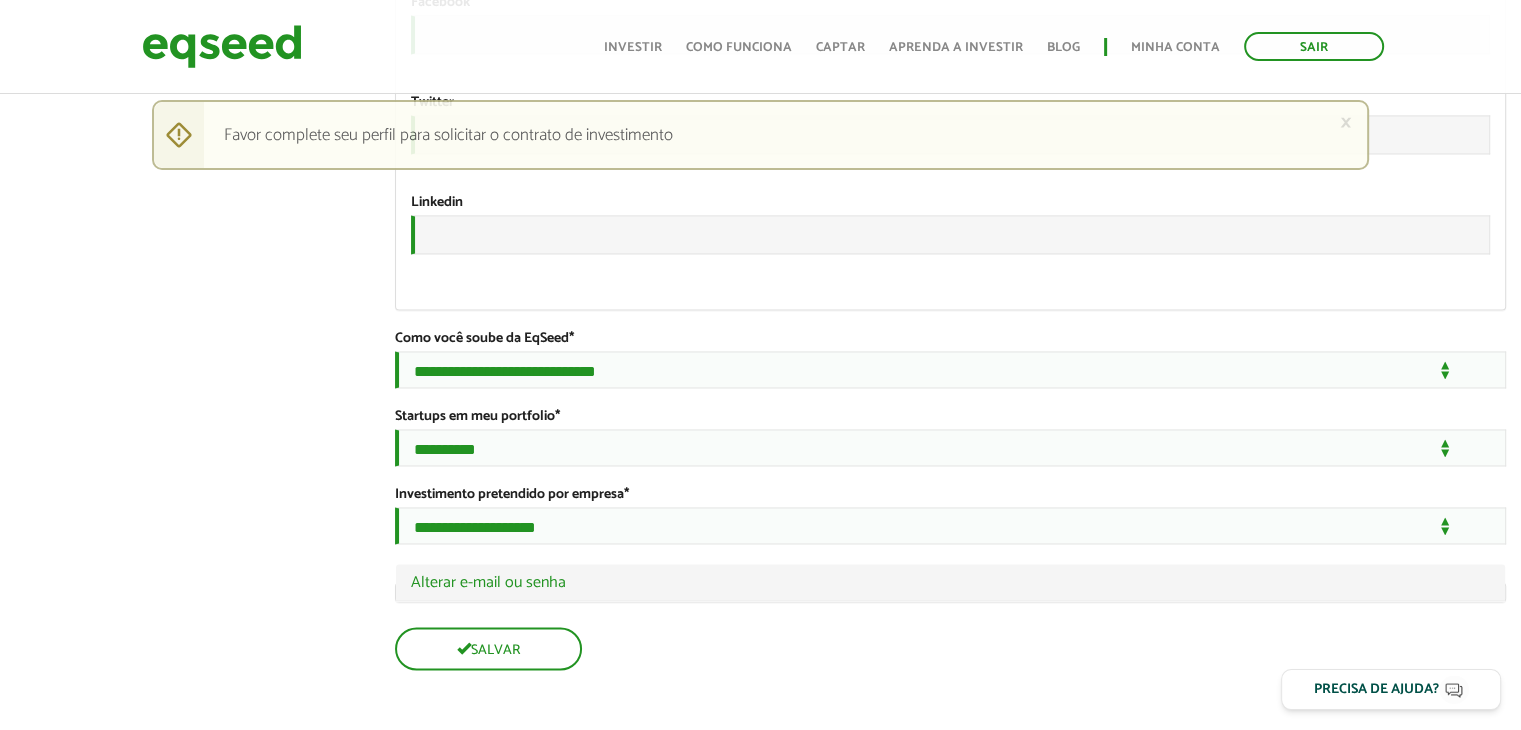 scroll, scrollTop: 3444, scrollLeft: 0, axis: vertical 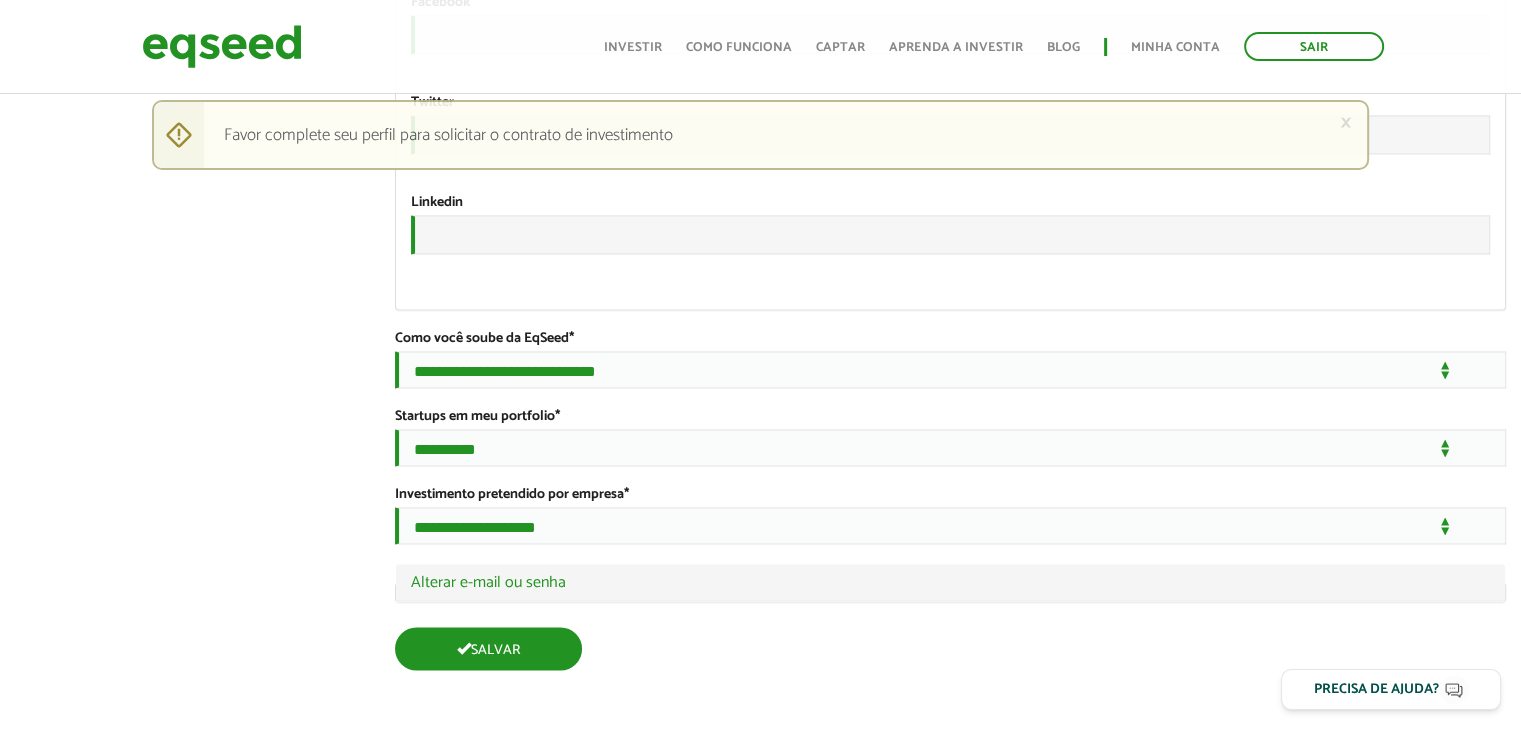 type on "*********" 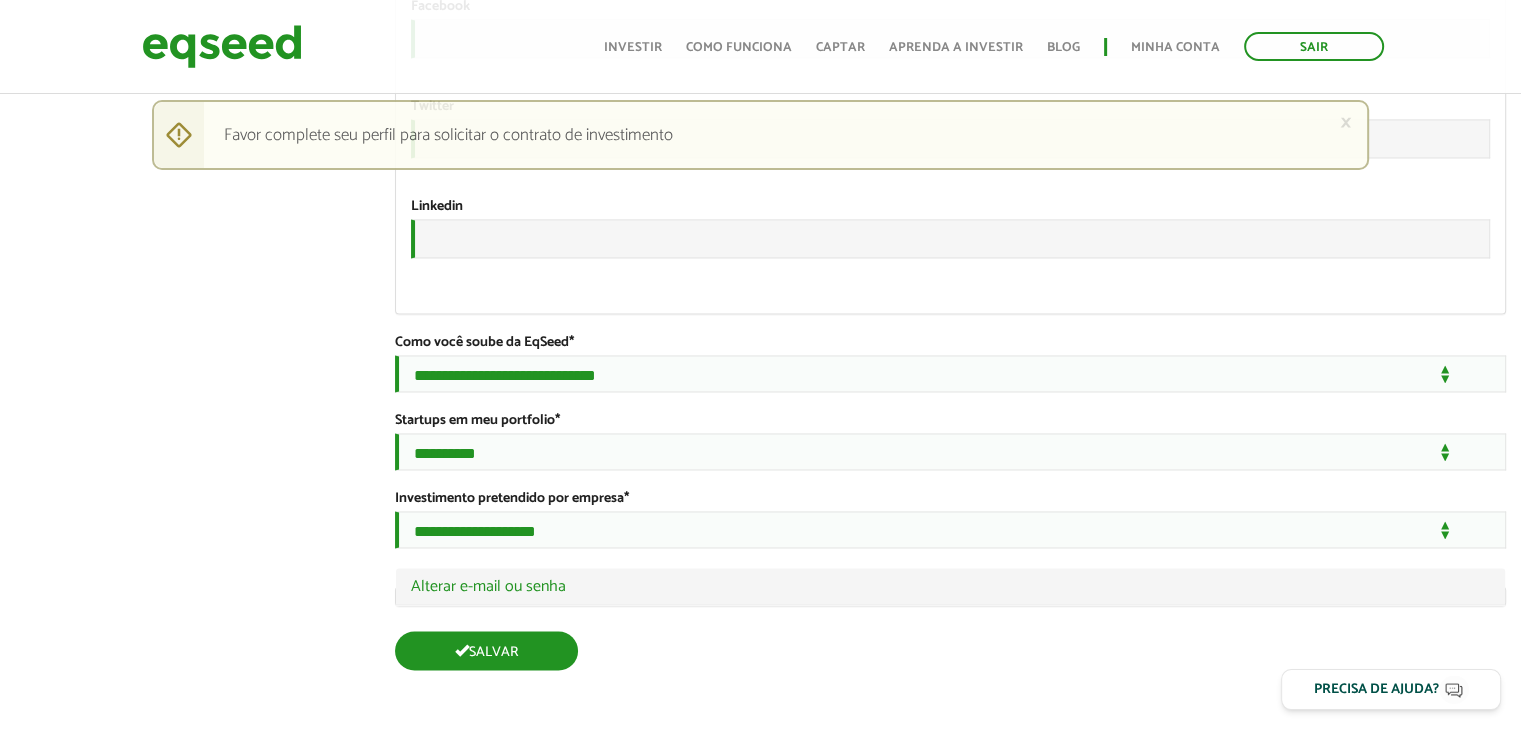 scroll, scrollTop: 3441, scrollLeft: 0, axis: vertical 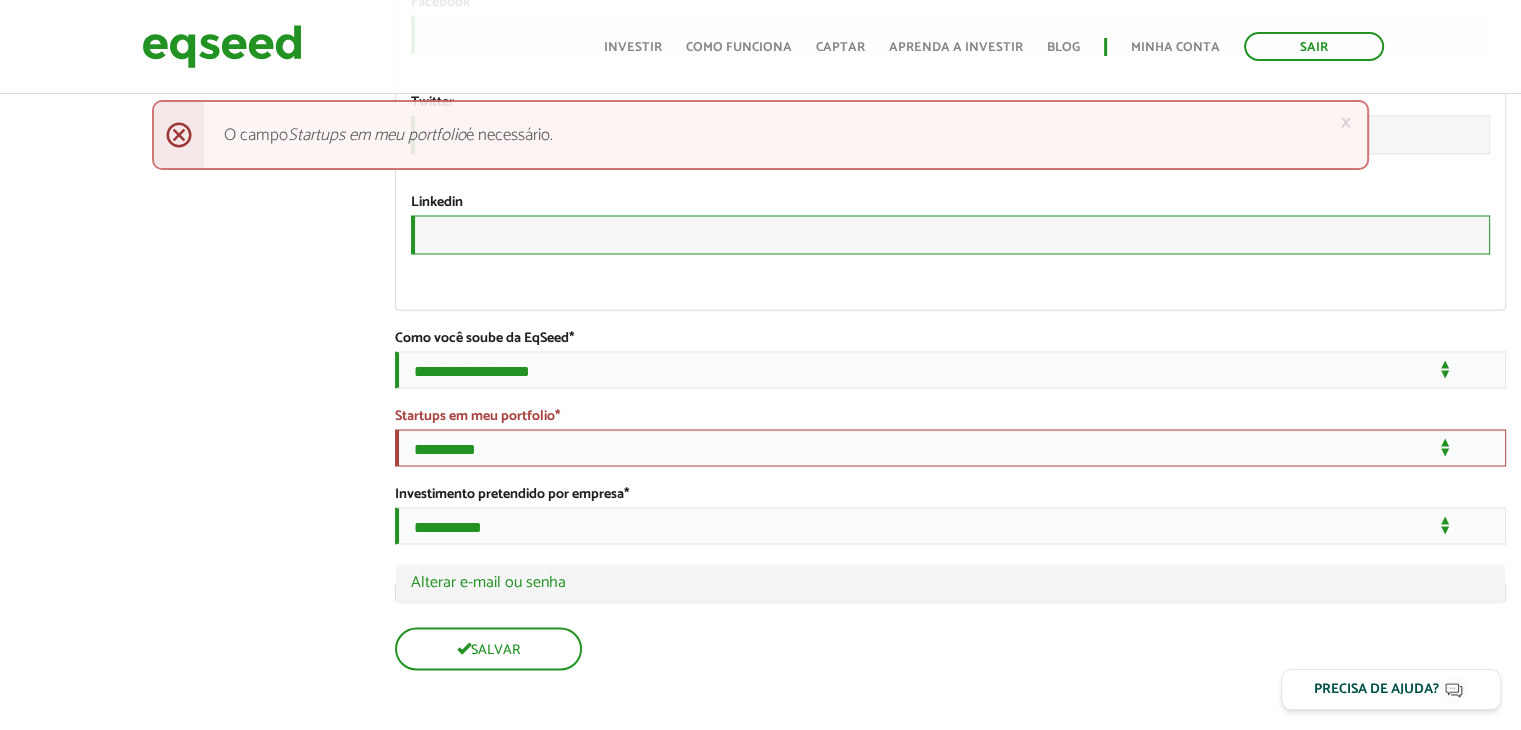 type on "**********" 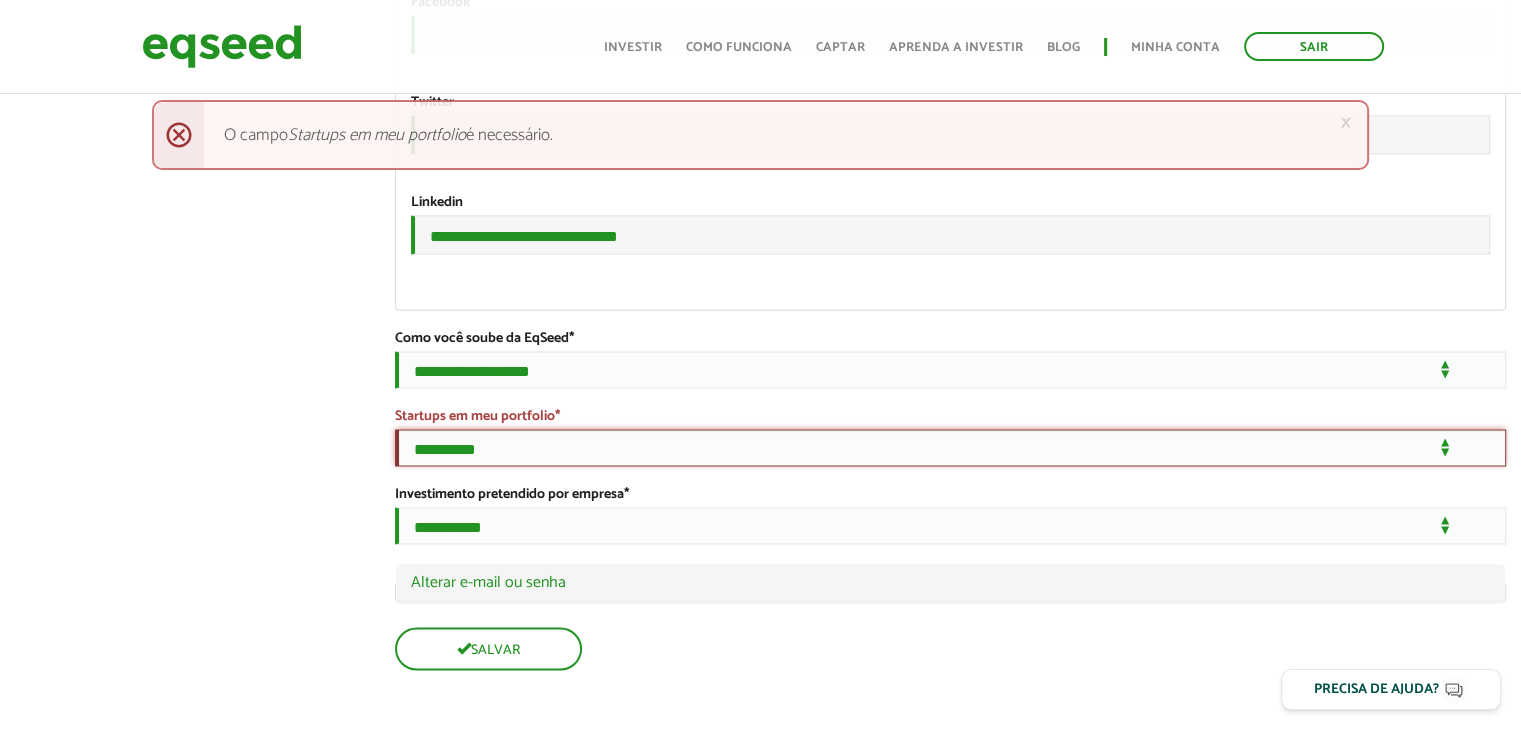 click on "**********" at bounding box center [950, 447] 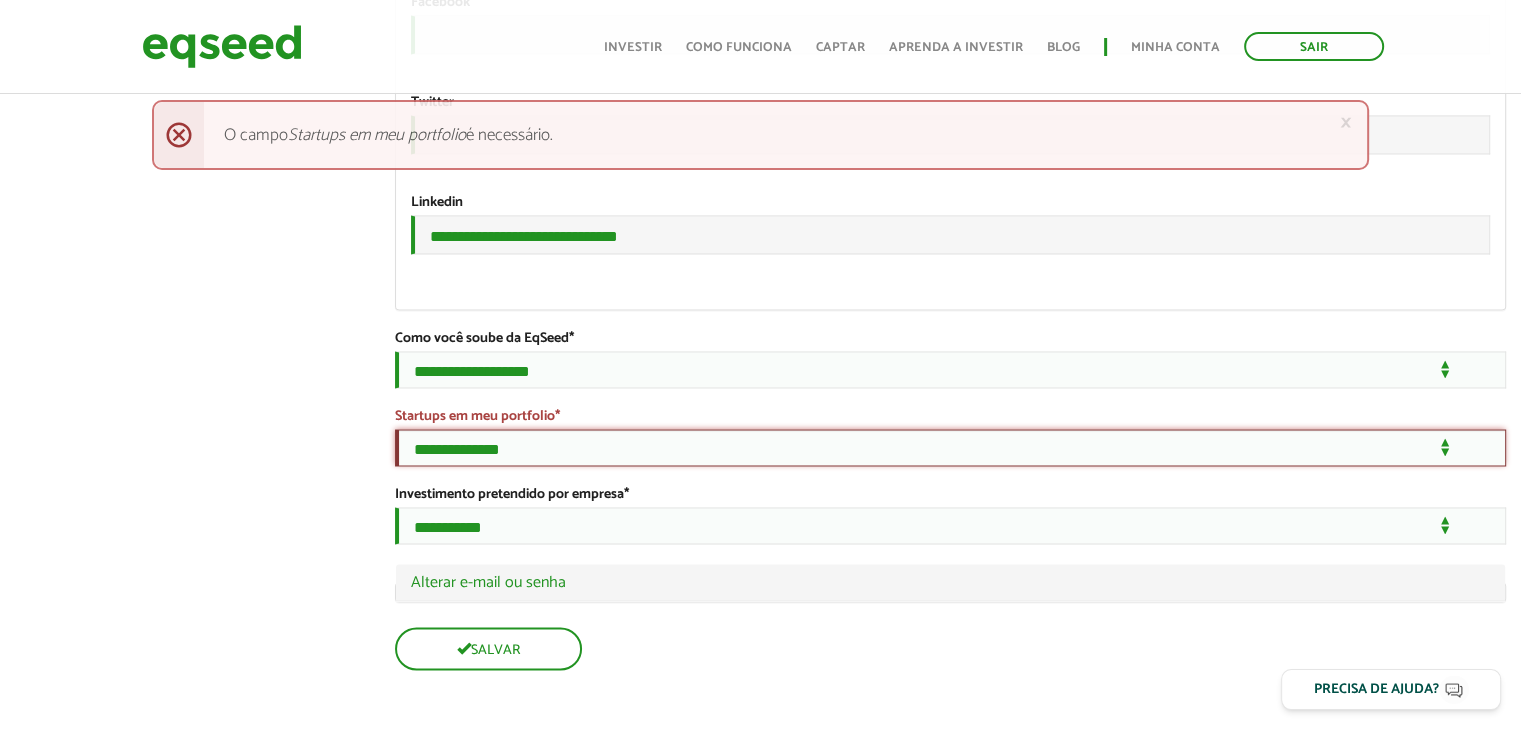 click on "**********" at bounding box center (950, 447) 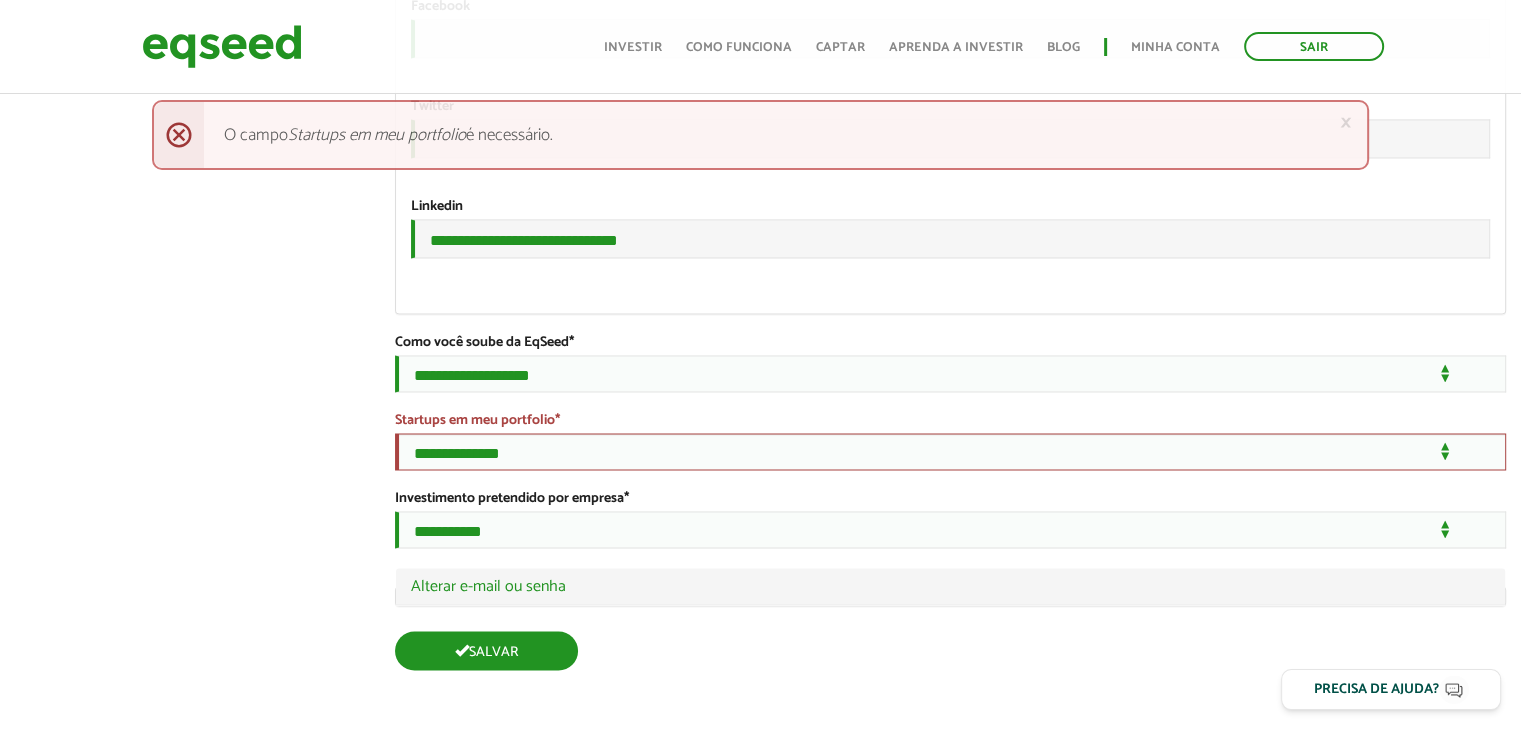 click on "Salvar" at bounding box center [486, 650] 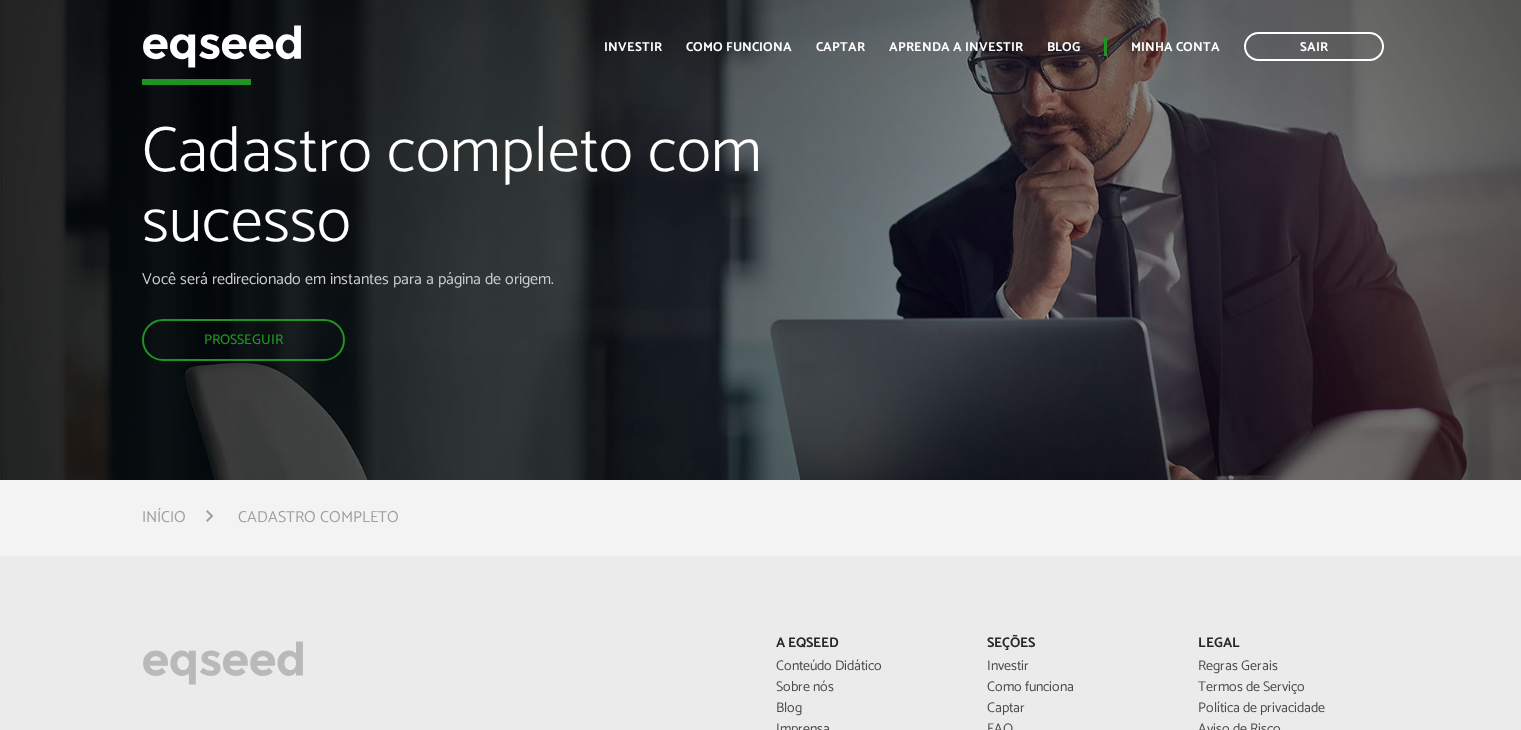 scroll, scrollTop: 0, scrollLeft: 0, axis: both 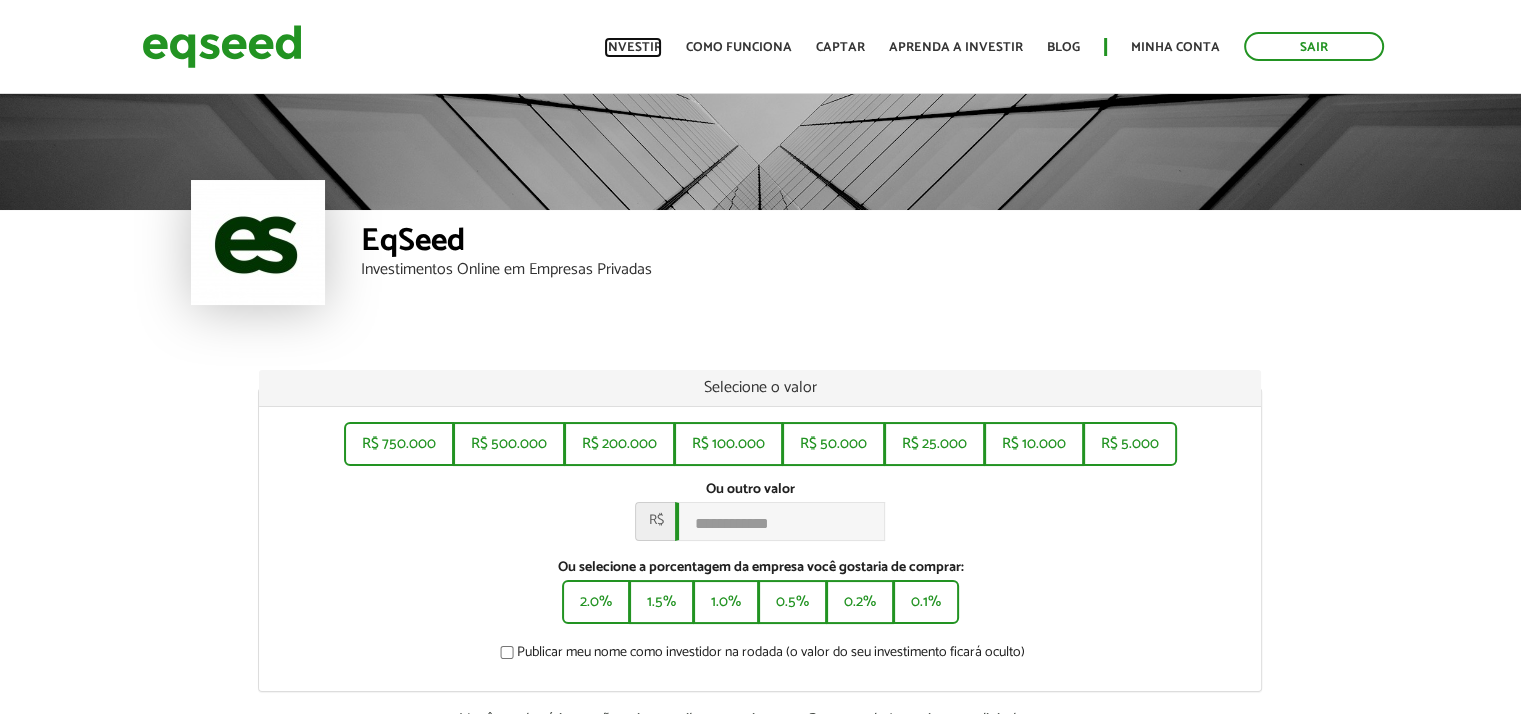 click on "Investir" at bounding box center (633, 47) 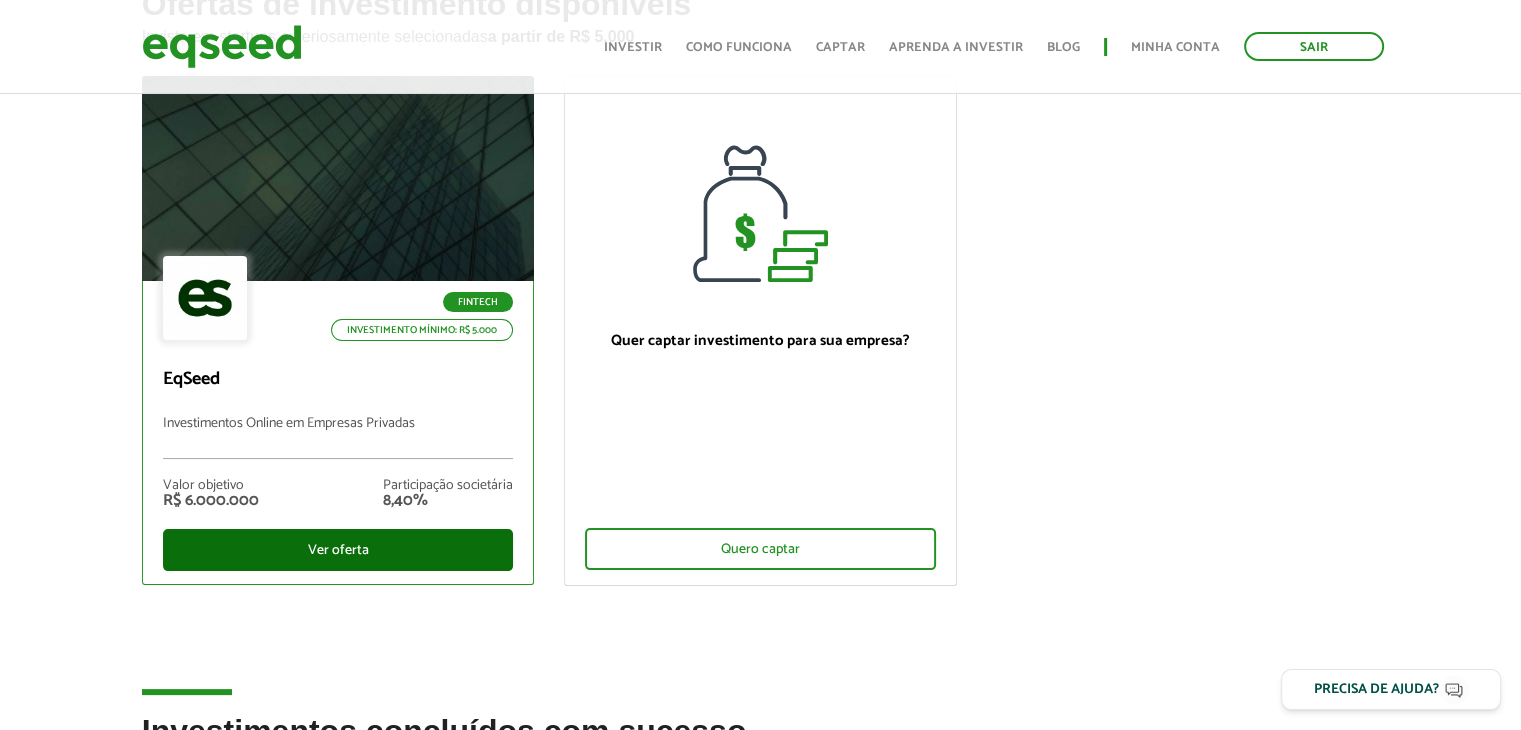 scroll, scrollTop: 163, scrollLeft: 0, axis: vertical 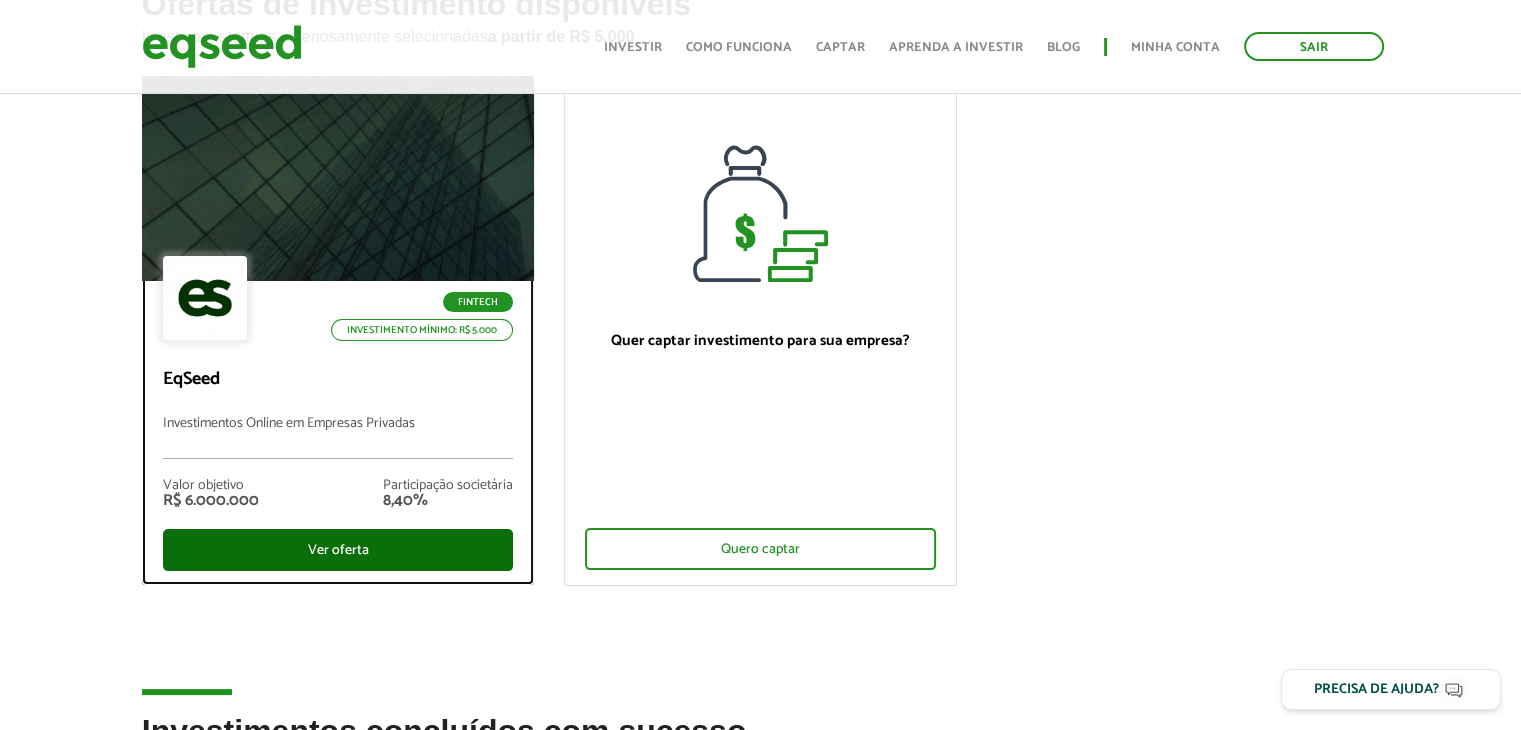 click on "Ver oferta" at bounding box center (338, 550) 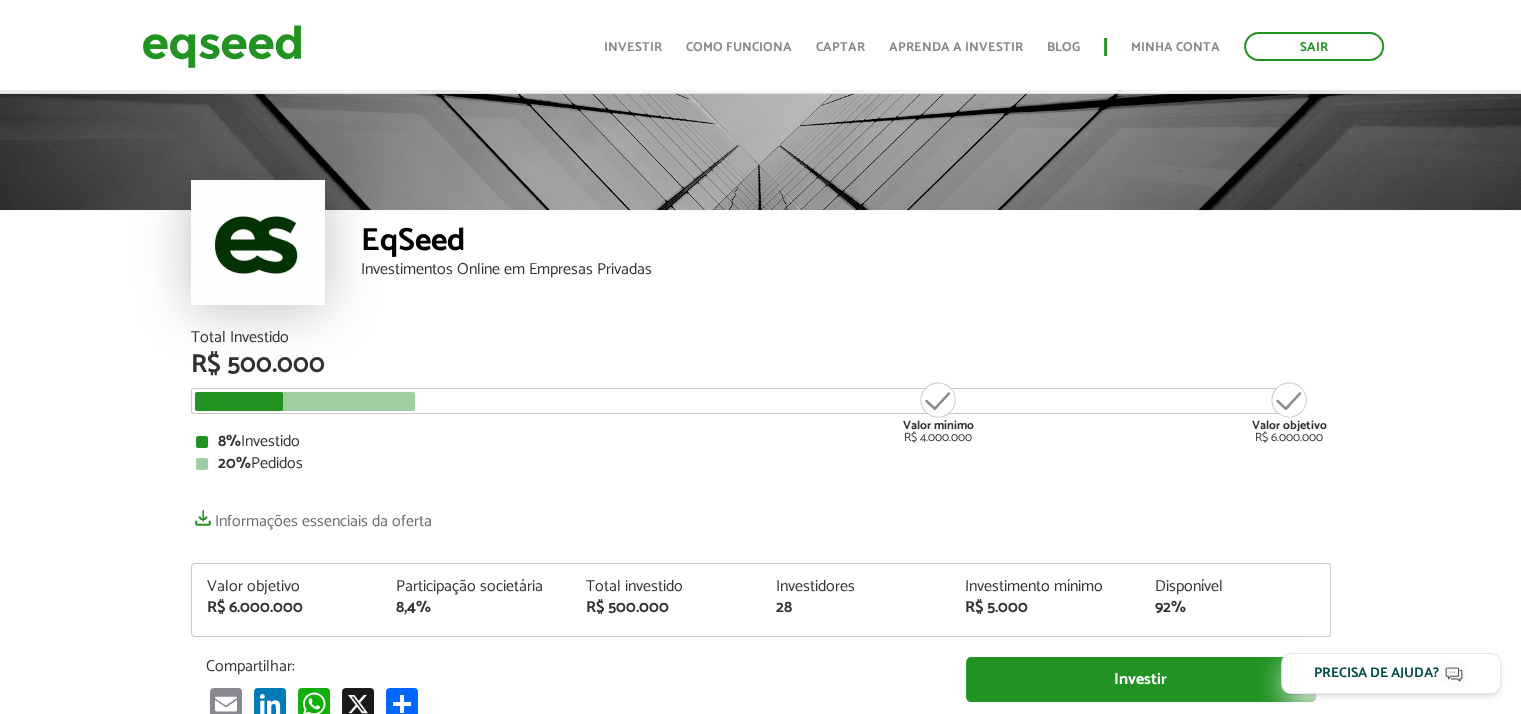 scroll, scrollTop: 123, scrollLeft: 0, axis: vertical 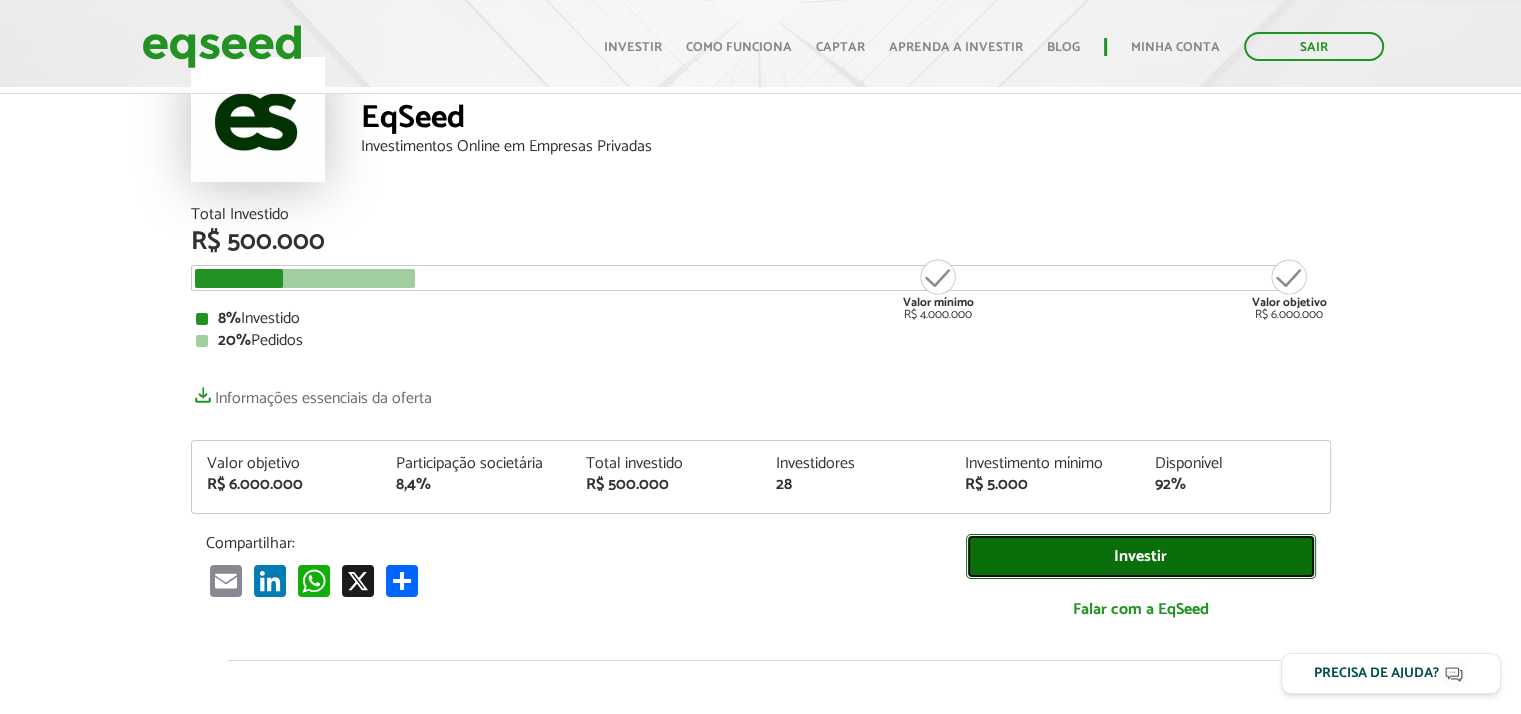 click on "Investir" at bounding box center [1141, 556] 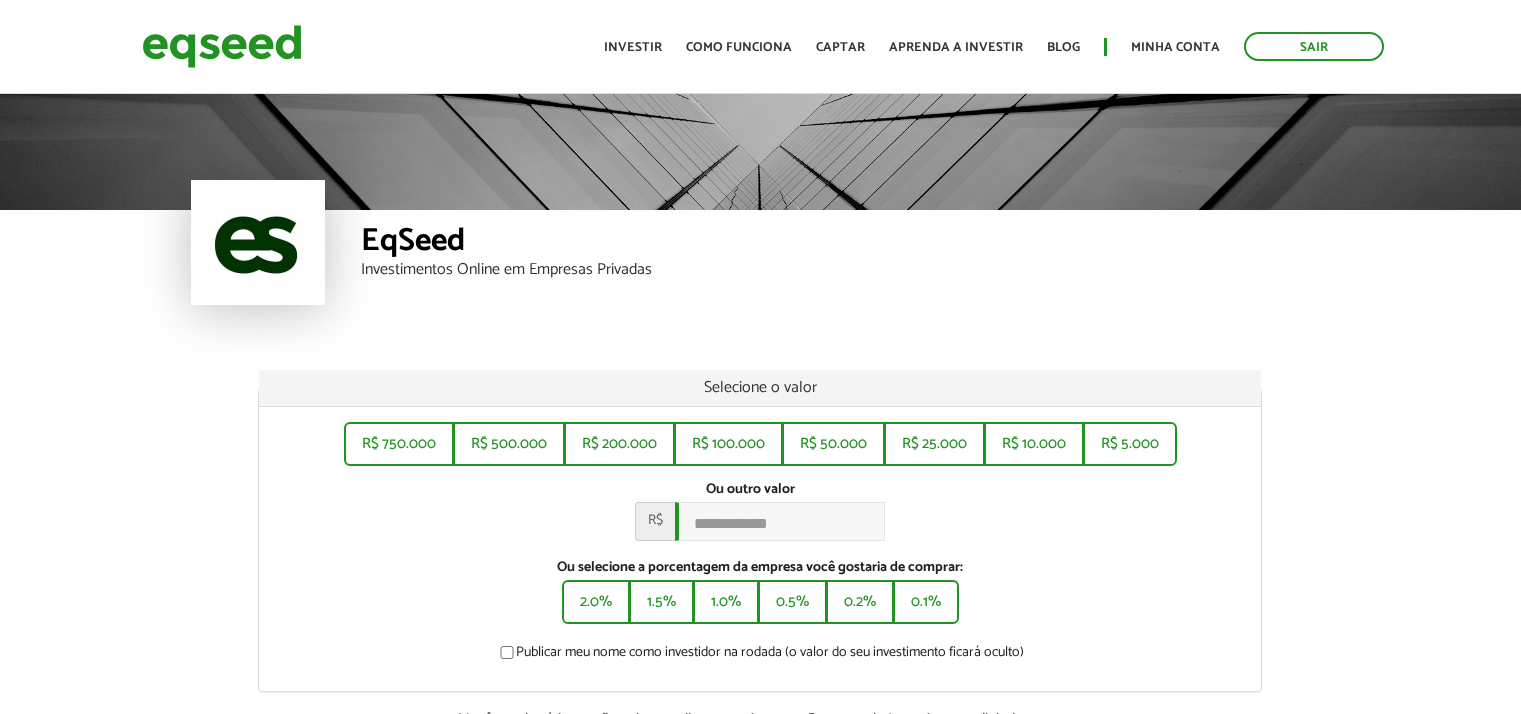 scroll, scrollTop: 0, scrollLeft: 0, axis: both 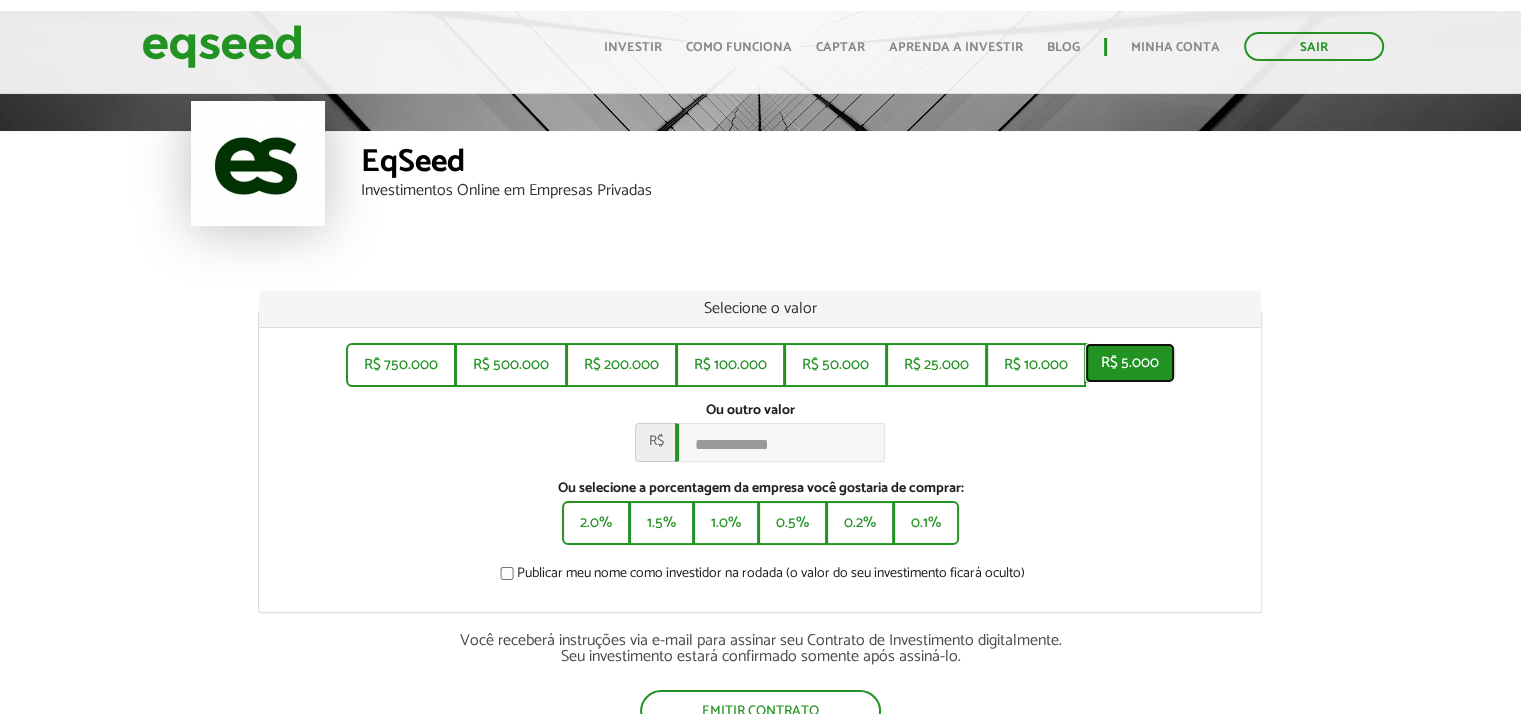 click on "R$ 5.000" at bounding box center (1130, 363) 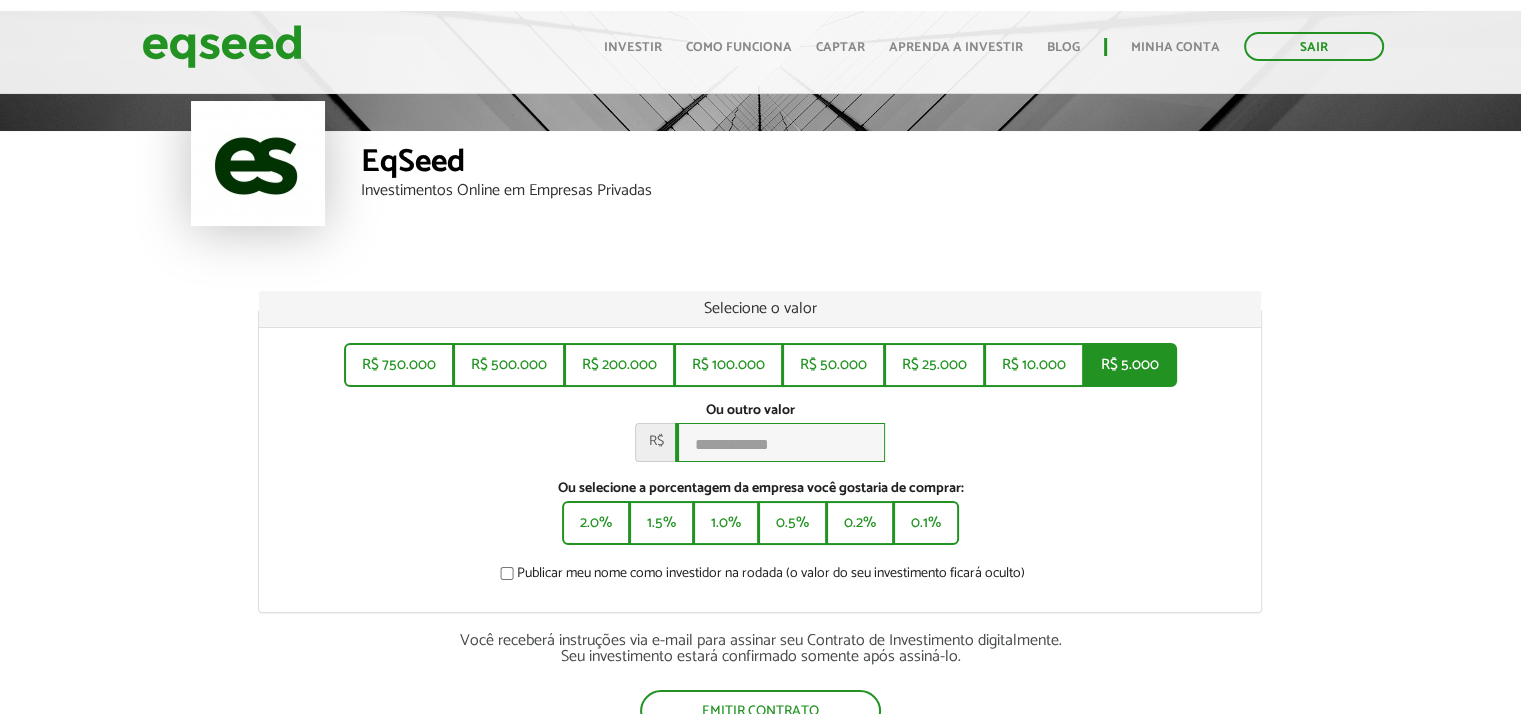 type on "*****" 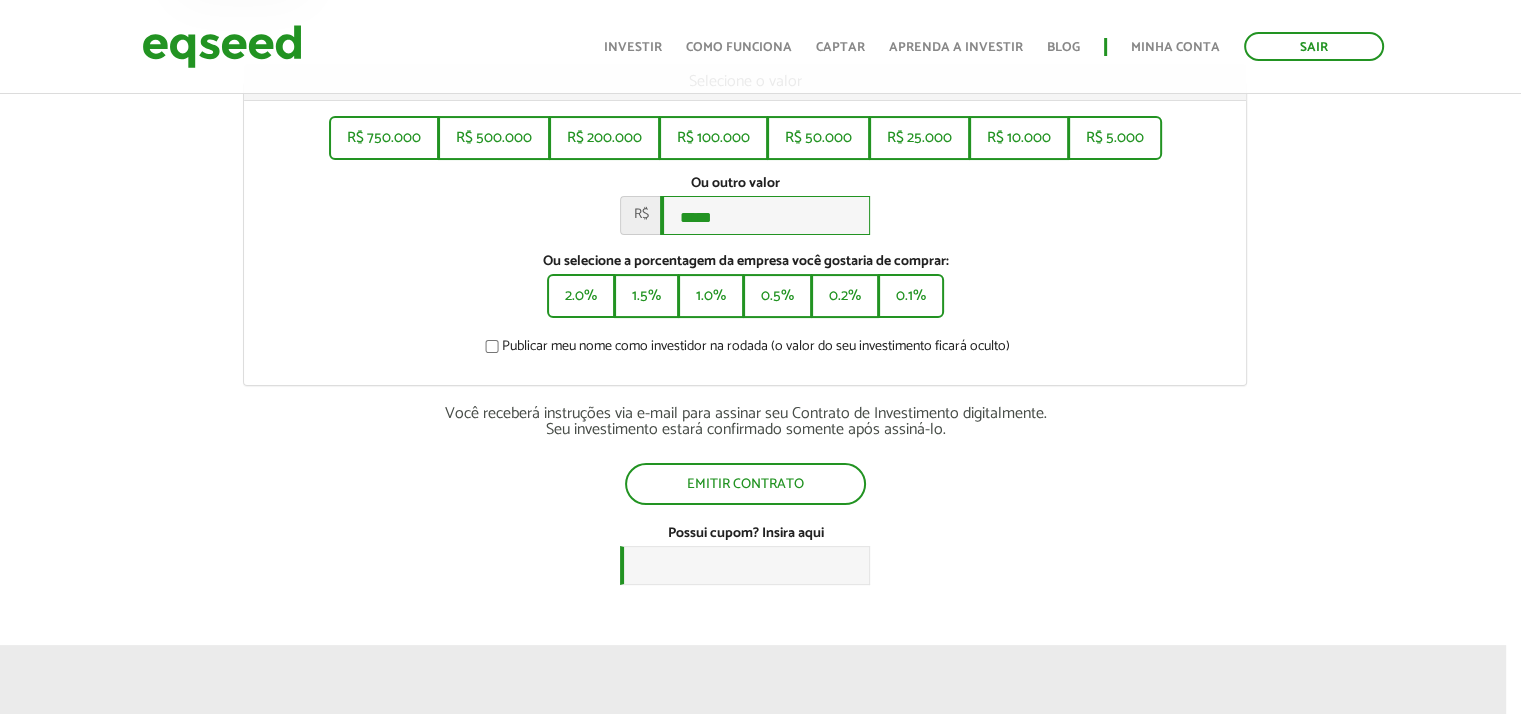 scroll, scrollTop: 307, scrollLeft: 15, axis: both 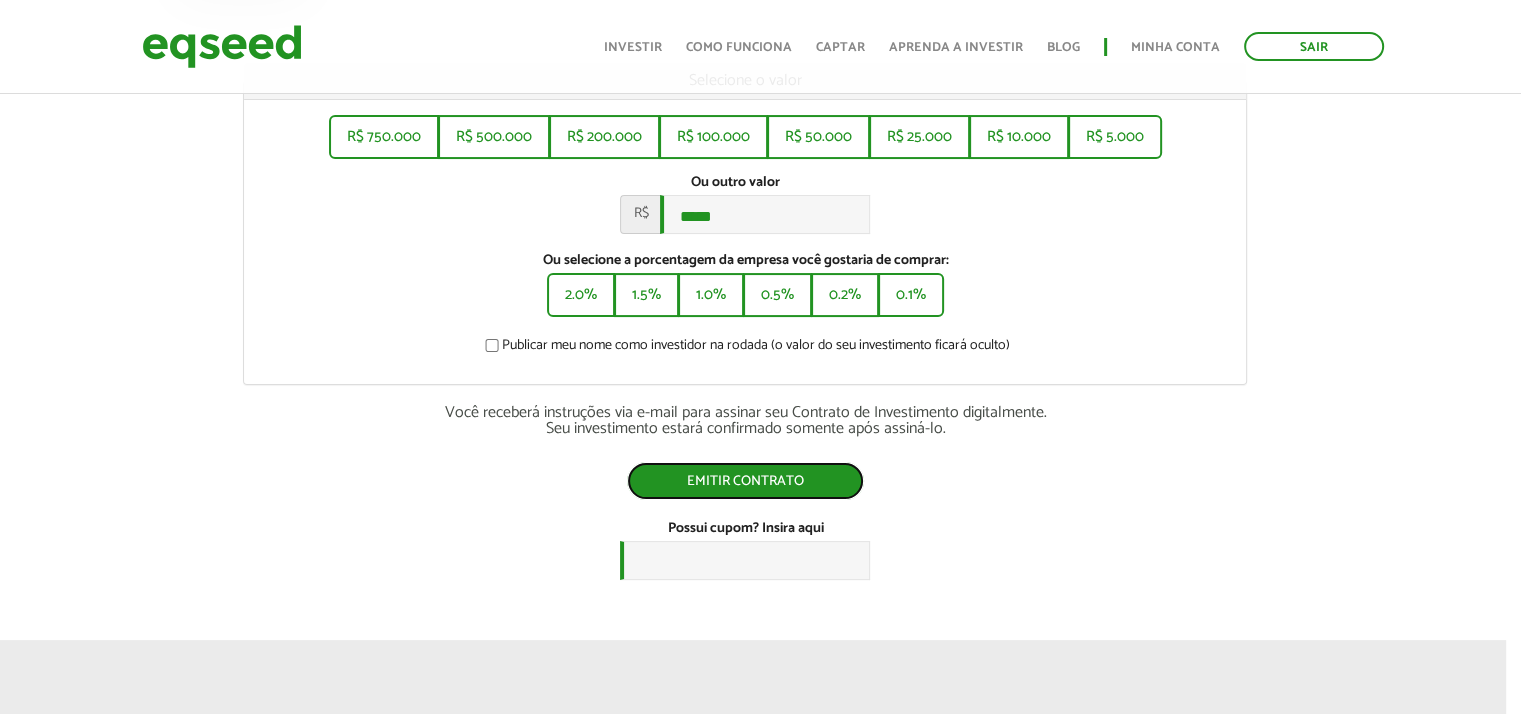 click on "Emitir contrato" at bounding box center [745, 481] 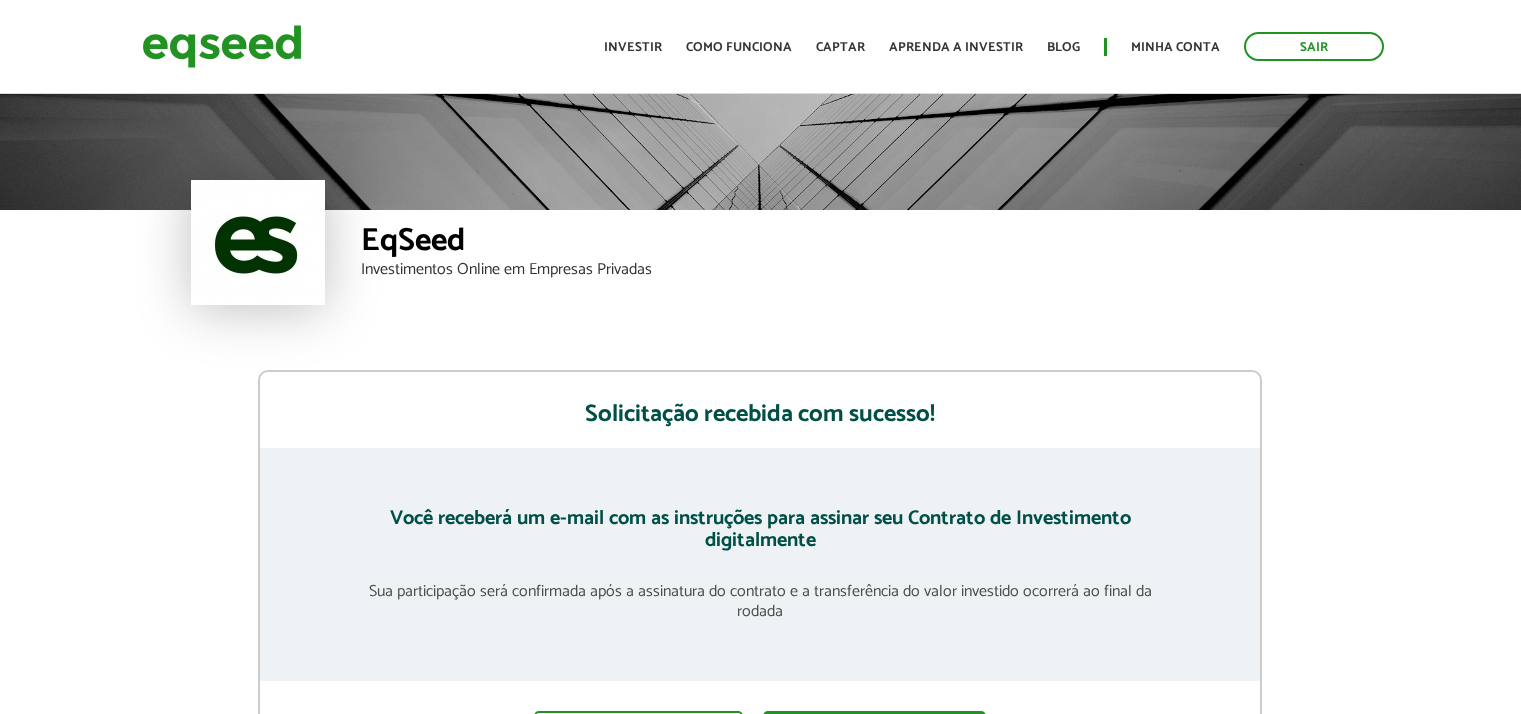 scroll, scrollTop: 0, scrollLeft: 0, axis: both 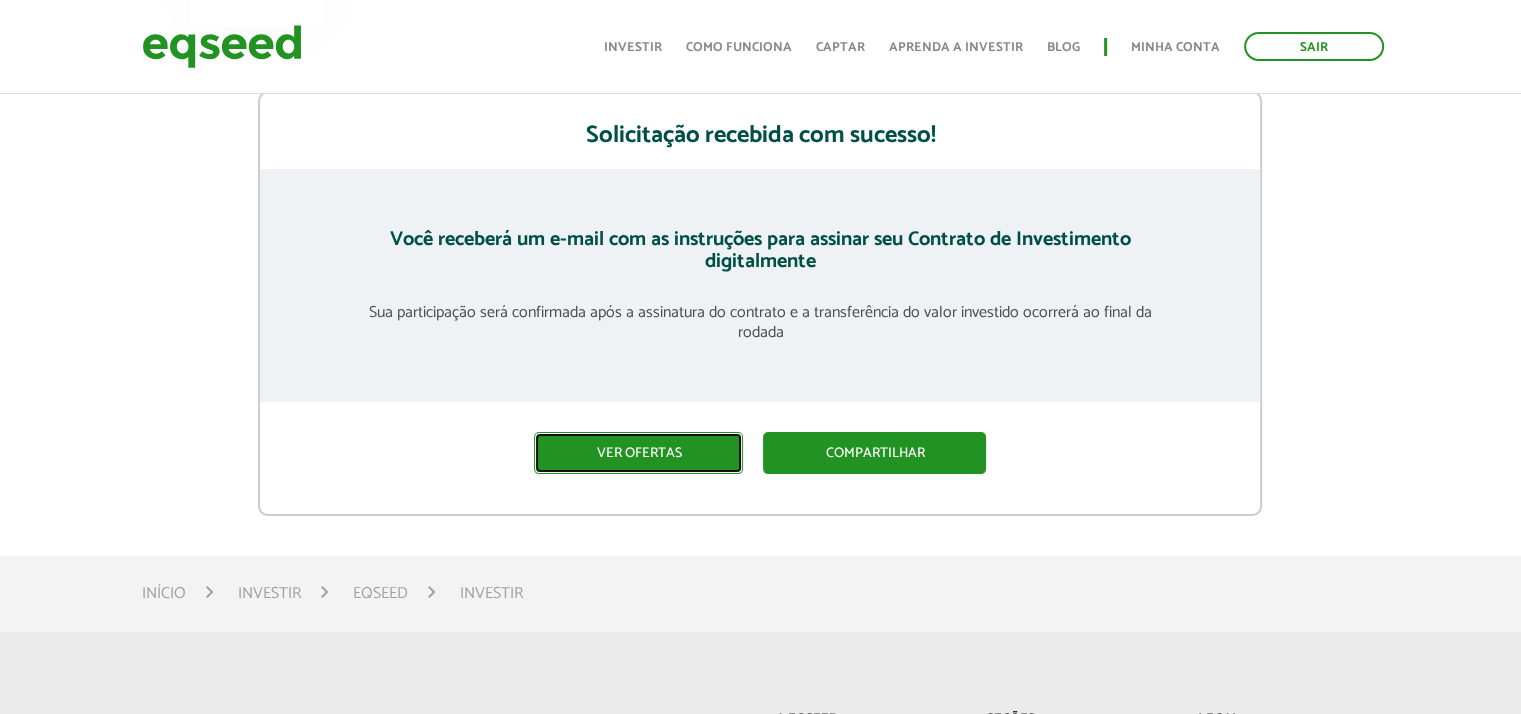 click on "Ver ofertas" at bounding box center [638, 453] 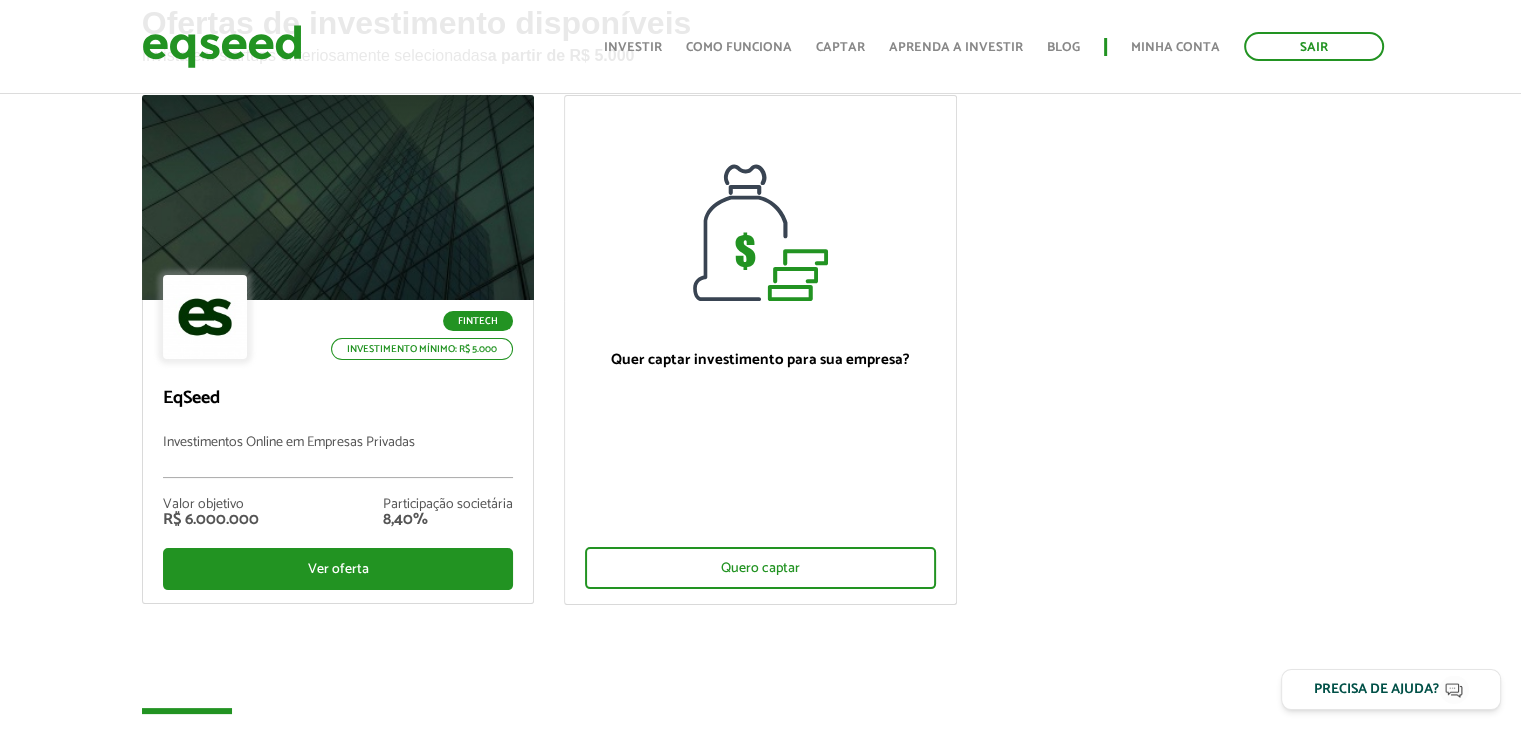 scroll, scrollTop: 144, scrollLeft: 0, axis: vertical 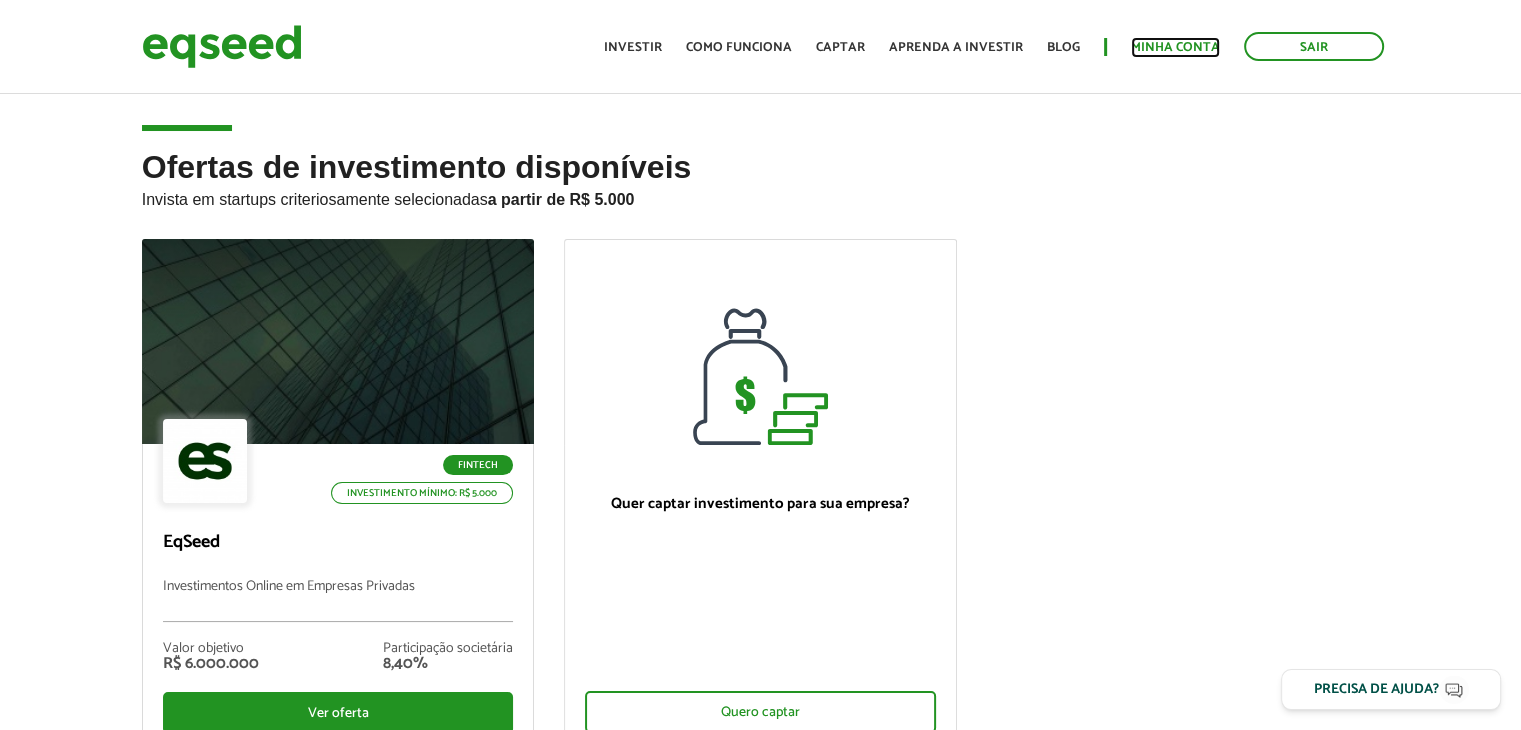 click on "Minha conta" at bounding box center (1175, 47) 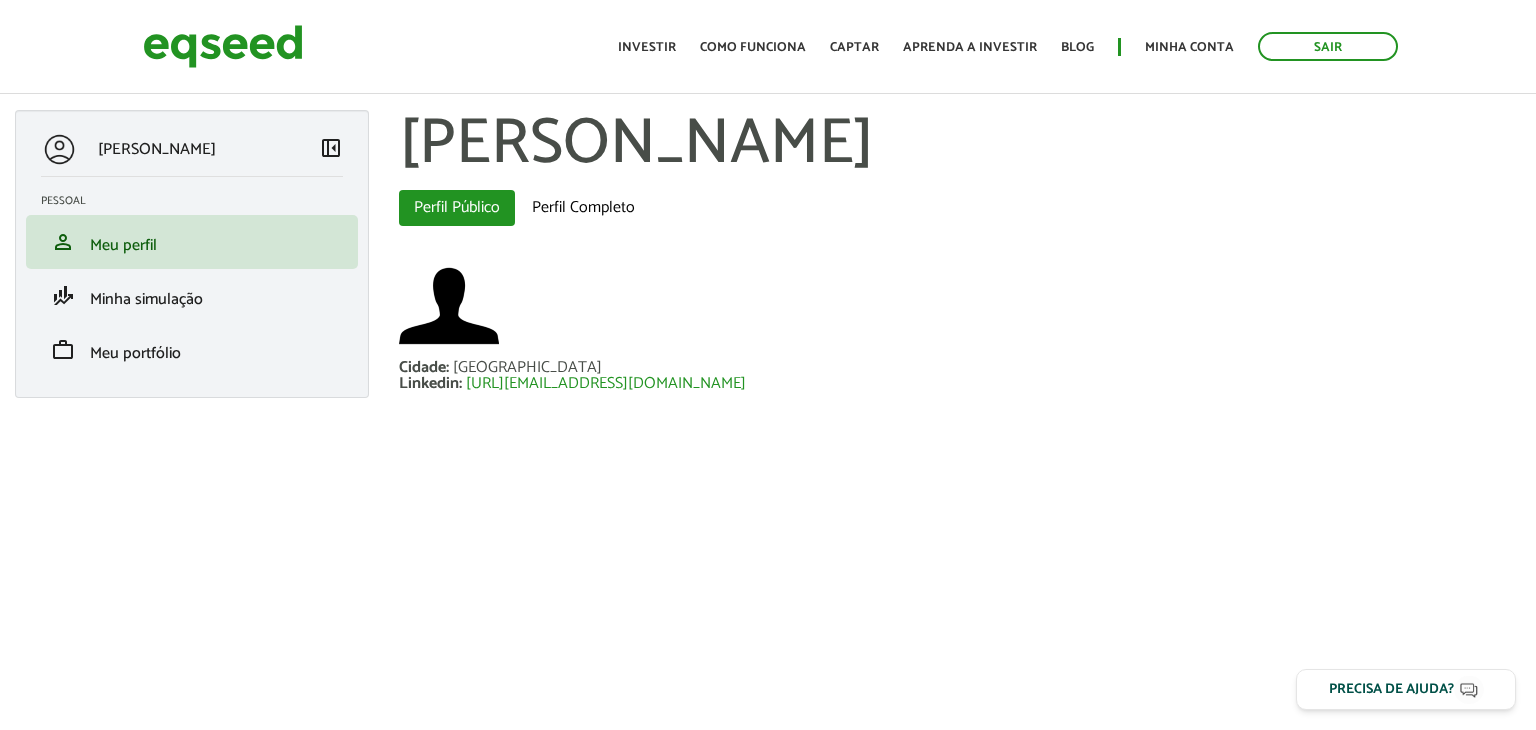 scroll, scrollTop: 0, scrollLeft: 0, axis: both 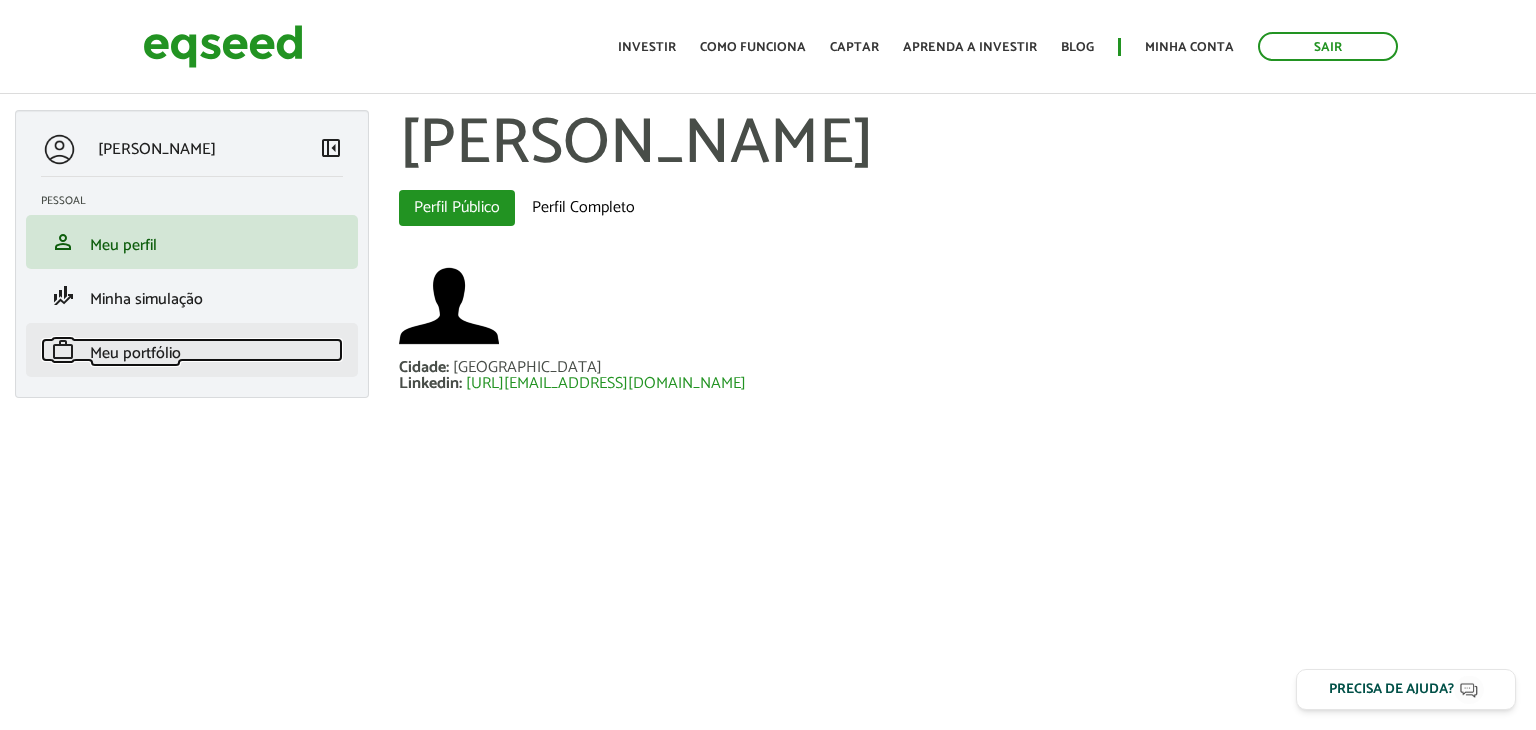 click on "Meu portfólio" at bounding box center (135, 353) 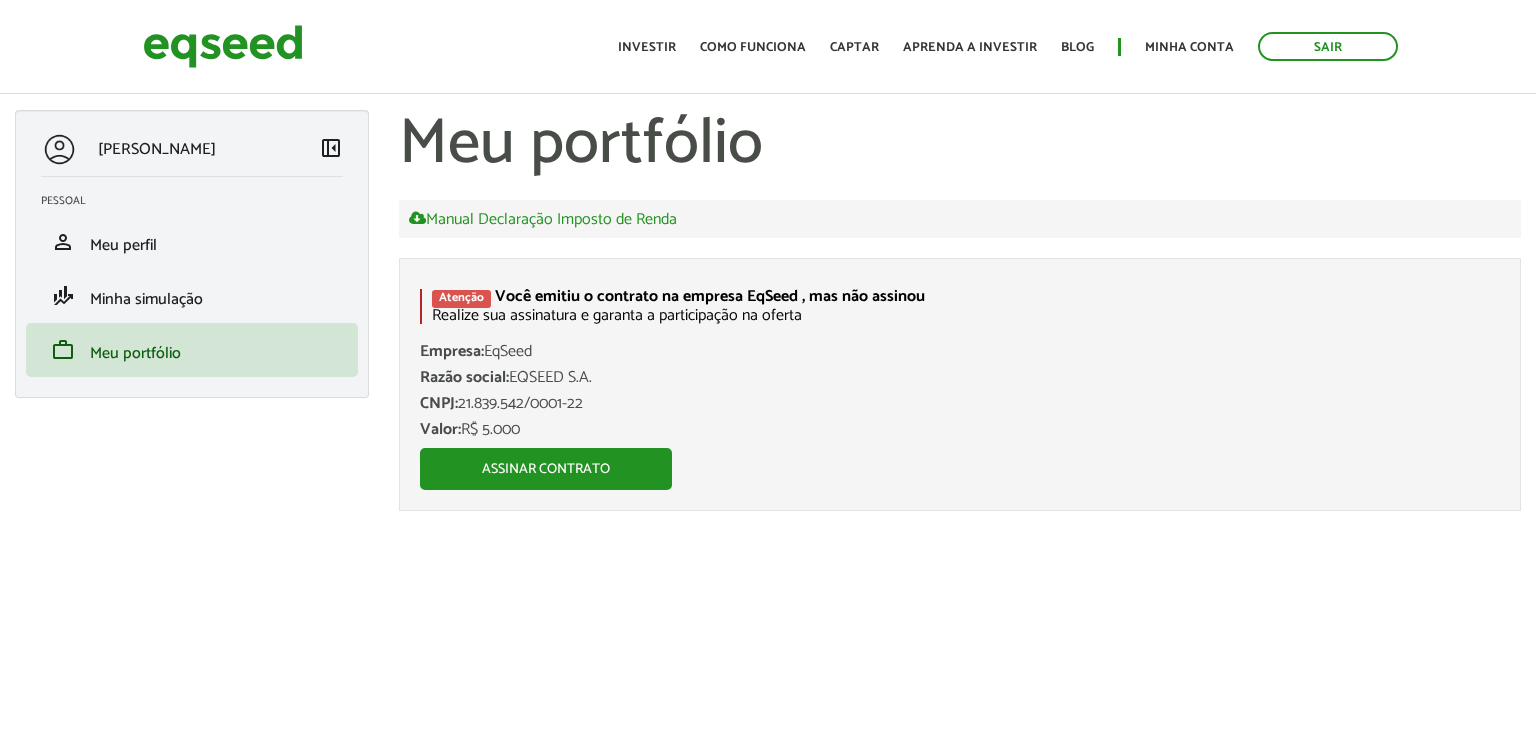 scroll, scrollTop: 0, scrollLeft: 0, axis: both 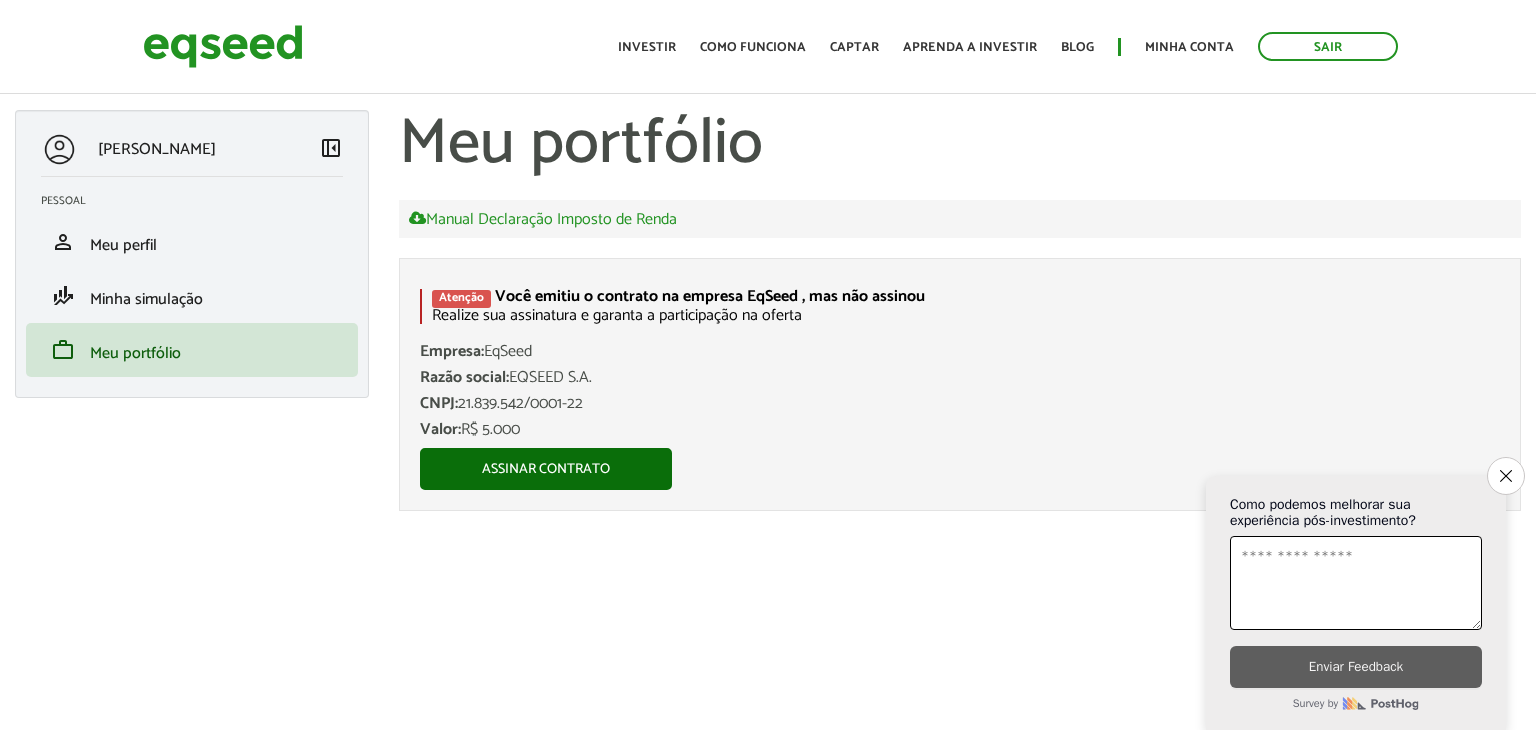 click on "Assinar contrato" at bounding box center [546, 469] 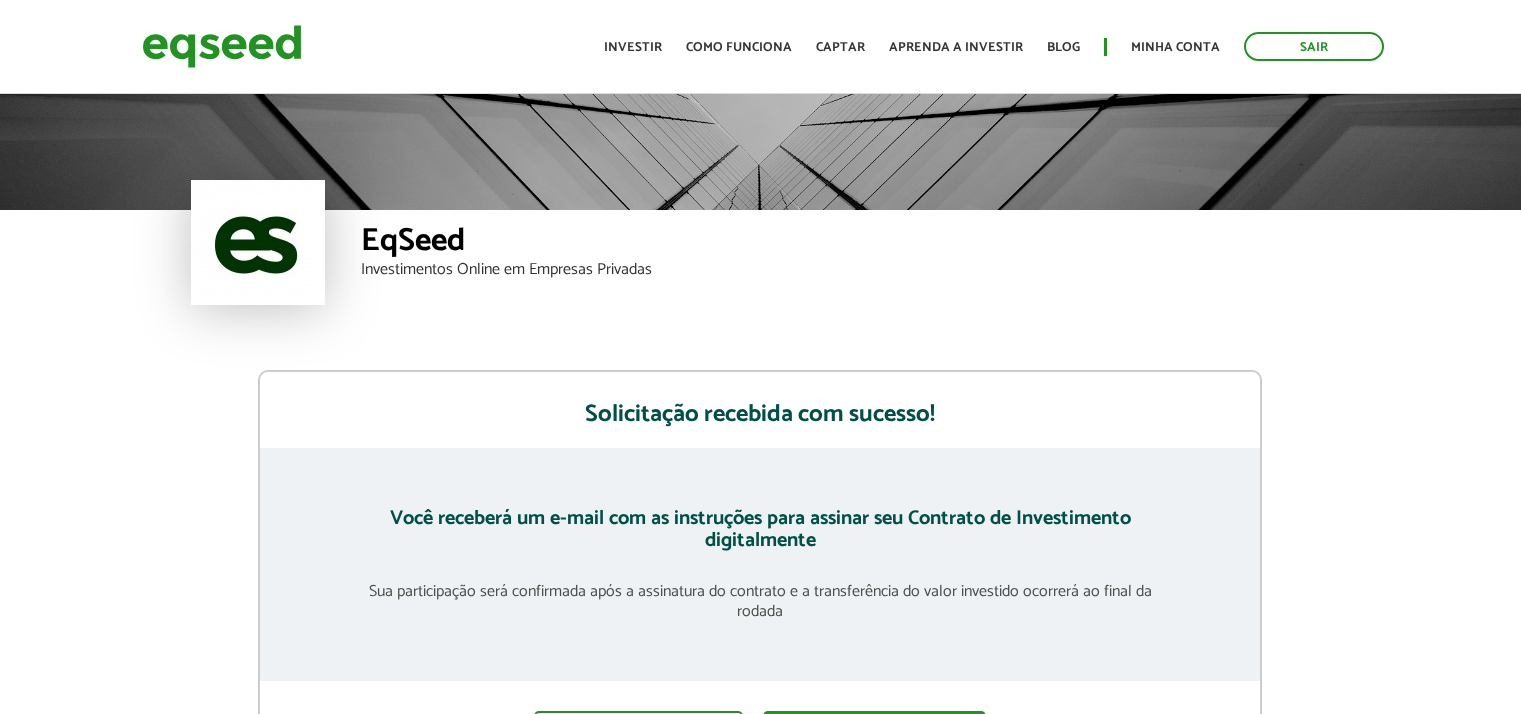 scroll, scrollTop: 0, scrollLeft: 0, axis: both 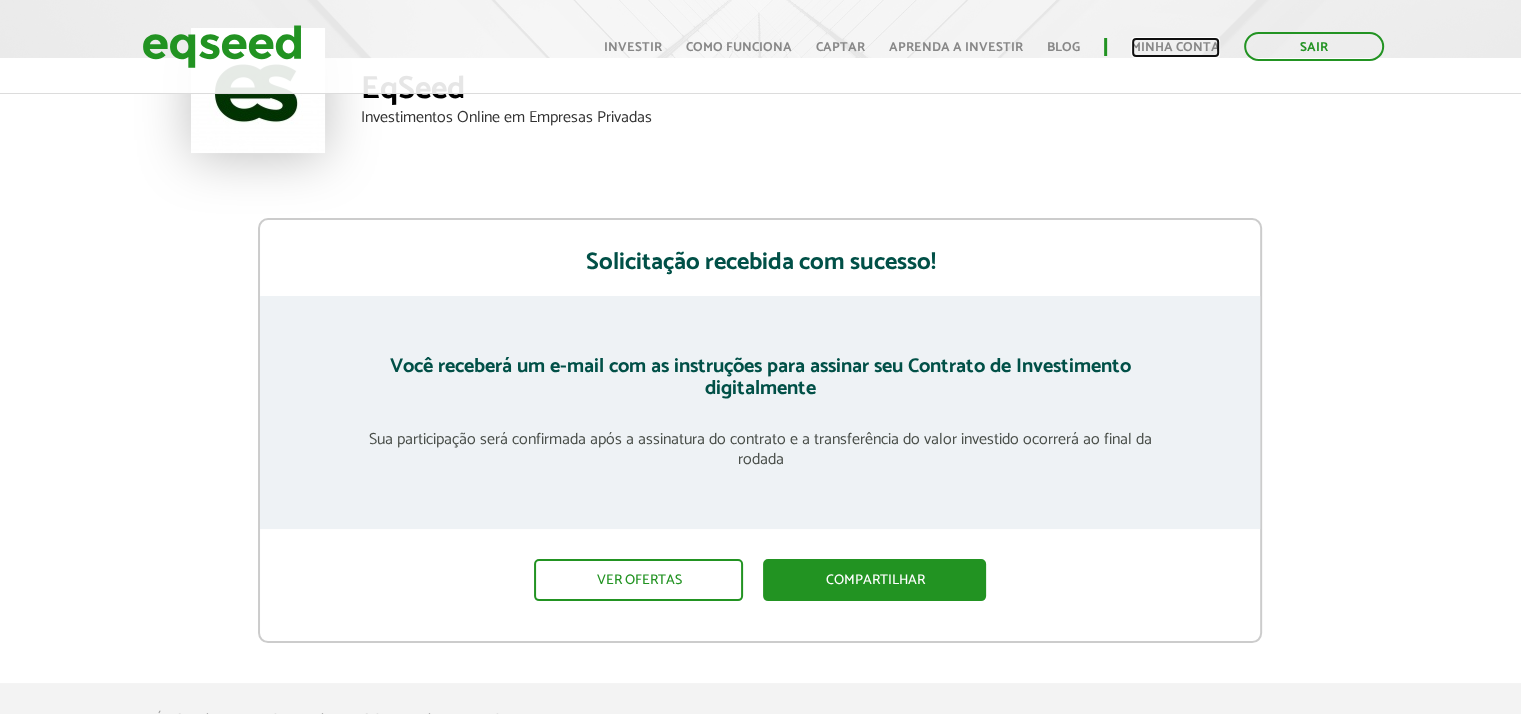 click on "Minha conta" at bounding box center [1175, 47] 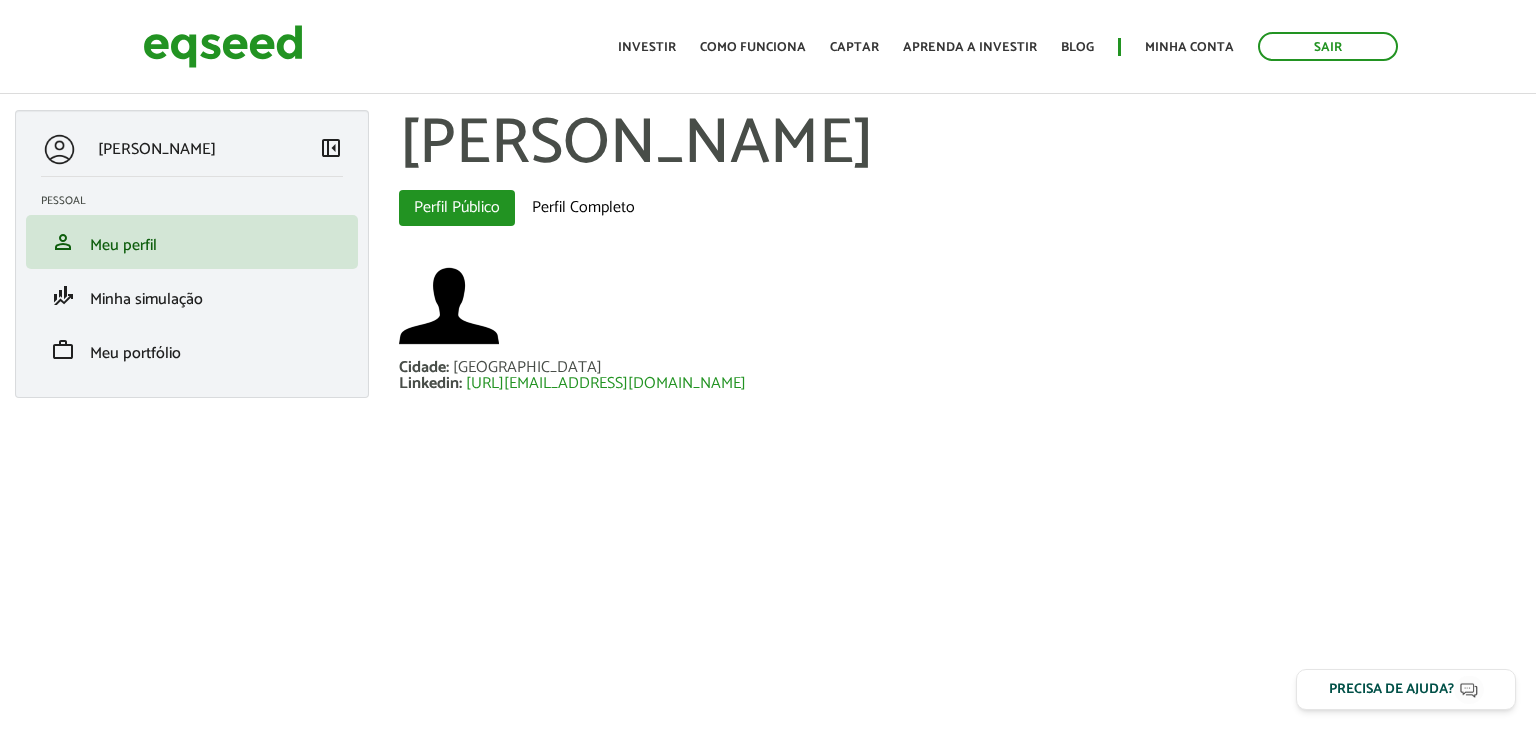 scroll, scrollTop: 0, scrollLeft: 0, axis: both 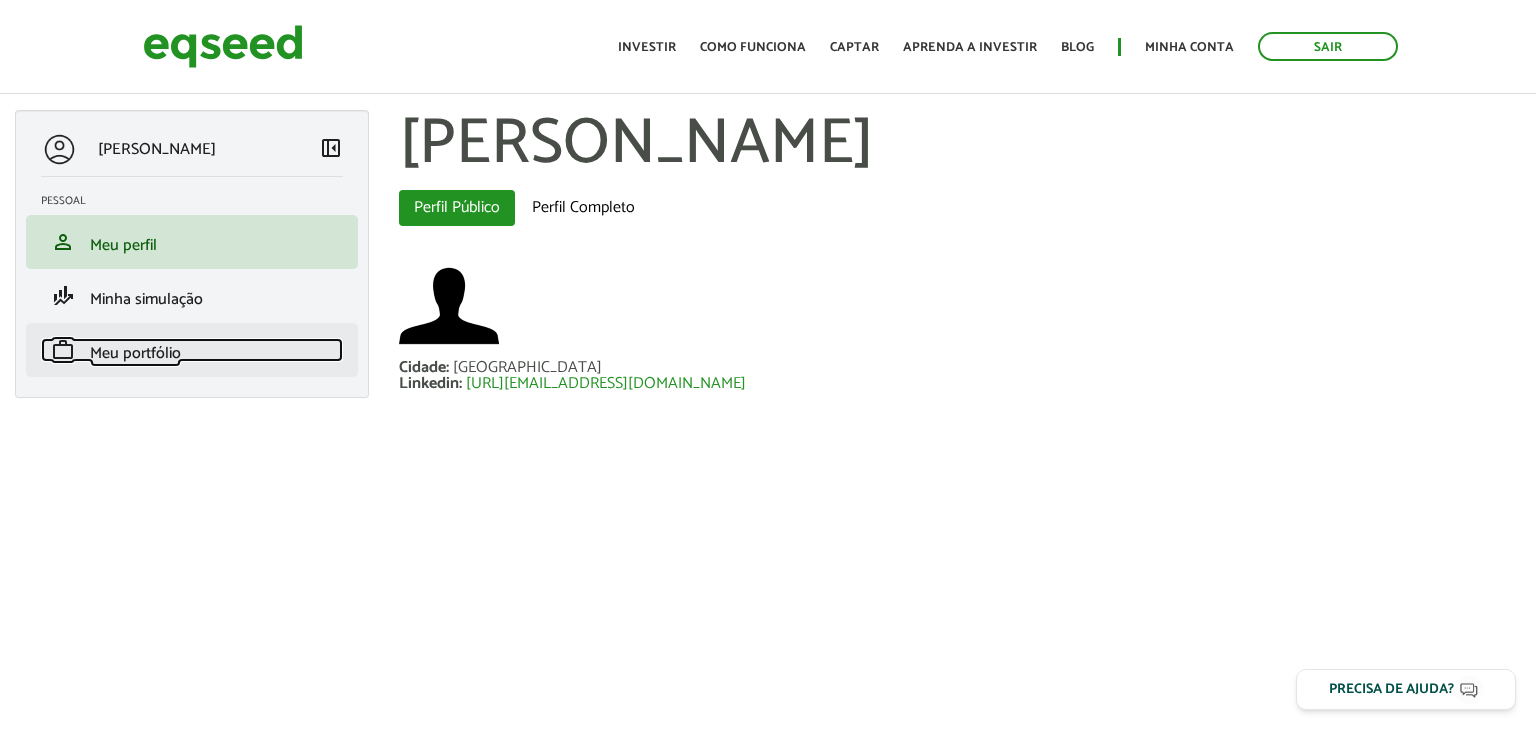 click on "Meu portfólio" at bounding box center (135, 353) 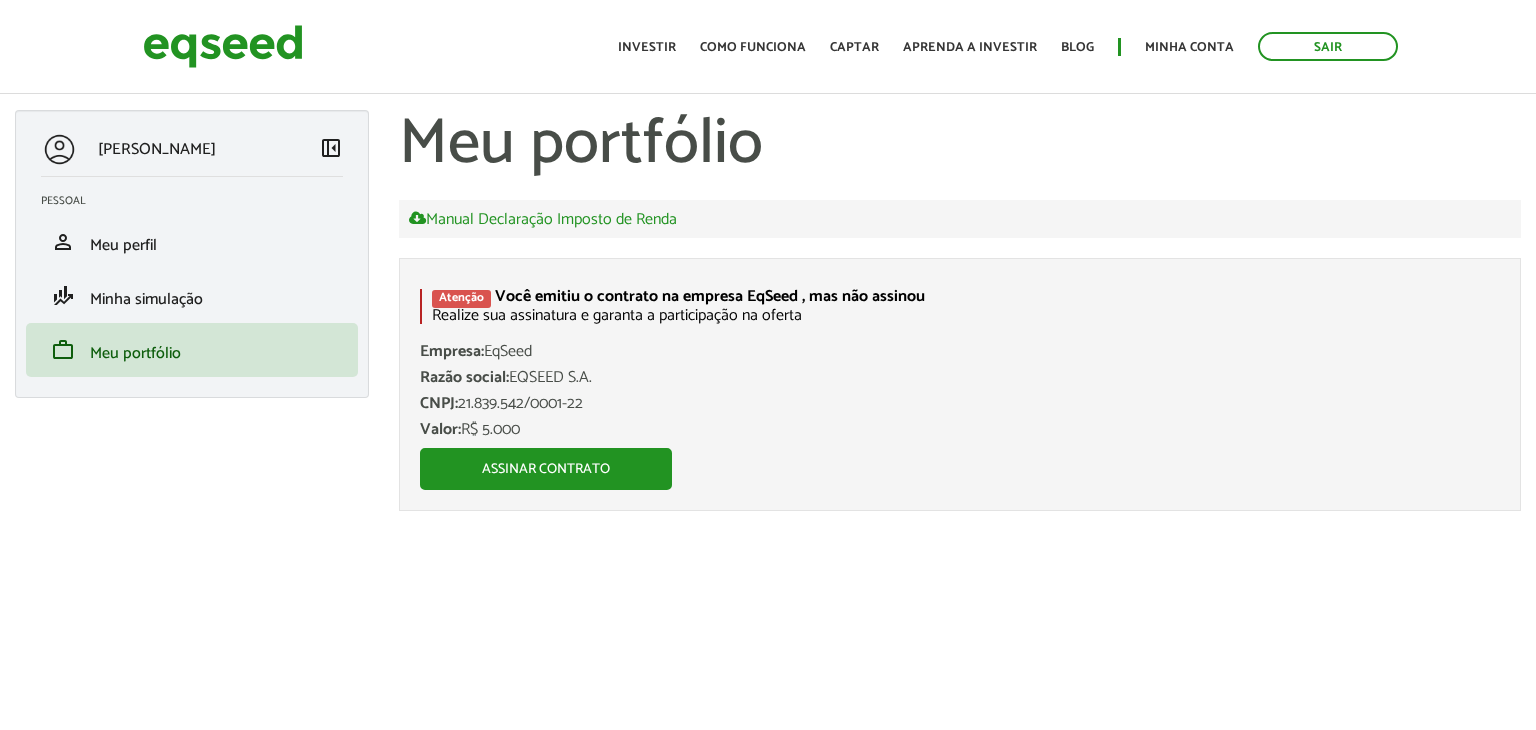scroll, scrollTop: 0, scrollLeft: 0, axis: both 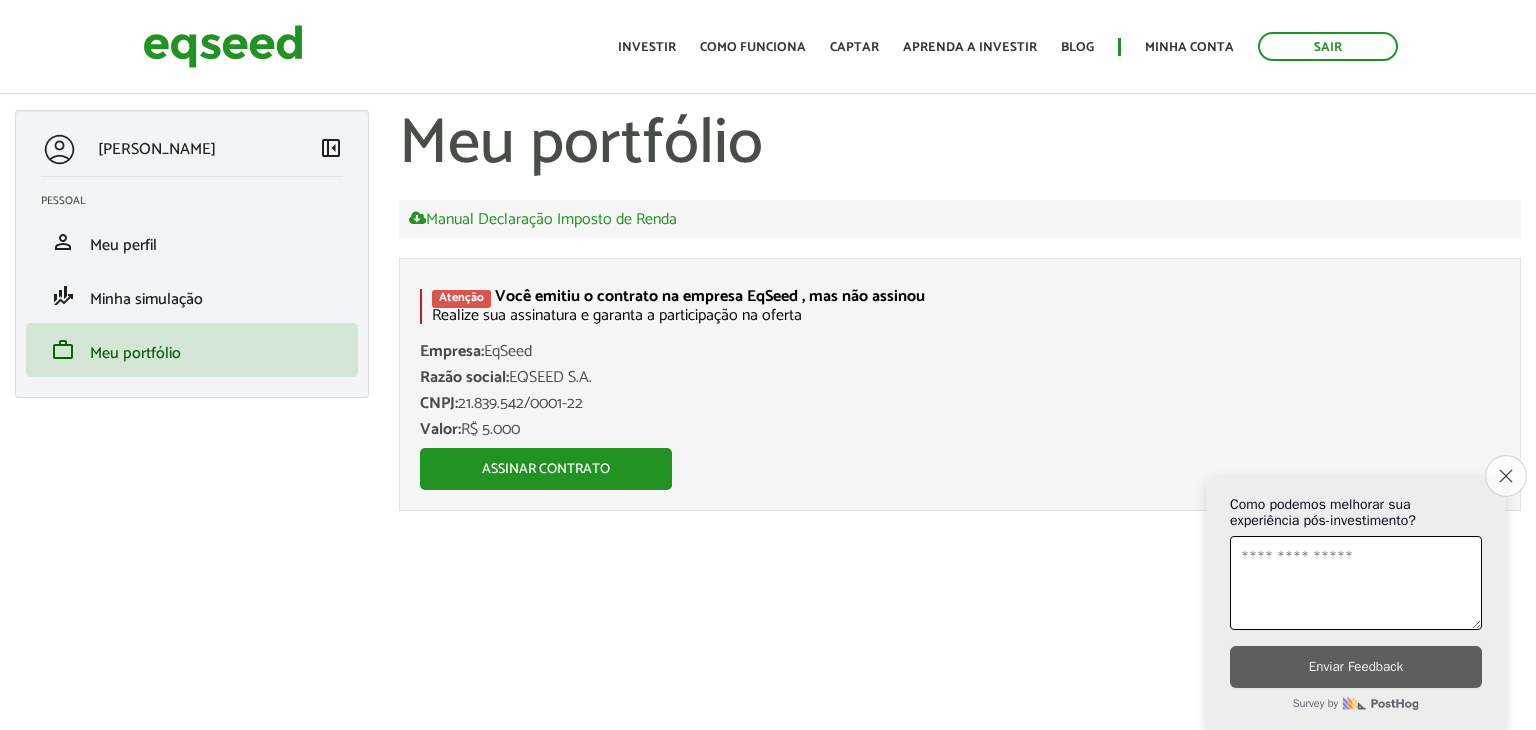 click on "Close survey" 